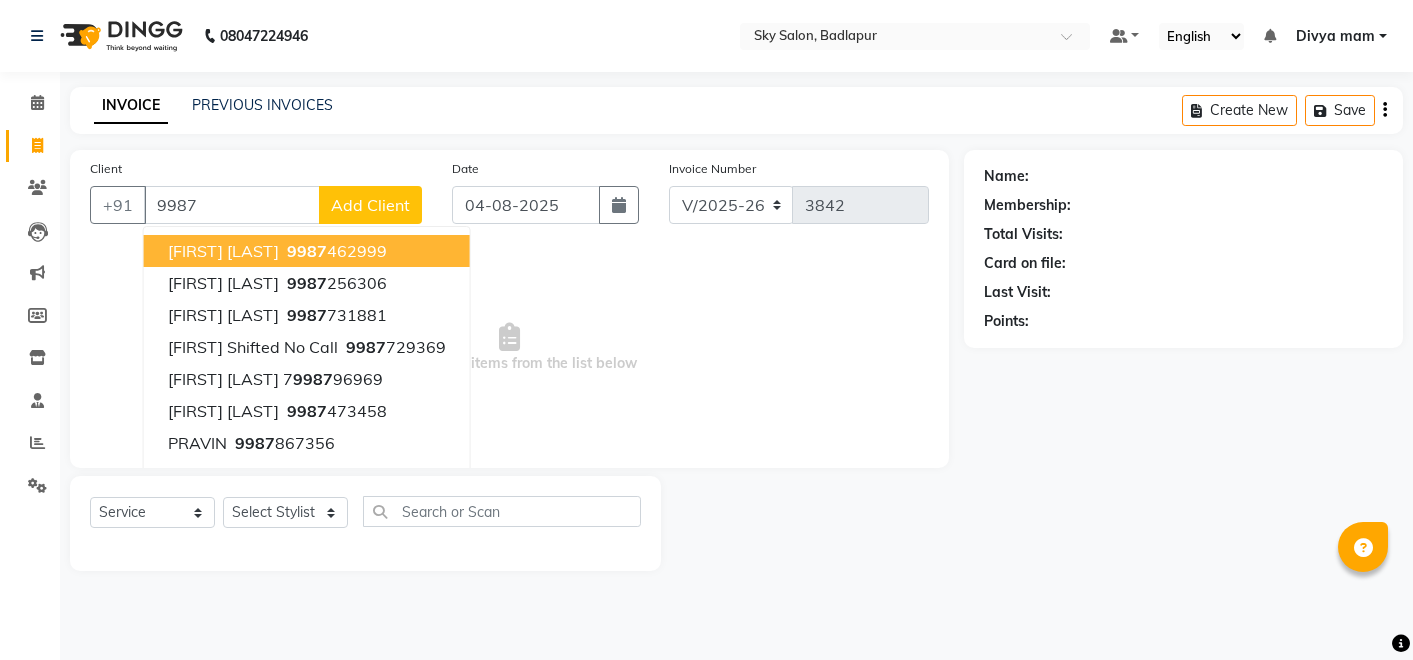select on "6927" 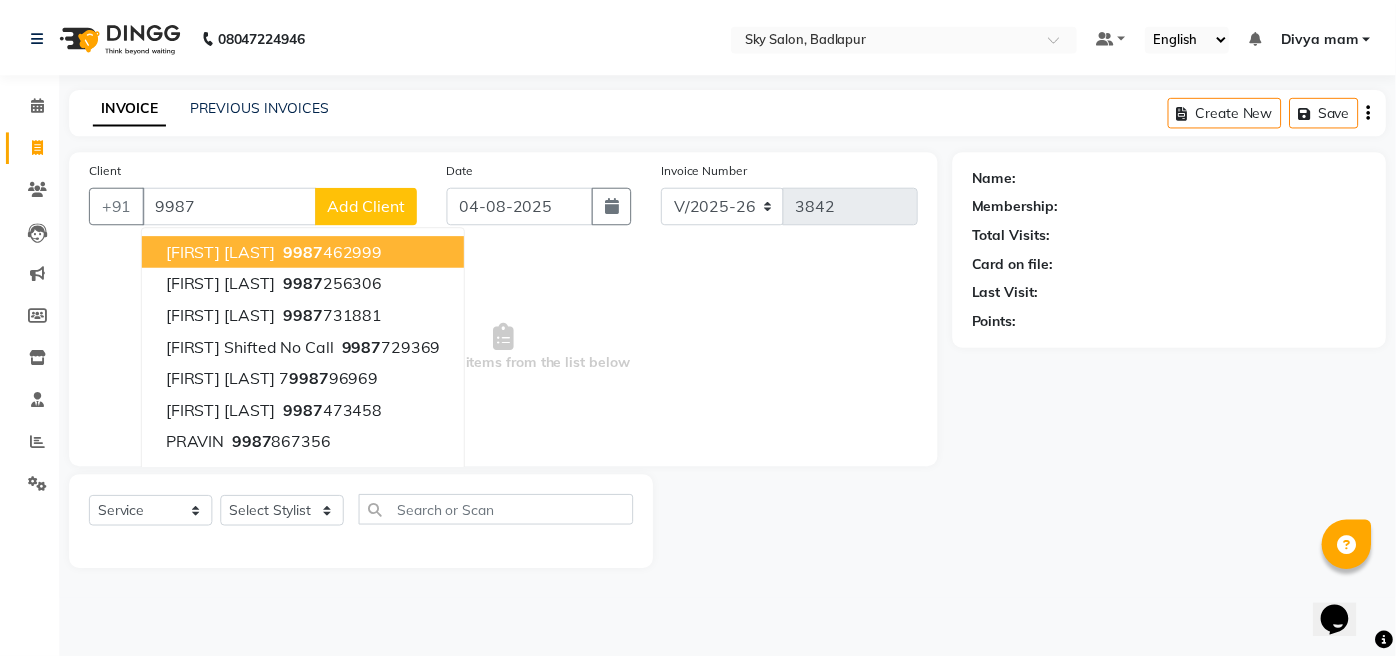 scroll, scrollTop: 0, scrollLeft: 0, axis: both 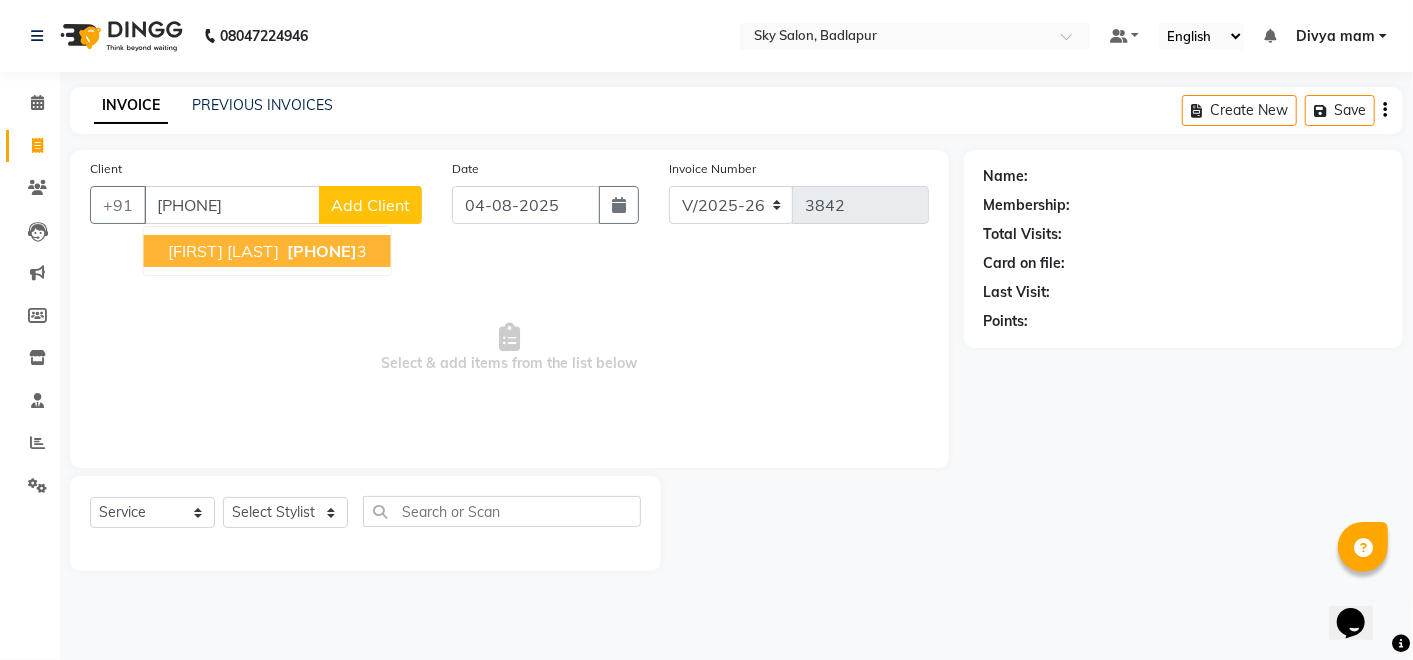type on "[PHONE]" 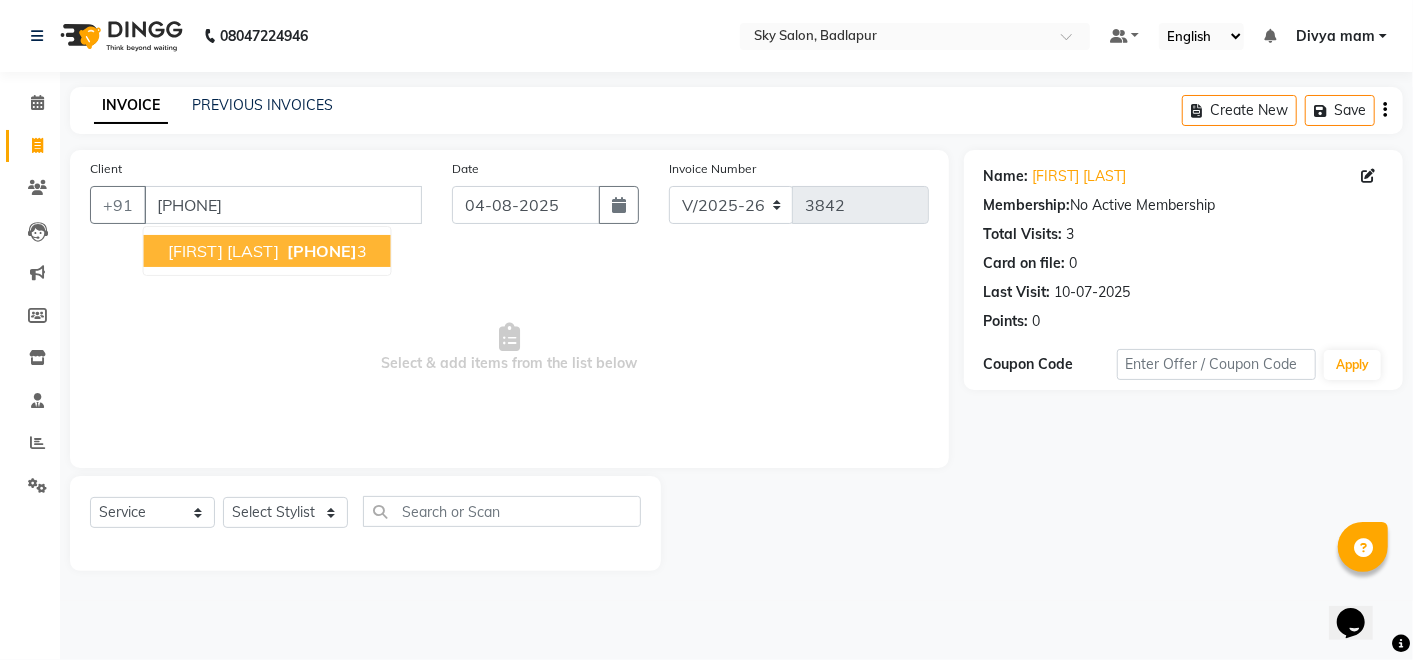 click on "[FIRST] [LAST]" at bounding box center [223, 251] 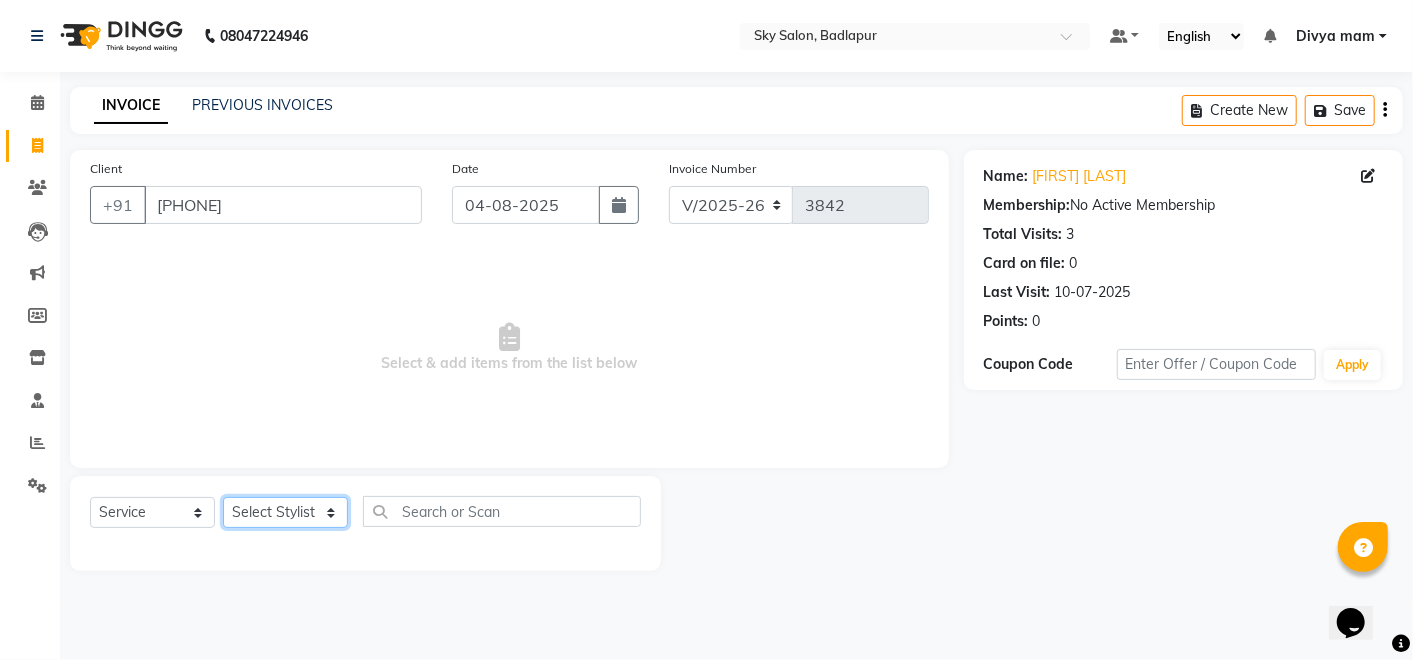 click on "Select Stylist Afreen sayyed Amir Bharti Raipure Chandan Shamnani Dilshad  Dipali Rathod Divya mam  Firoz GOURAV Jakir sir javed muskan pooja  Rihan  Sabir sir SACHIN Sahil Sam sir Sandhya jaiswal semi Shamim Ahmad" 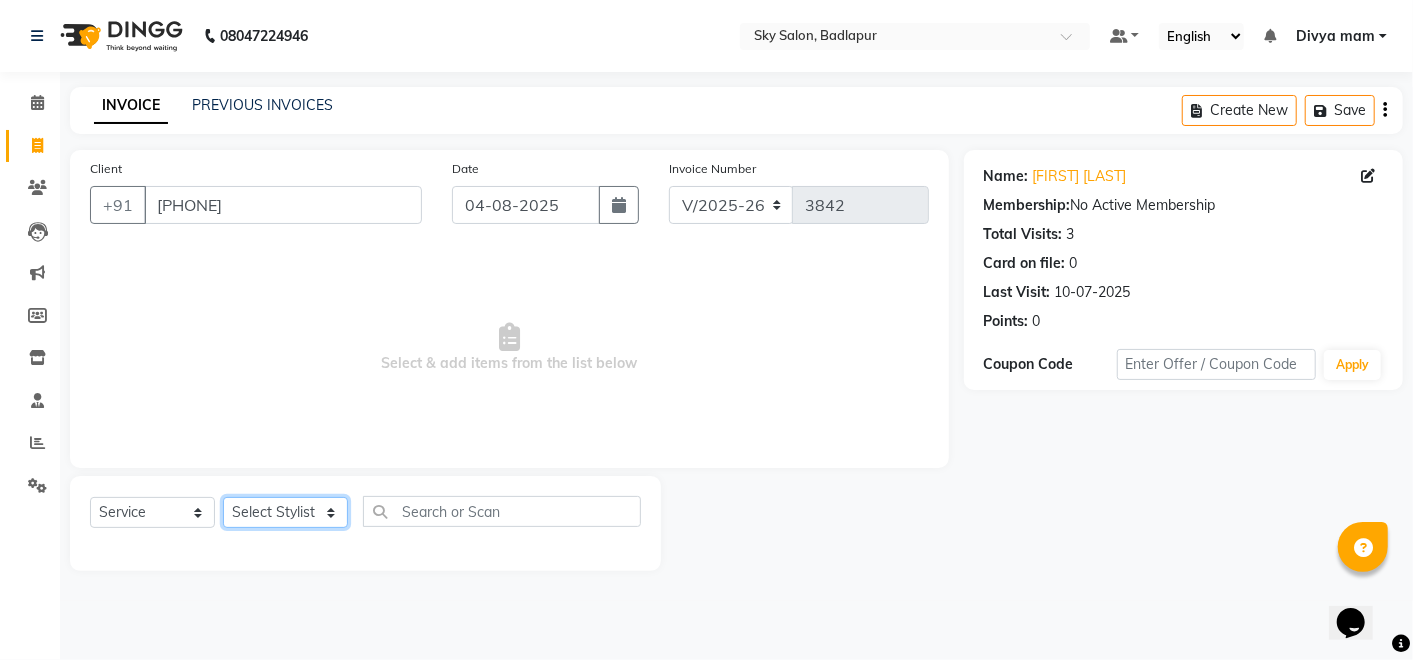 select on "81048" 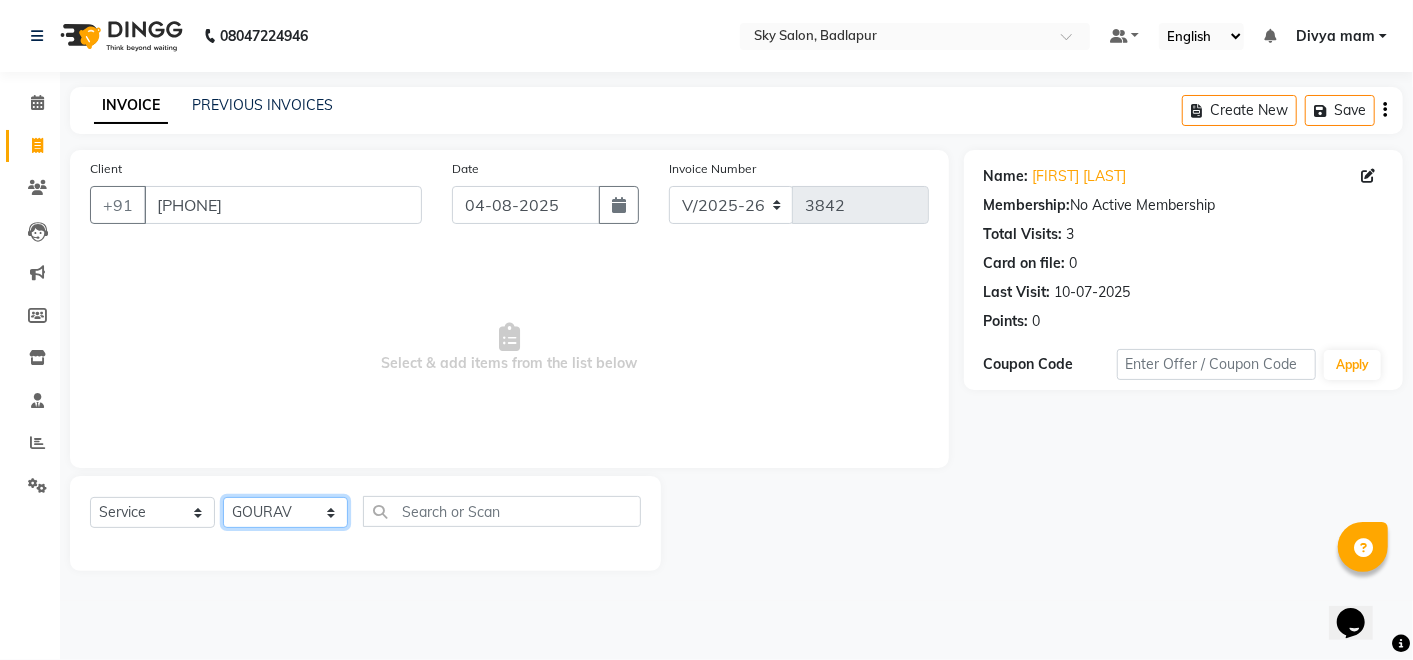 click on "Select Stylist Afreen sayyed Amir Bharti Raipure Chandan Shamnani Dilshad  Dipali Rathod Divya mam  Firoz GOURAV Jakir sir javed muskan pooja  Rihan  Sabir sir SACHIN Sahil Sam sir Sandhya jaiswal semi Shamim Ahmad" 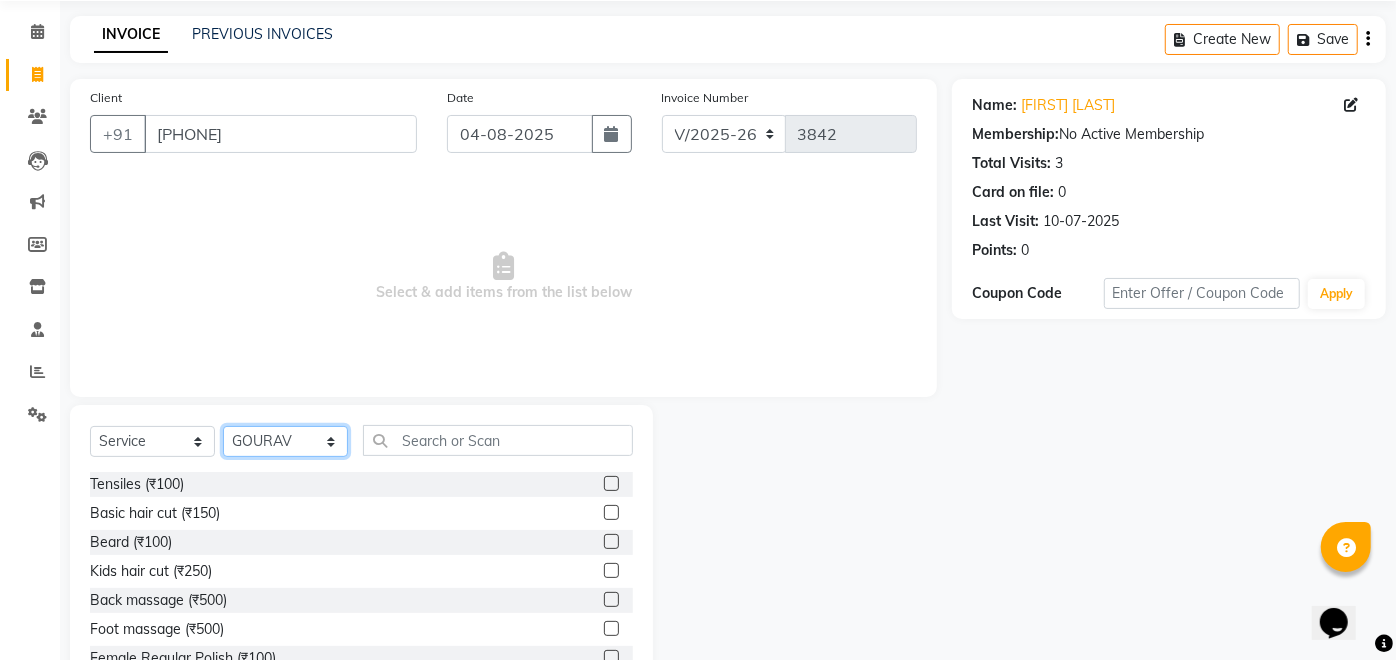 scroll, scrollTop: 111, scrollLeft: 0, axis: vertical 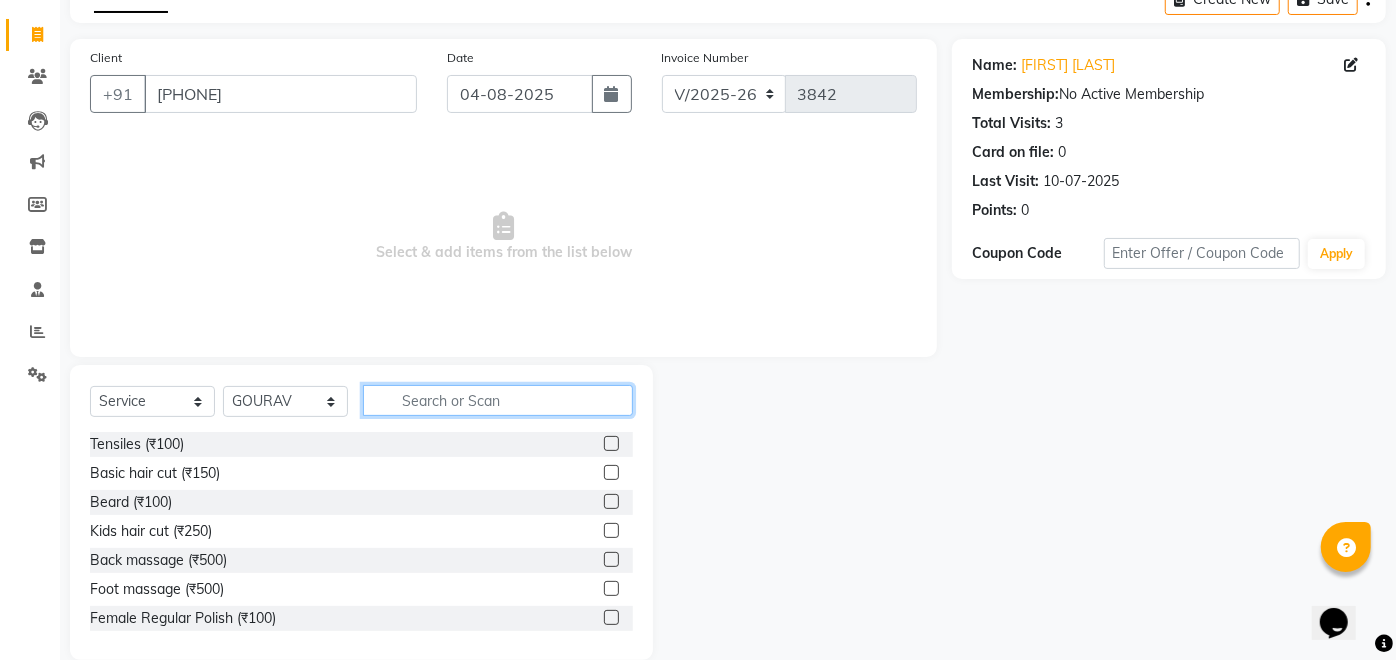 click 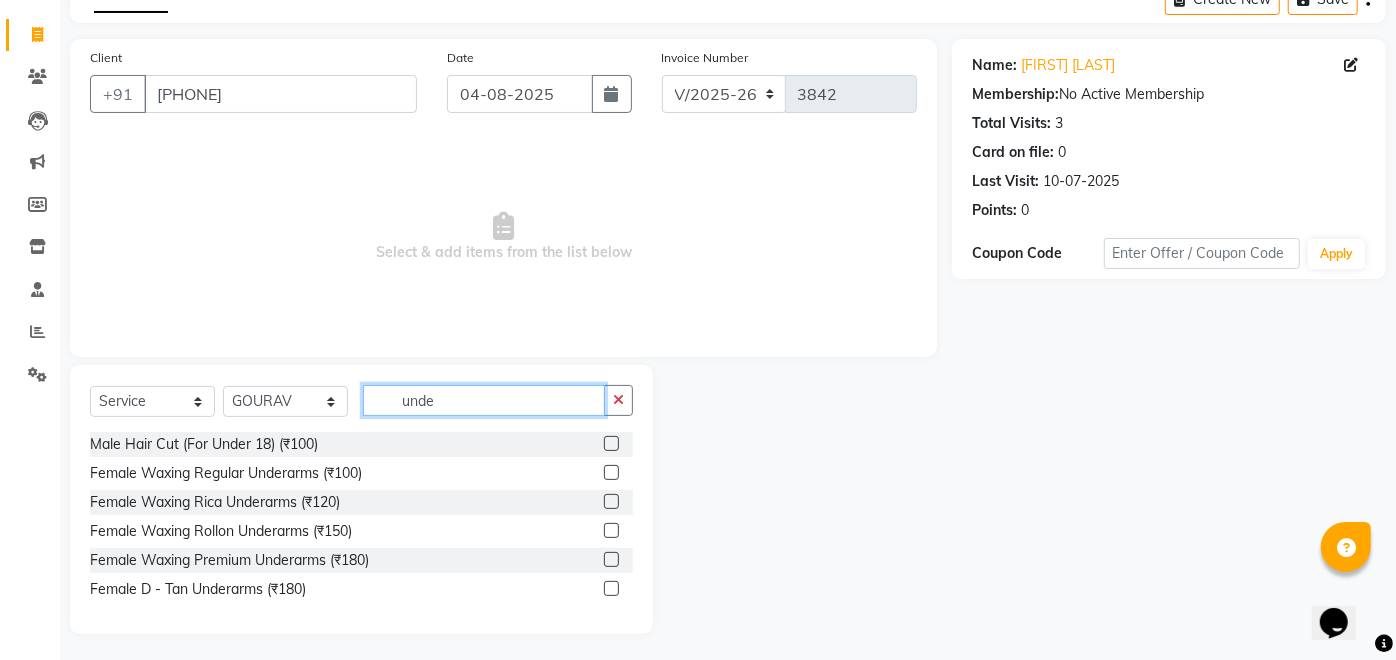 type on "unde" 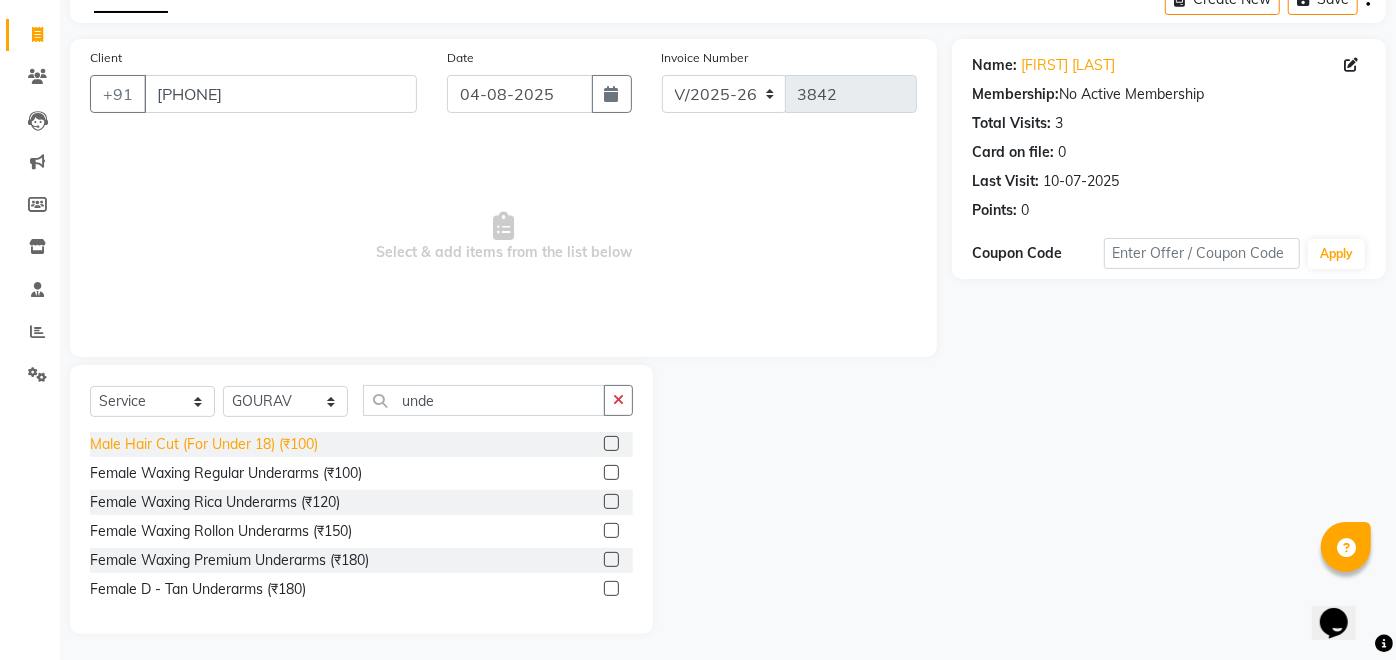 click on "Male Hair Cut (For Under 18) (₹100)" 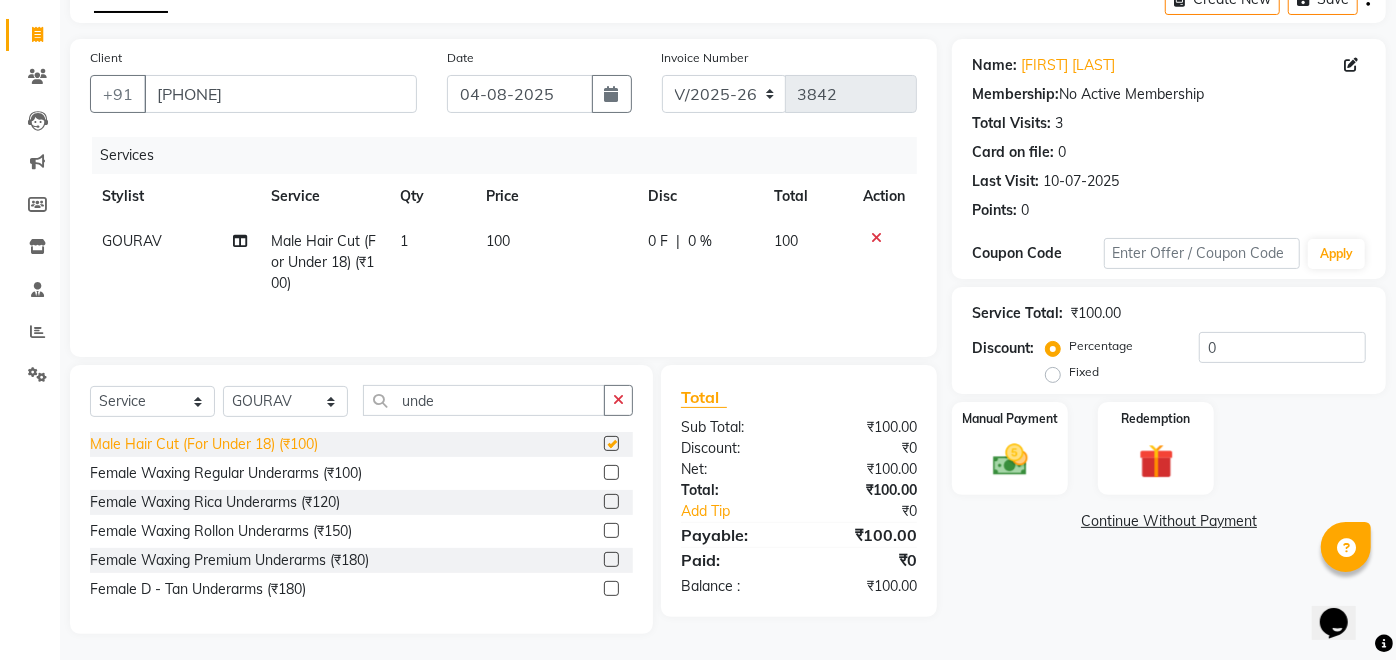 checkbox on "false" 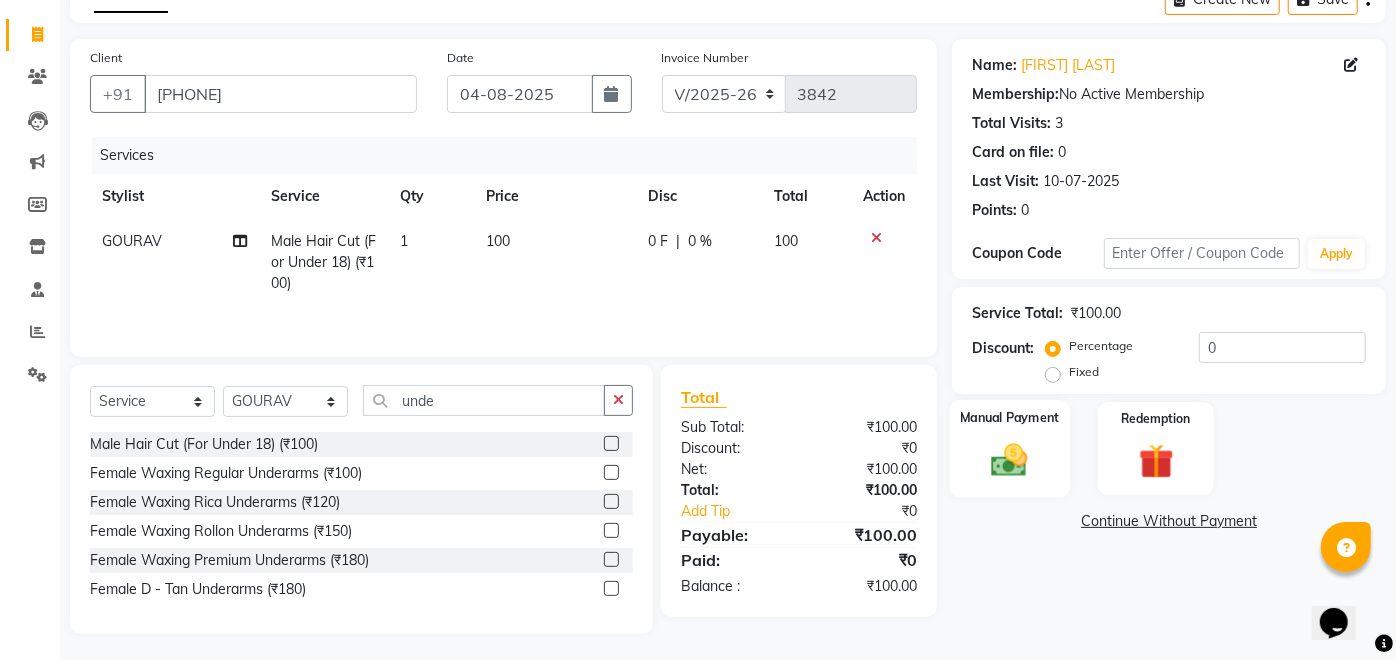click 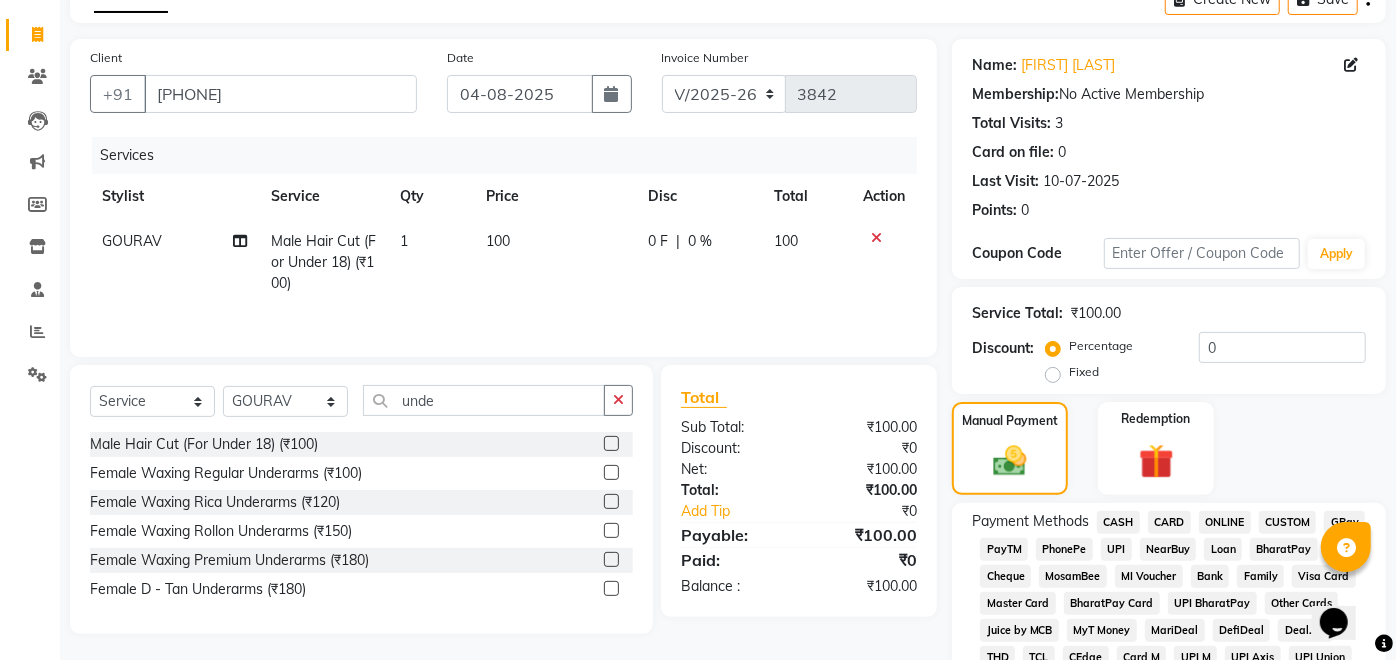 click on "CASH" 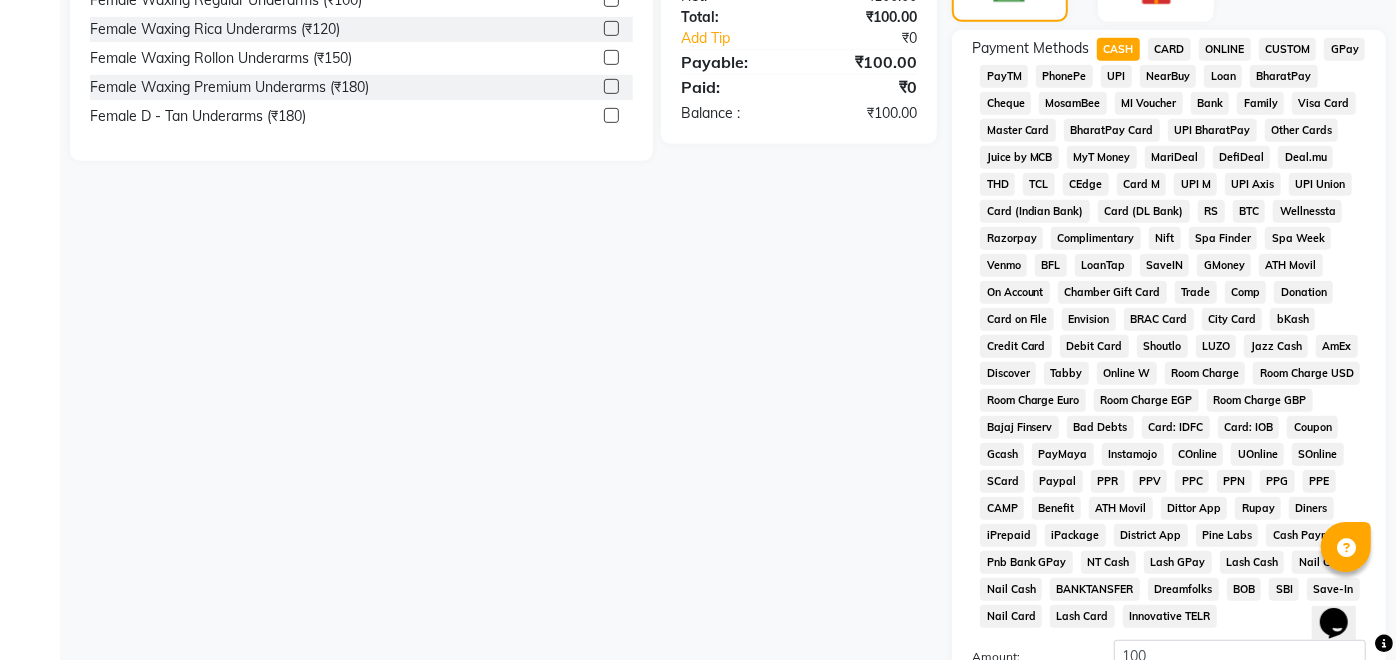 scroll, scrollTop: 821, scrollLeft: 0, axis: vertical 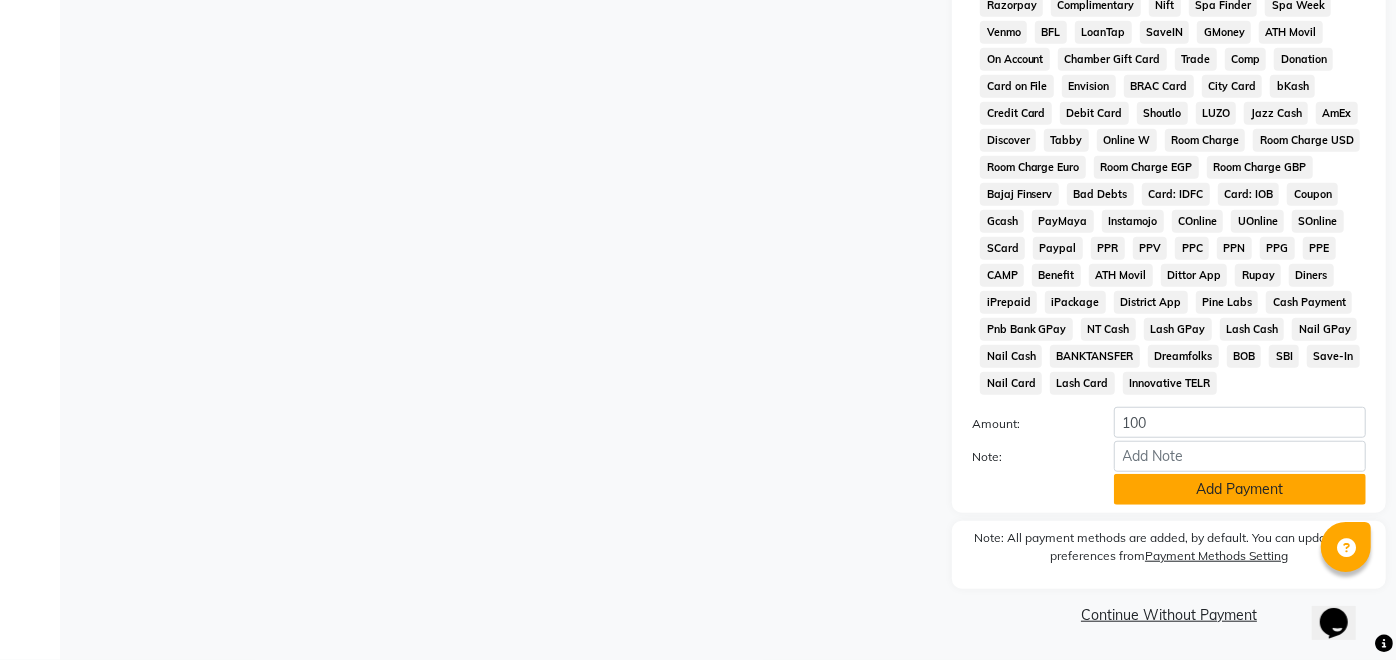 click on "Add Payment" 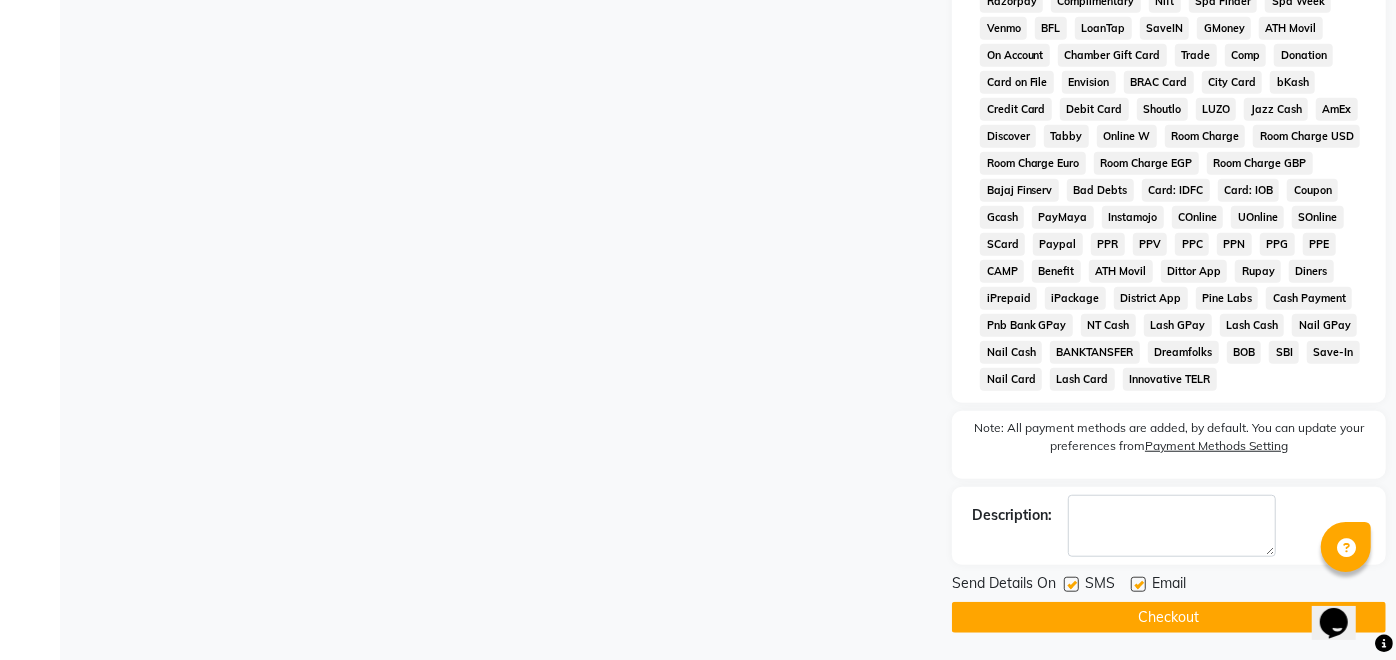 click 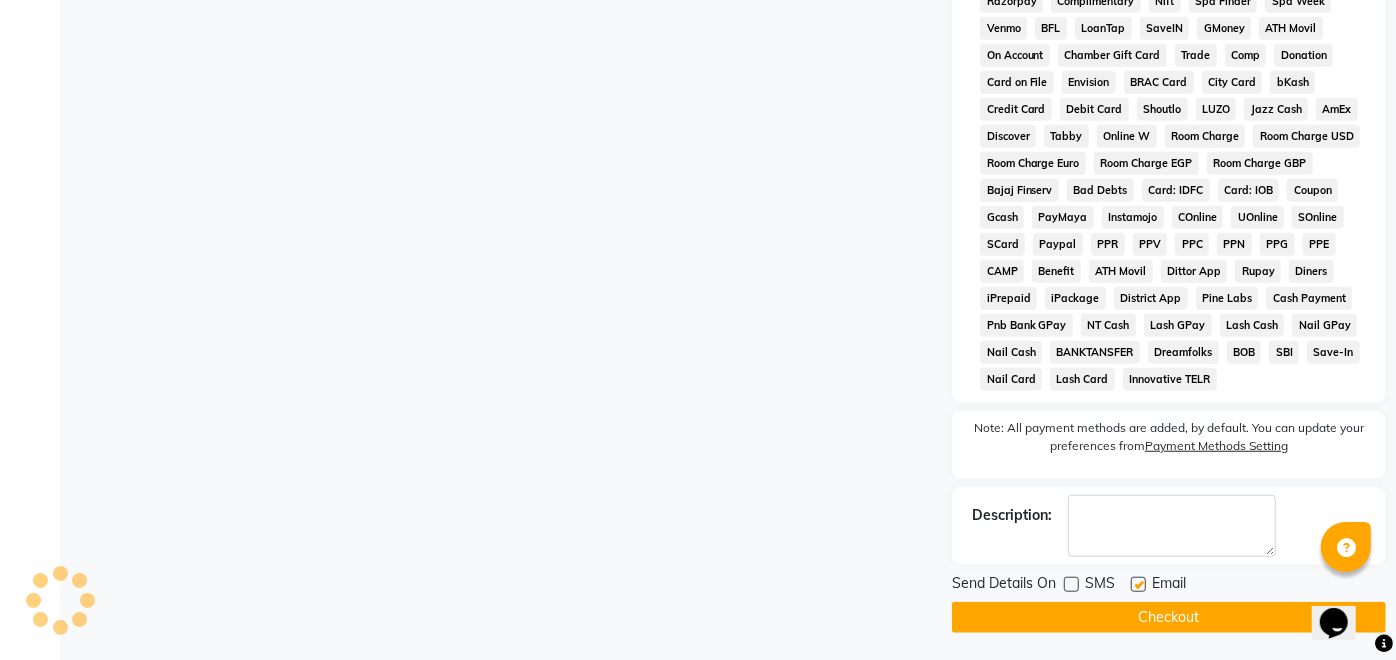 click on "Checkout" 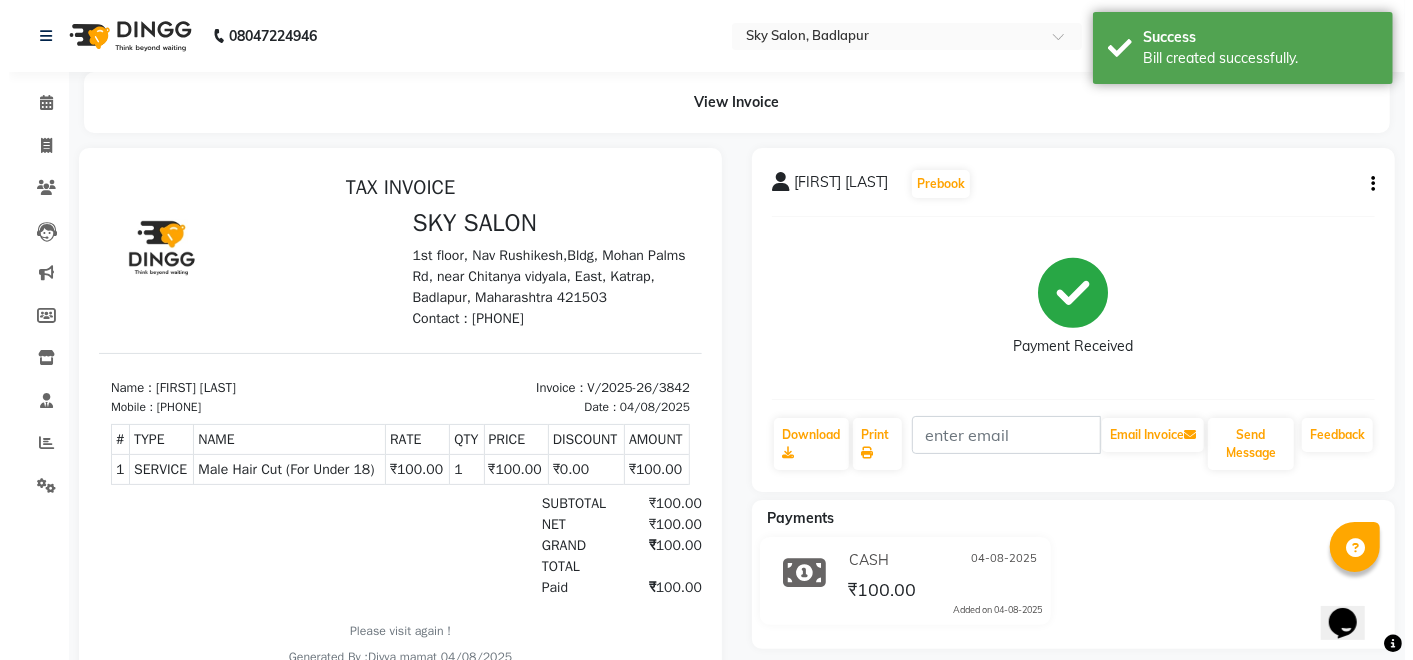 scroll, scrollTop: 0, scrollLeft: 0, axis: both 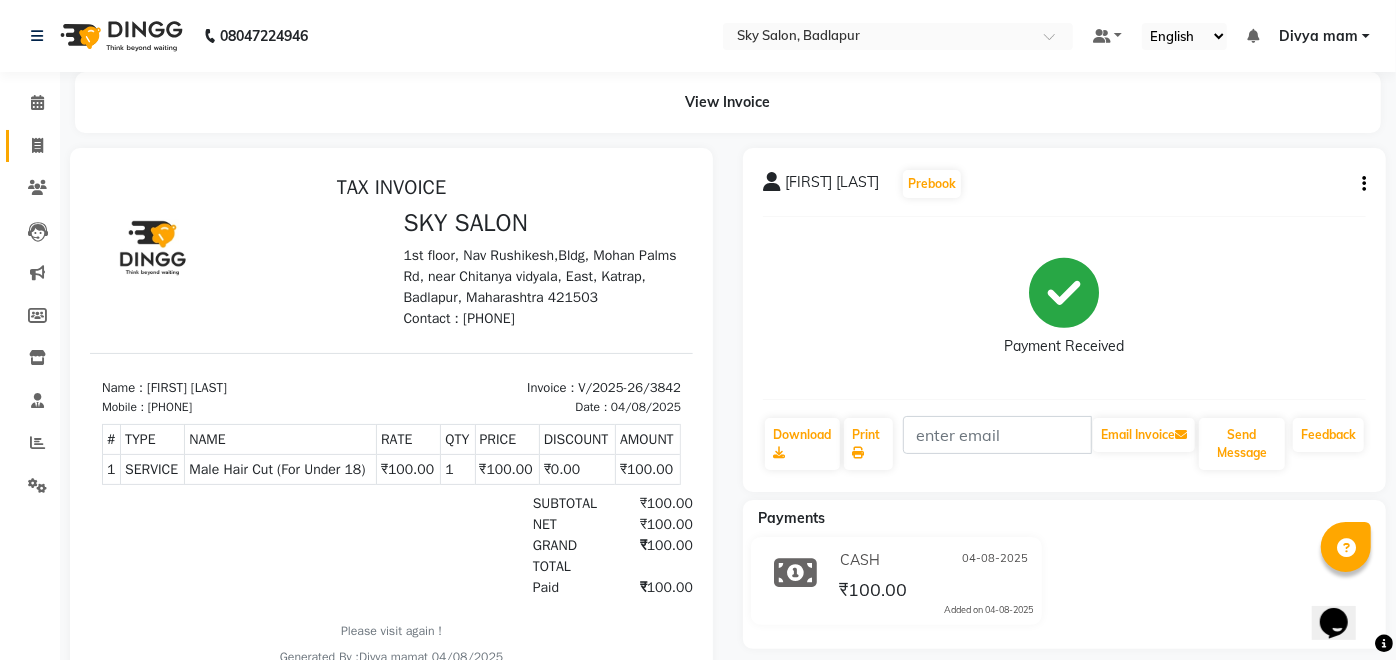 click 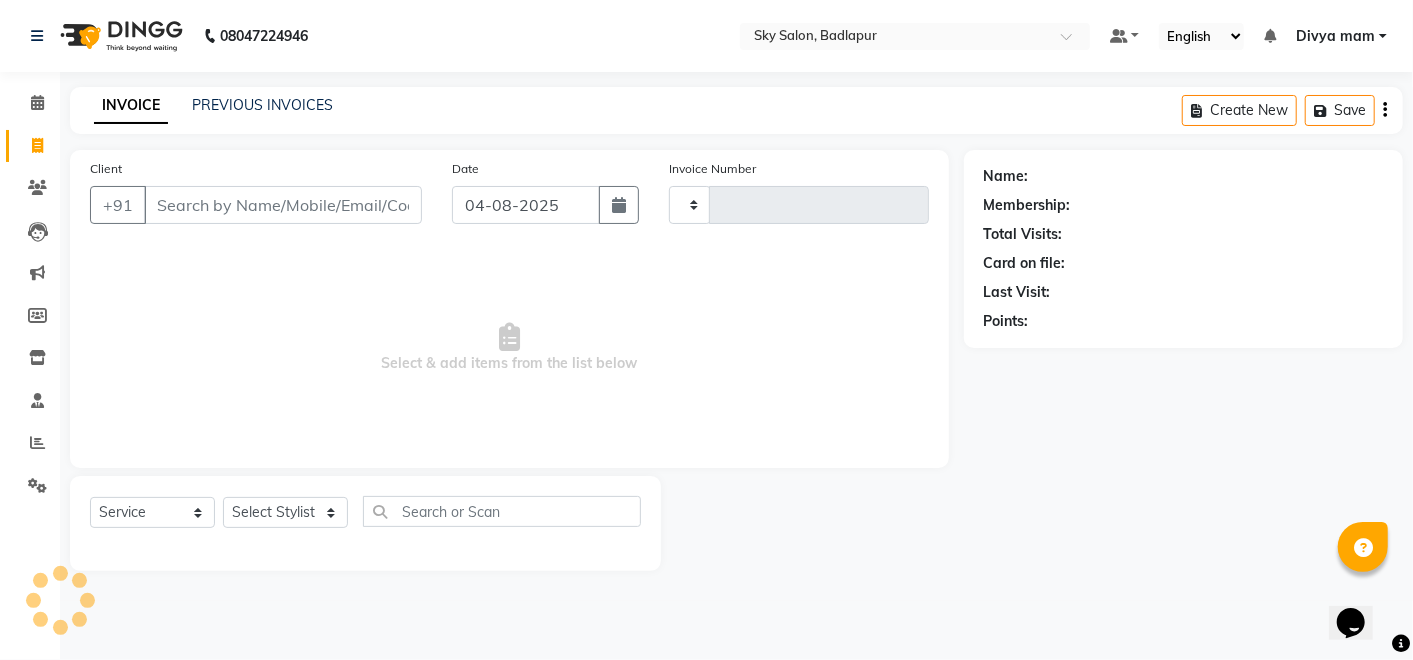 type on "3843" 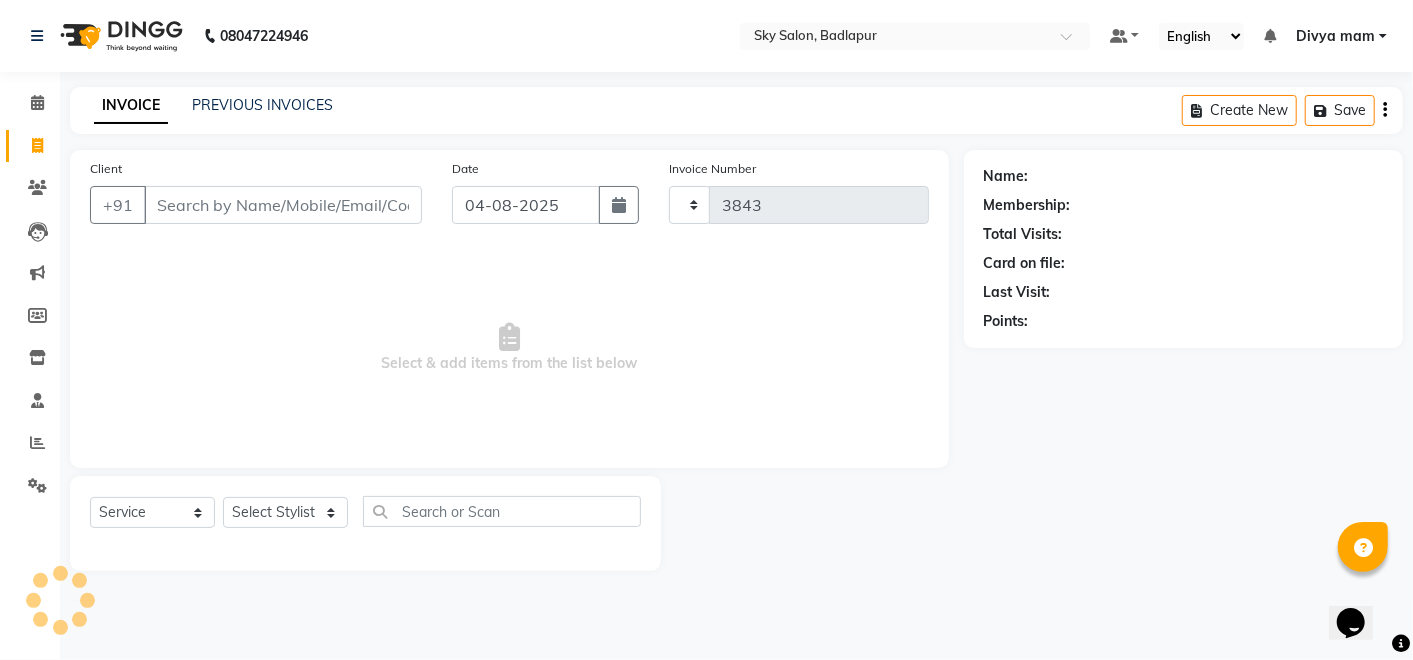 select on "6927" 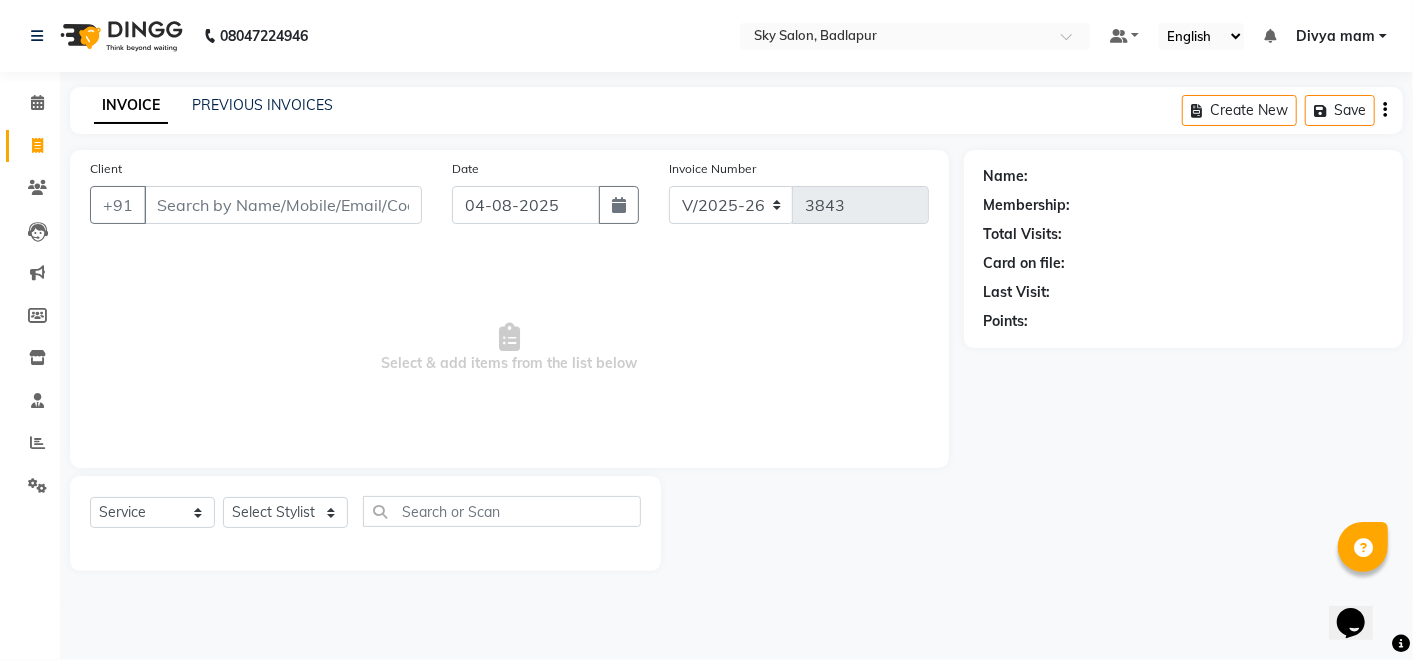 click on "Client" at bounding box center (283, 205) 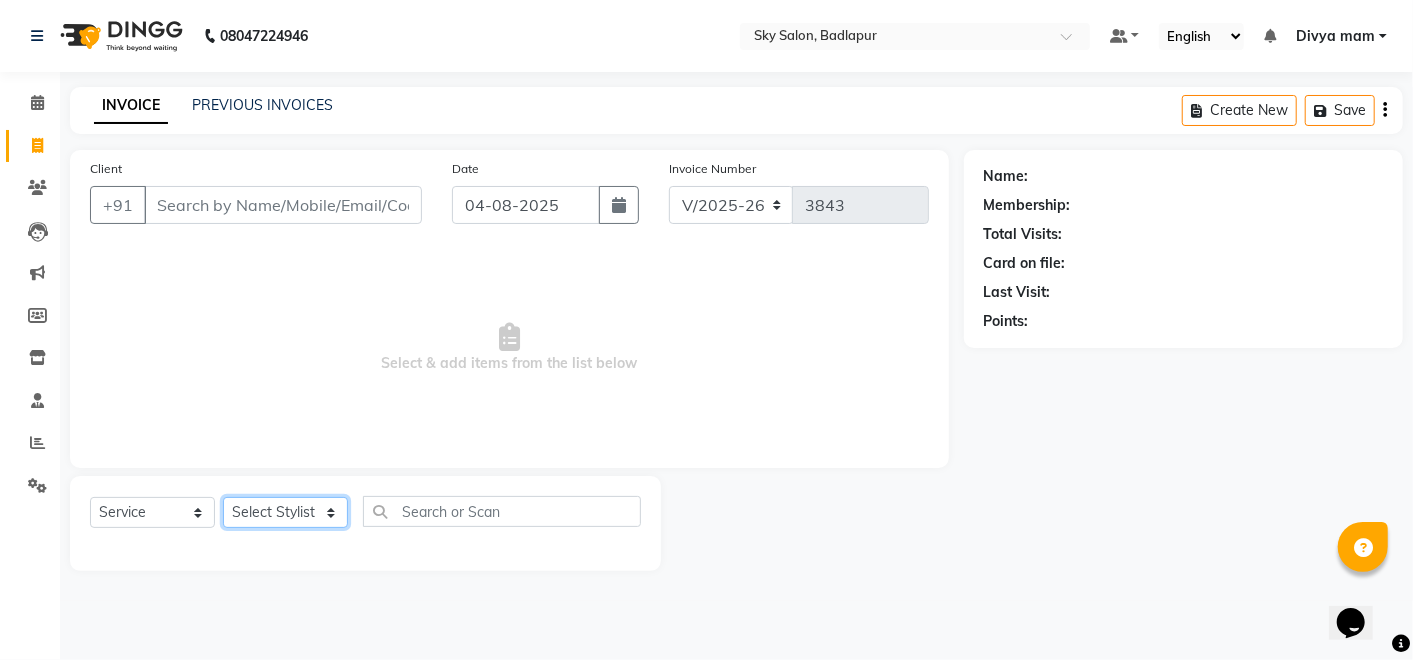 click on "Select Stylist Afreen sayyed Amir Bharti Raipure Chandan Shamnani Dilshad  Dipali Rathod Divya mam  Firoz GOURAV Jakir sir javed muskan pooja  Rihan  Sabir sir SACHIN Sahil Sam sir Sandhya jaiswal semi Shamim Ahmad" 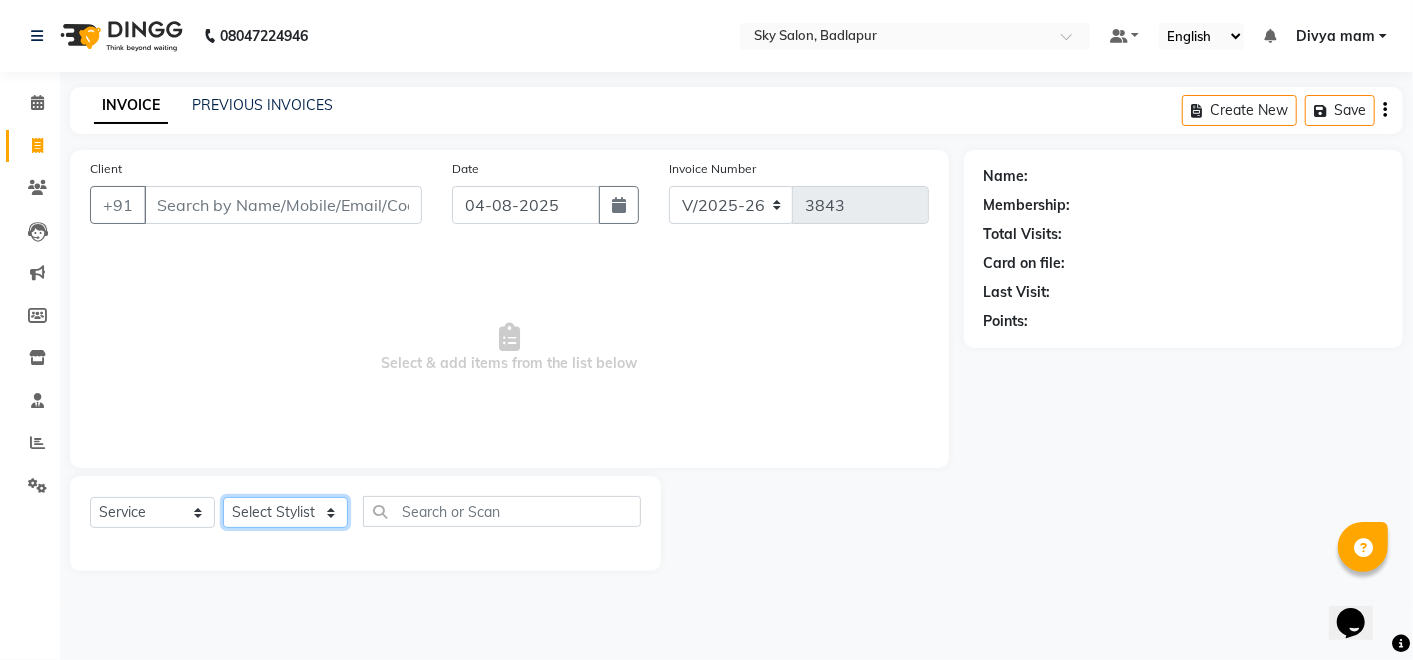 select on "66825" 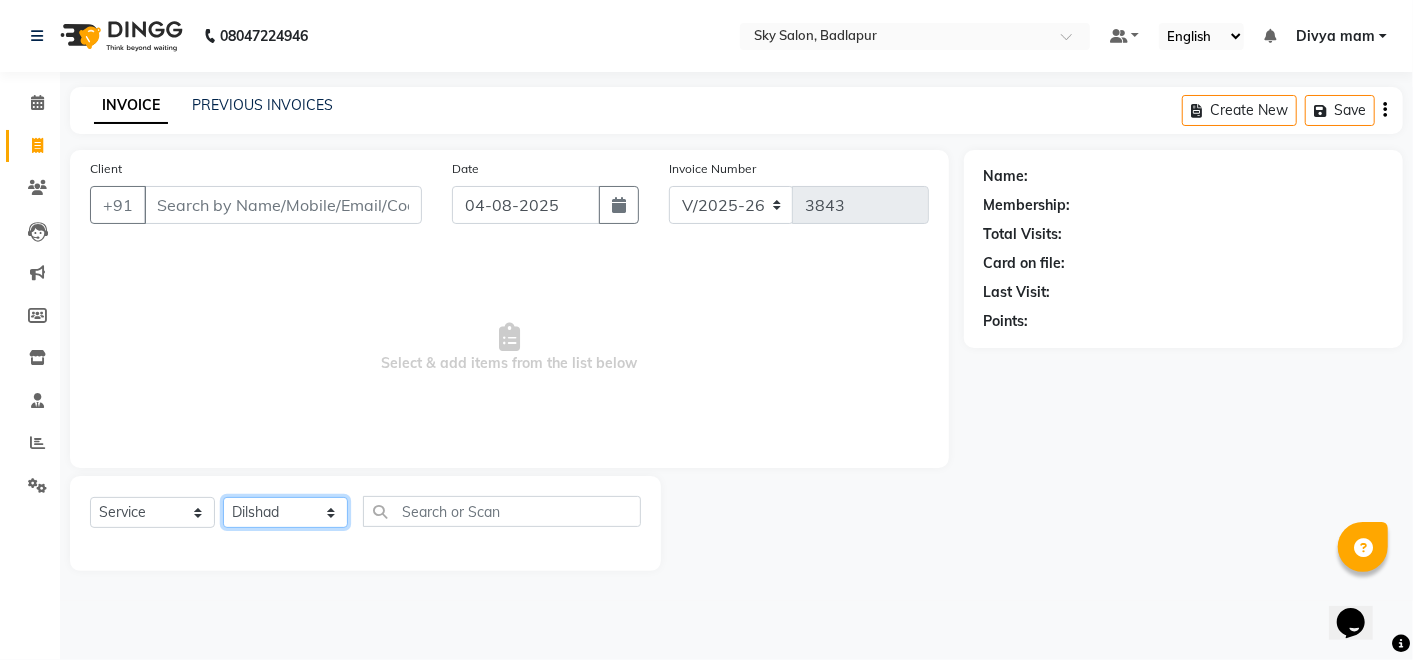 click on "Select Stylist Afreen sayyed Amir Bharti Raipure Chandan Shamnani Dilshad  Dipali Rathod Divya mam  Firoz GOURAV Jakir sir javed muskan pooja  Rihan  Sabir sir SACHIN Sahil Sam sir Sandhya jaiswal semi Shamim Ahmad" 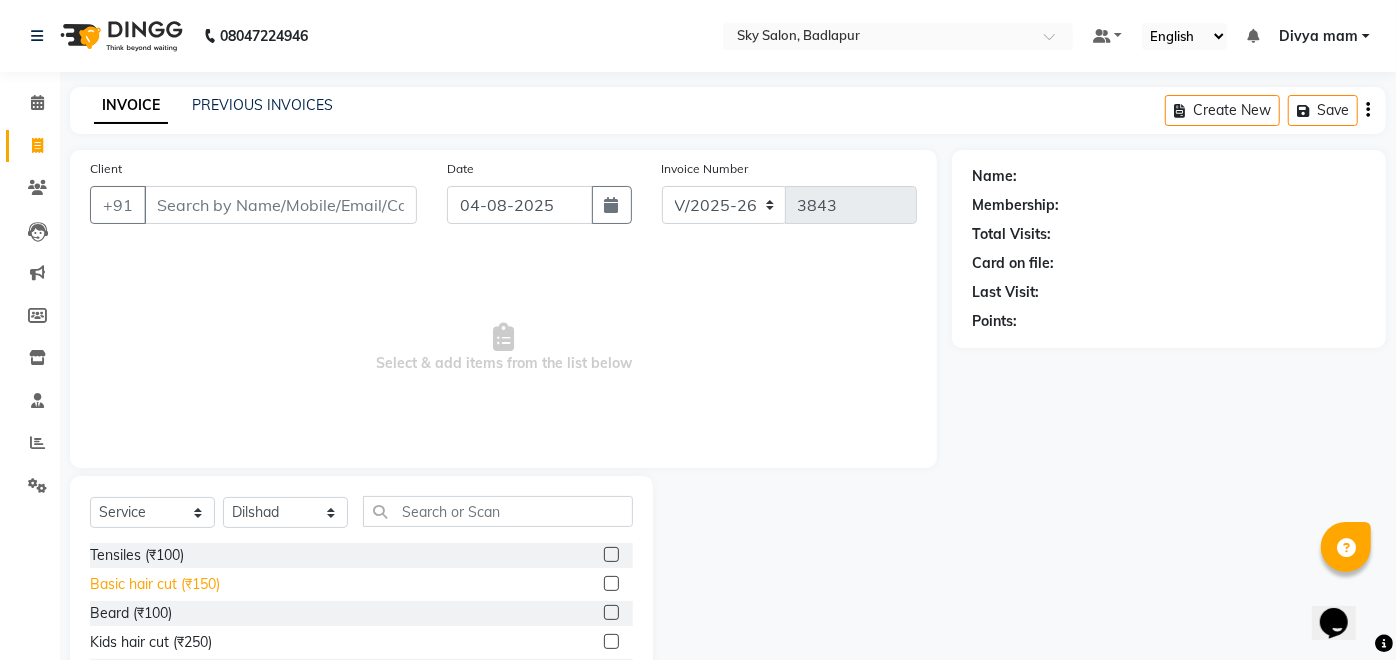click on "Basic hair cut (₹150)" 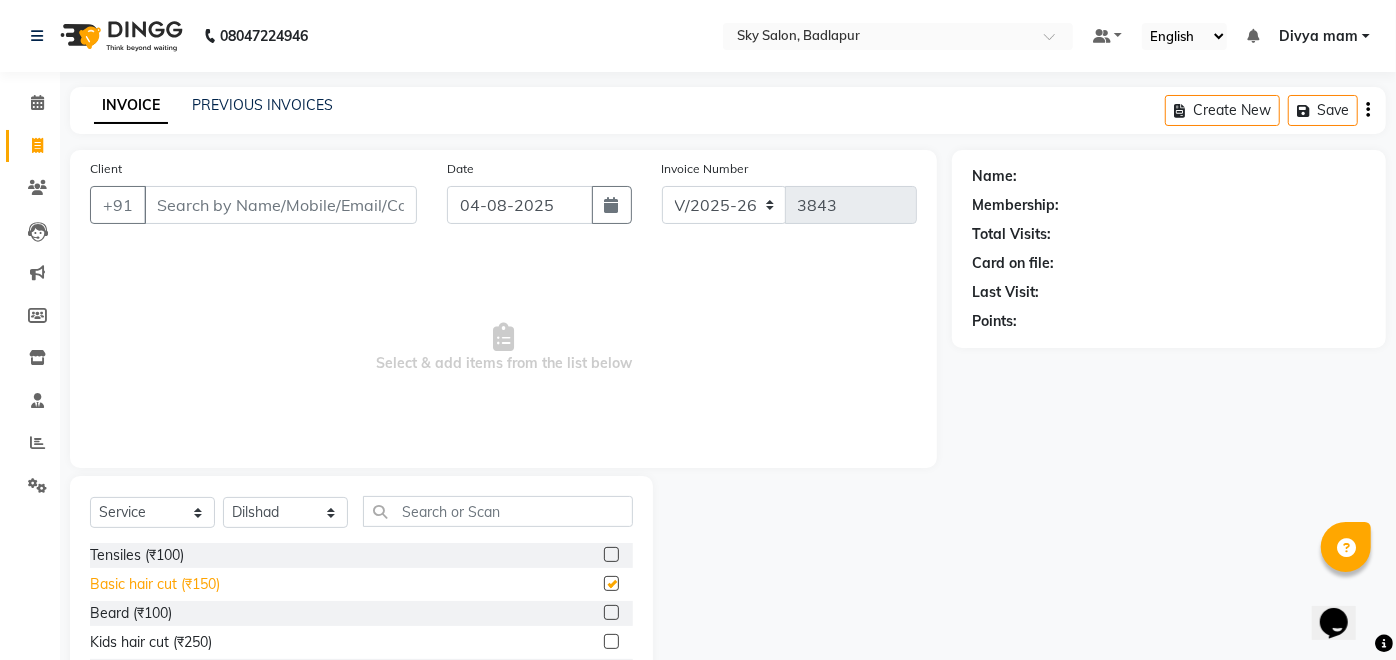 checkbox on "false" 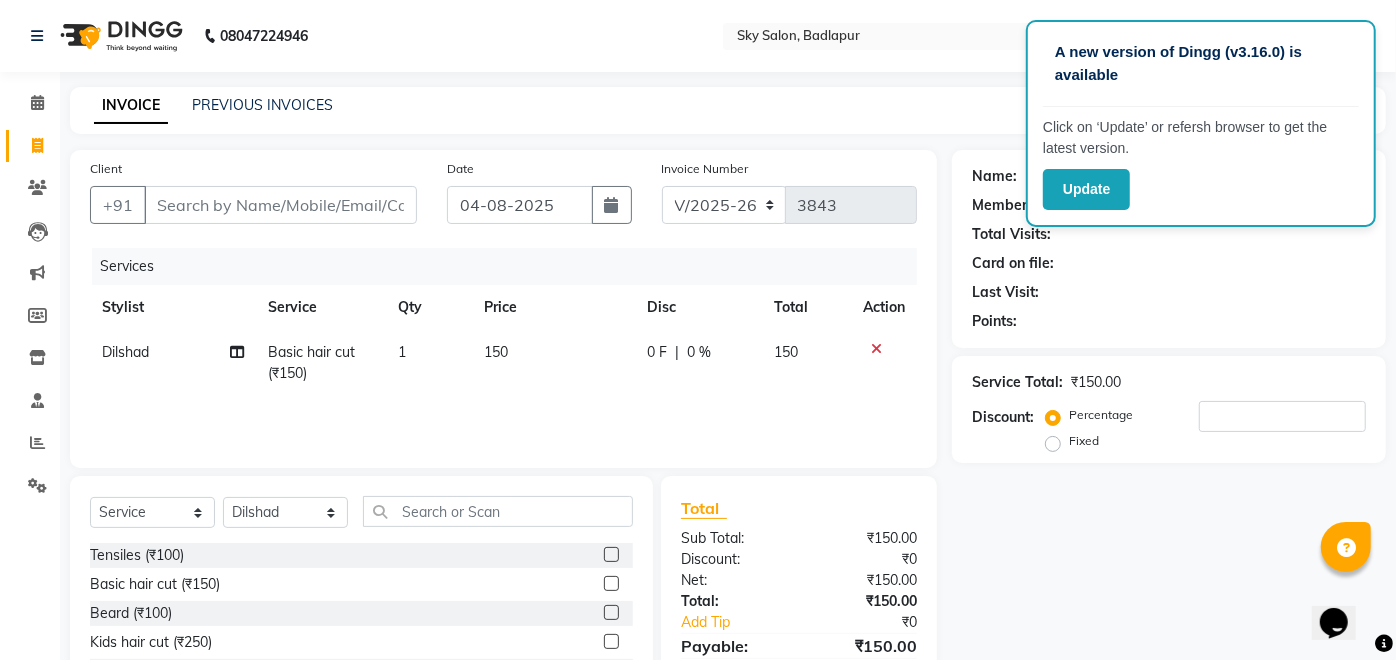 click on "Name: Membership: Total Visits: Card on file: Last Visit:  Points:  Service Total:  ₹150.00  Discount:  Percentage   Fixed" 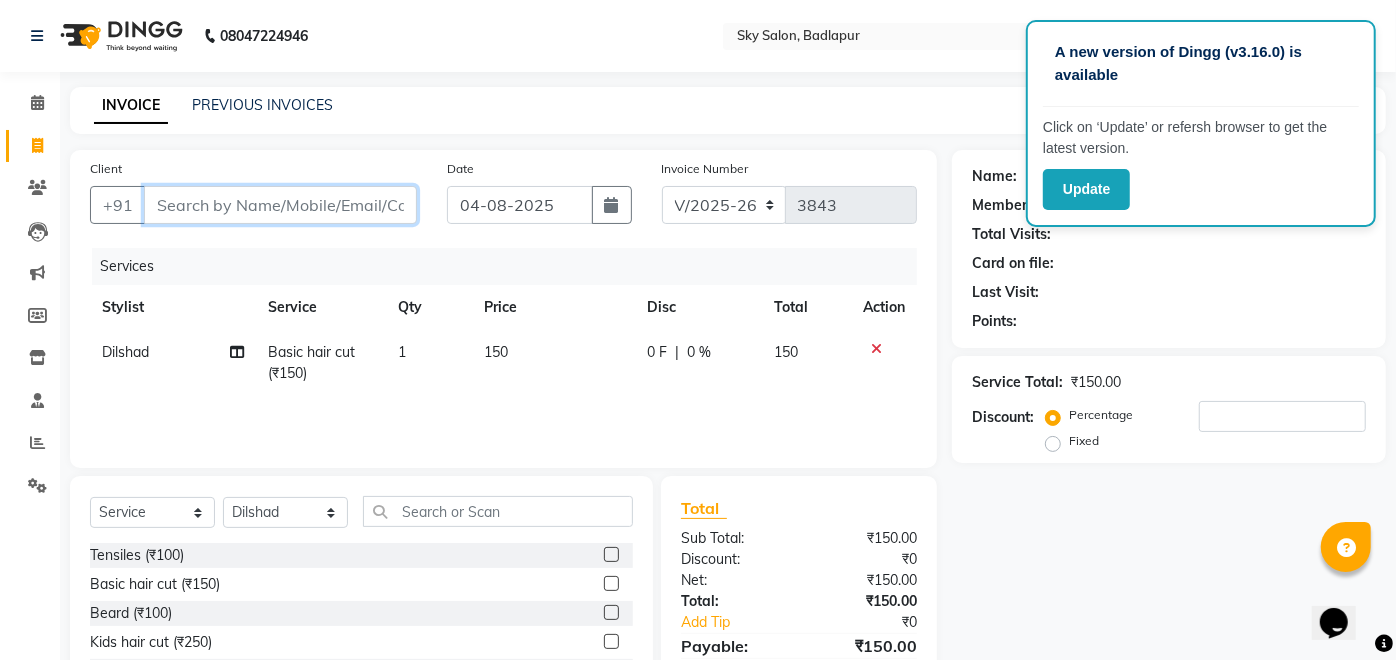 click on "Client" at bounding box center (280, 205) 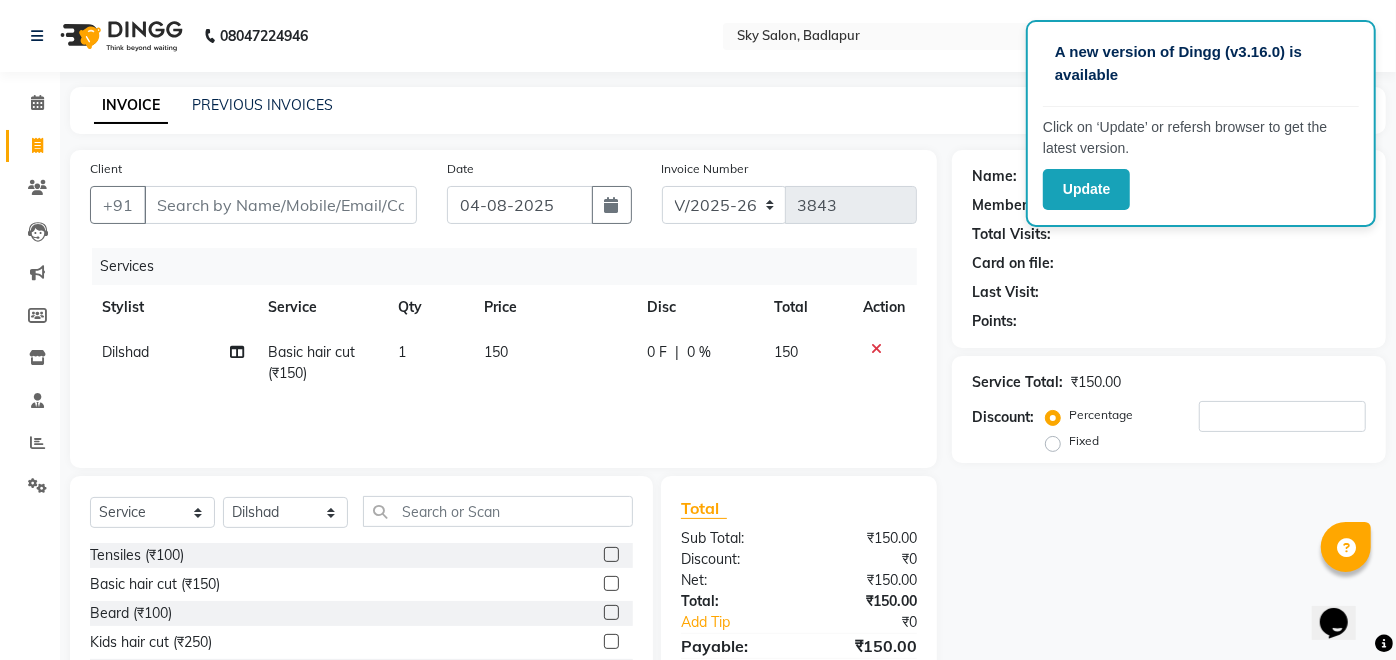 click on "Name: Membership: Total Visits: Card on file: Last Visit:  Points:  Service Total:  ₹150.00  Discount:  Percentage   Fixed" 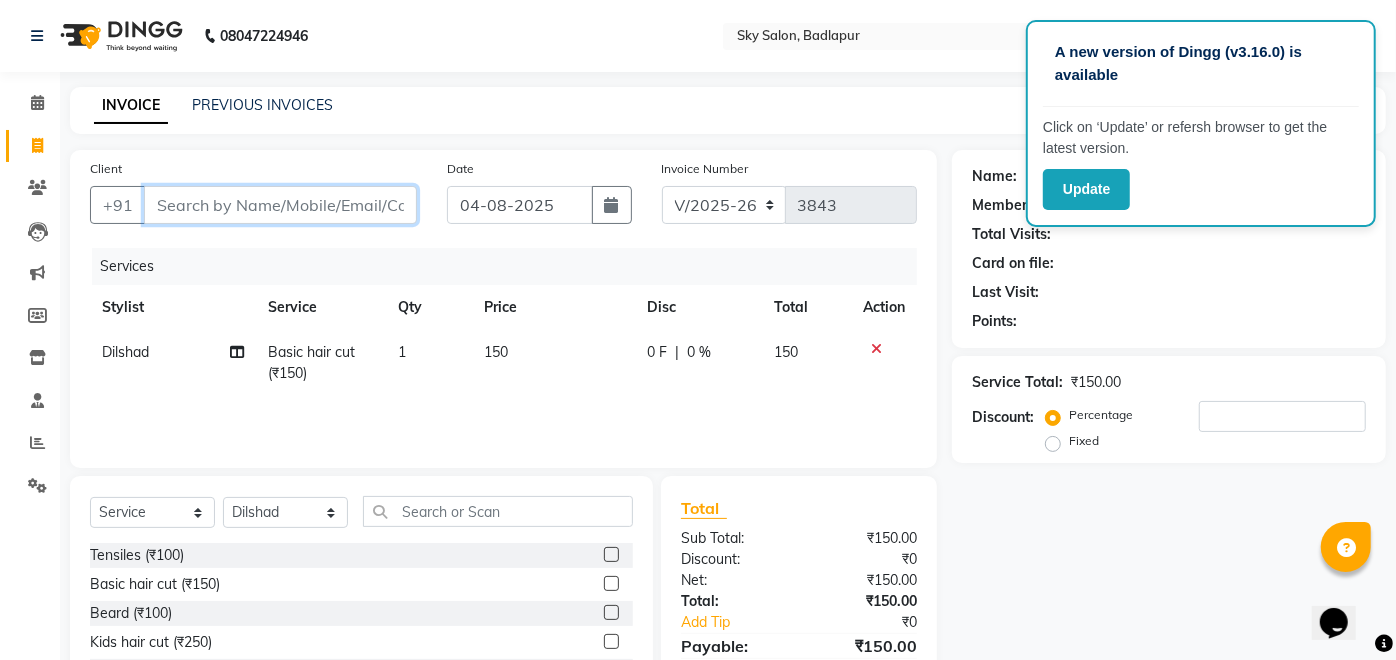 click on "Client" at bounding box center [280, 205] 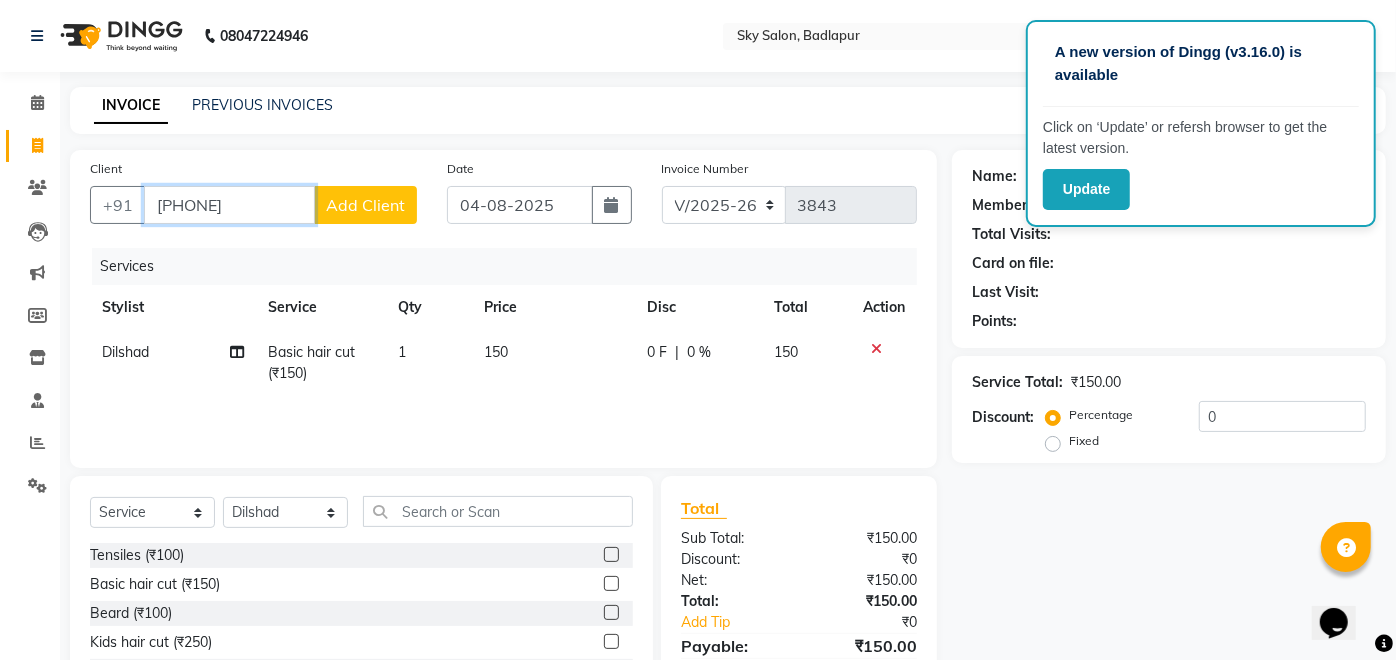 type on "[PHONE]" 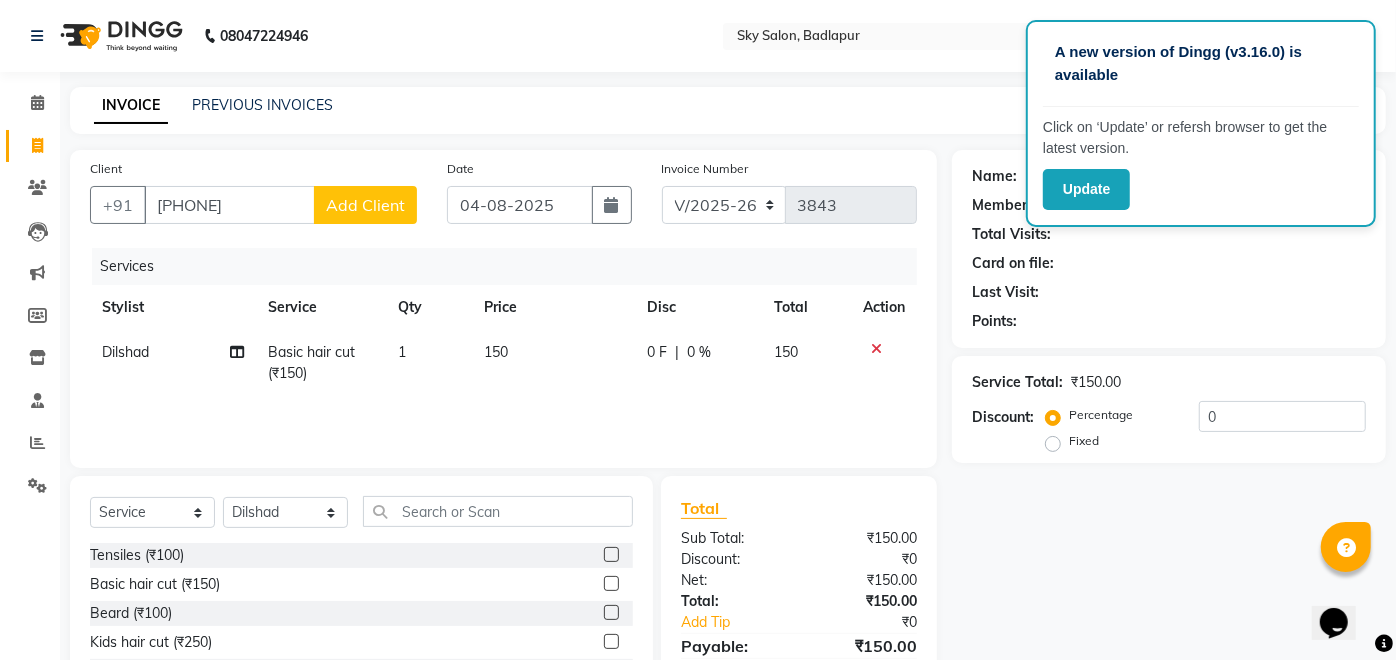 click on "Add Client" 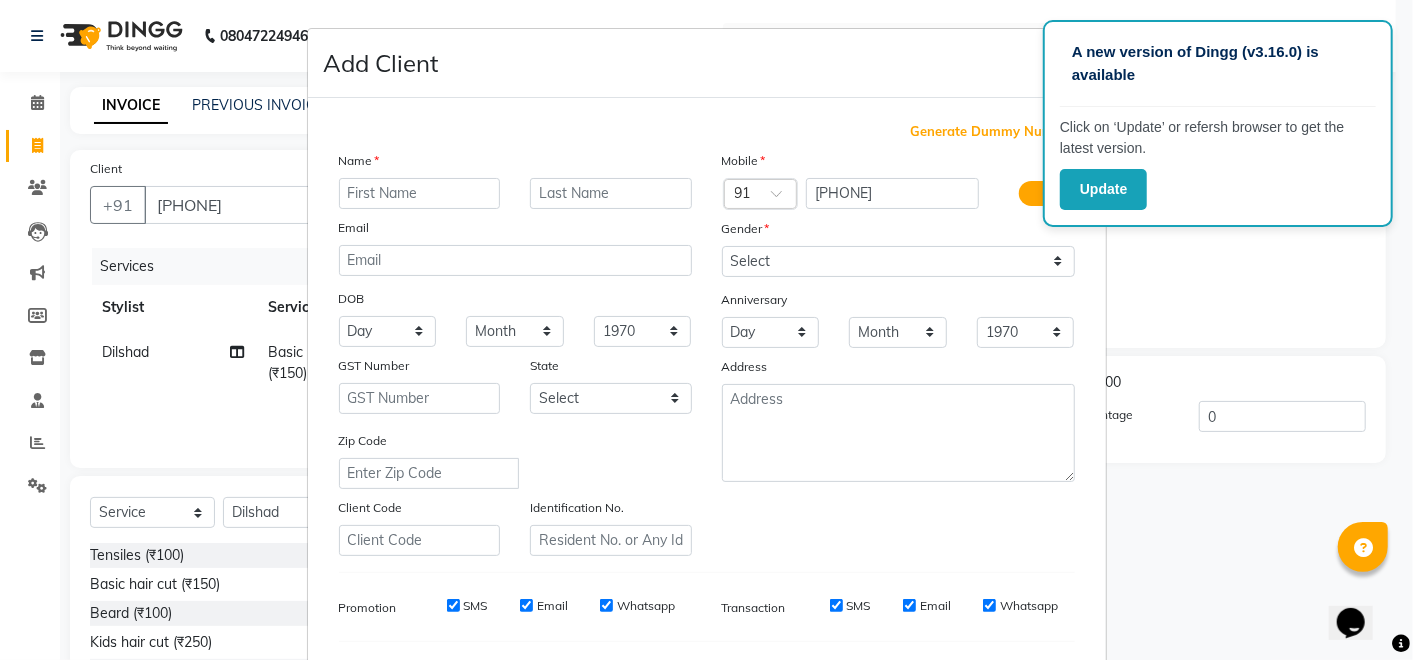 click at bounding box center (420, 193) 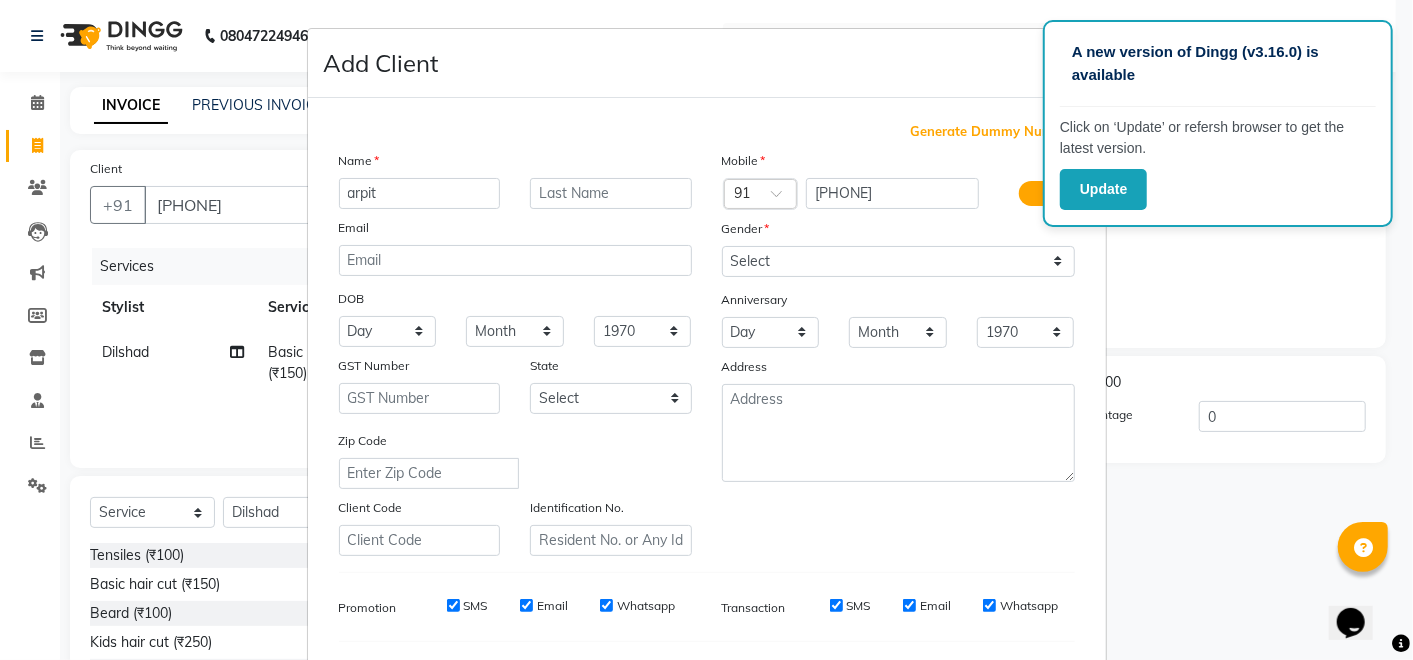 type on "arpit" 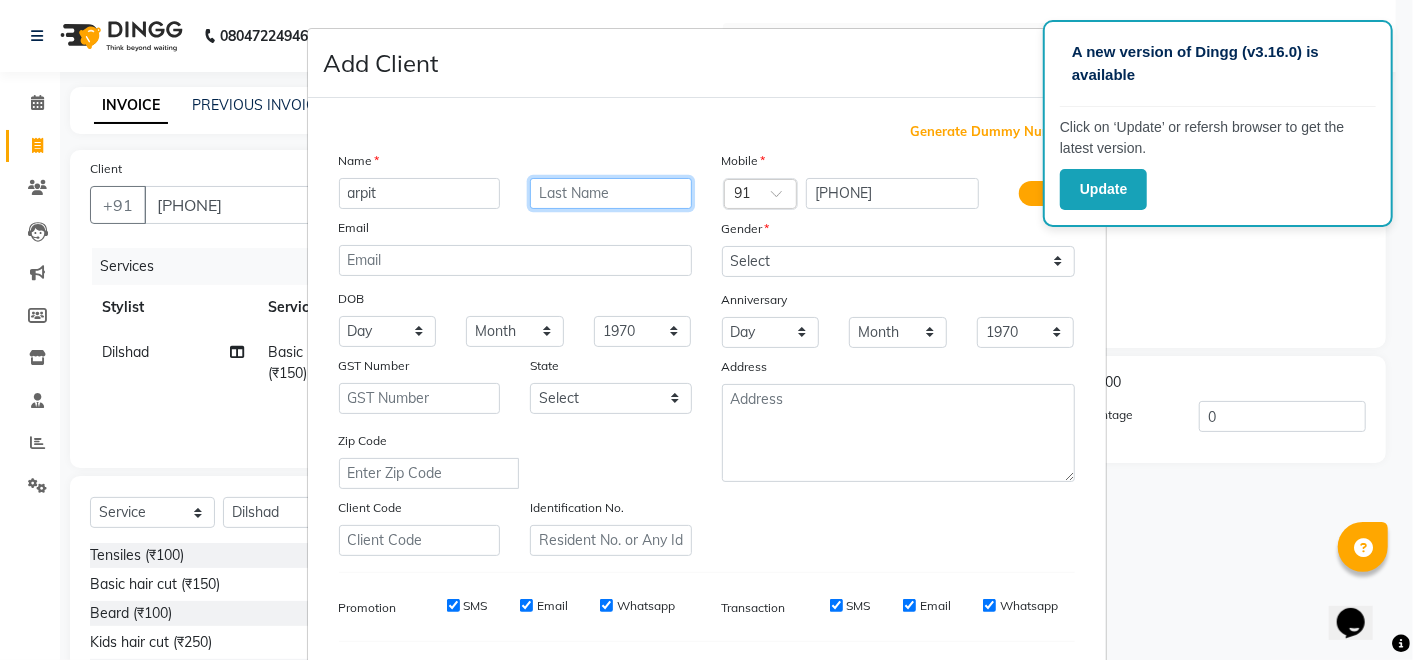 click at bounding box center [611, 193] 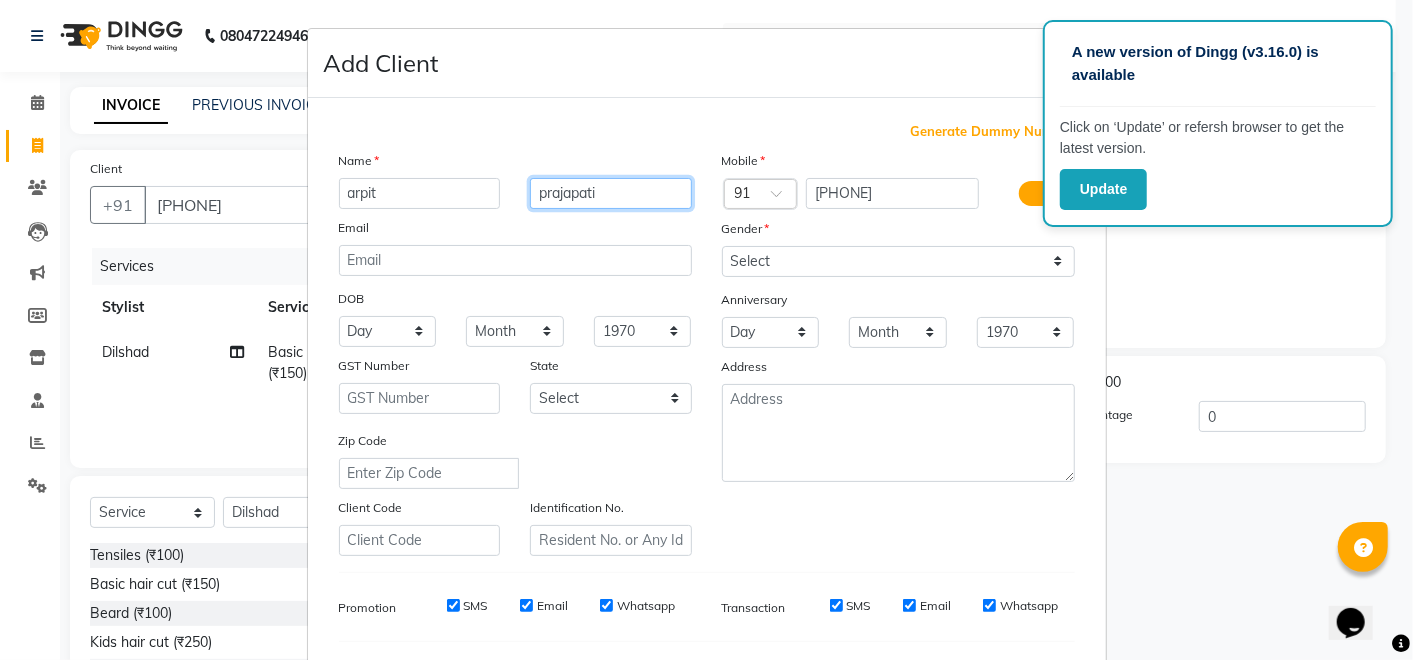 type on "prajapati" 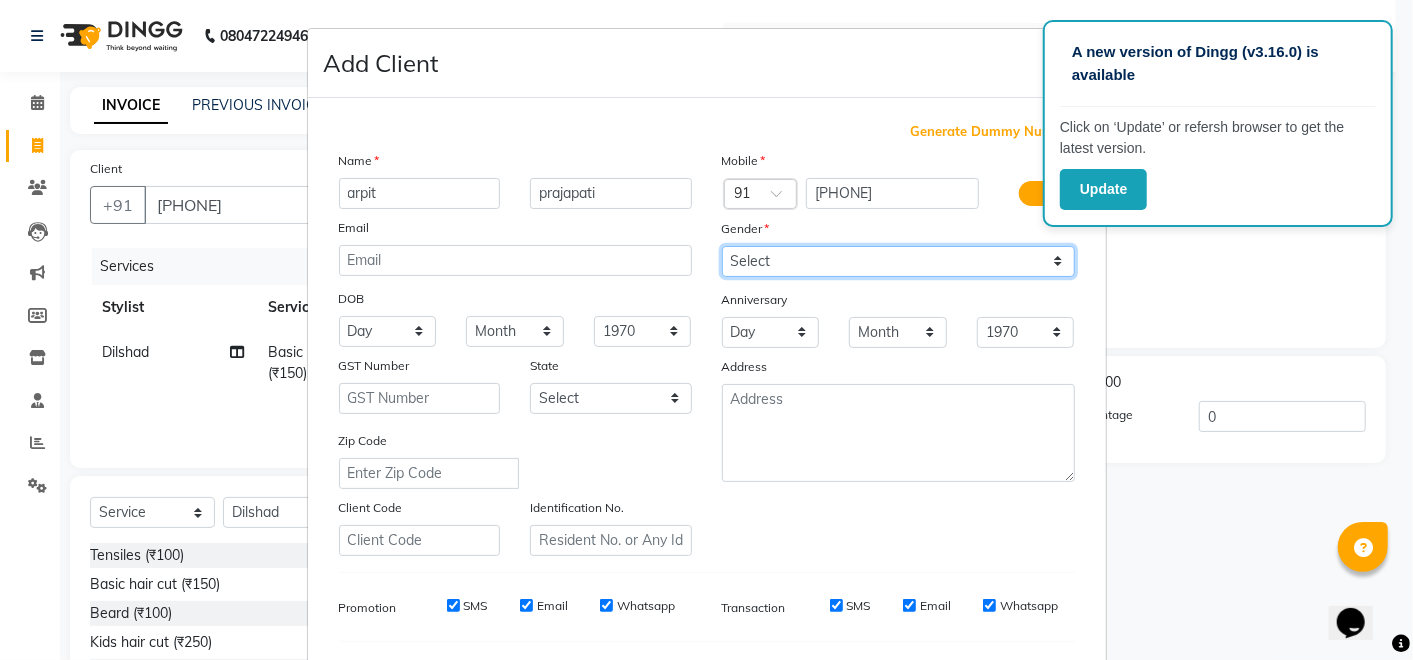 click on "Select Male Female Other Prefer Not To Say" at bounding box center (898, 261) 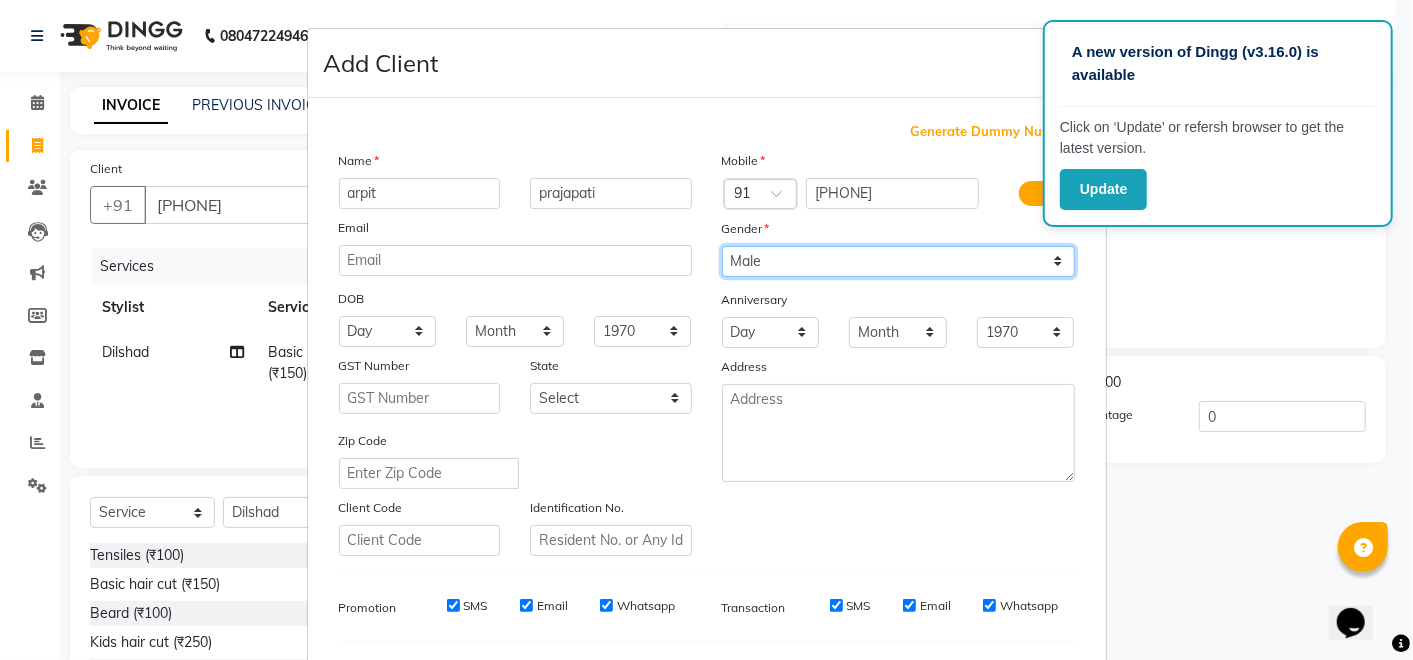click on "Select Male Female Other Prefer Not To Say" at bounding box center [898, 261] 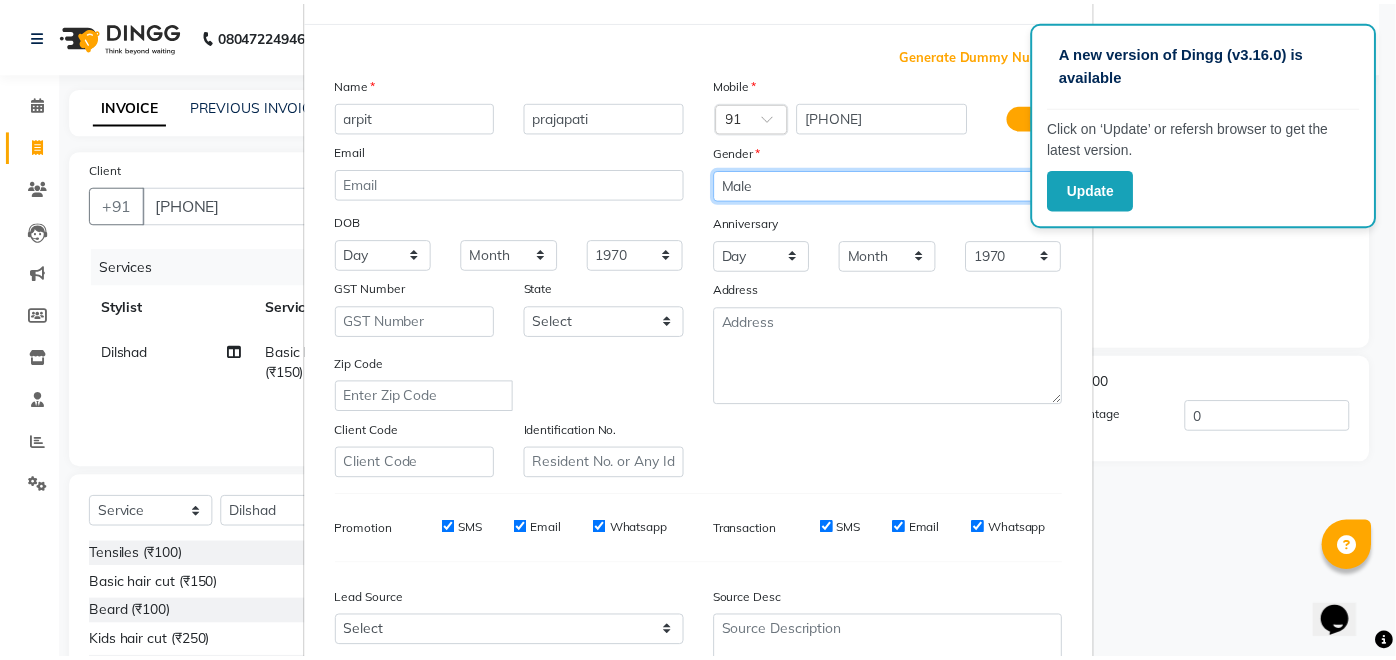scroll, scrollTop: 262, scrollLeft: 0, axis: vertical 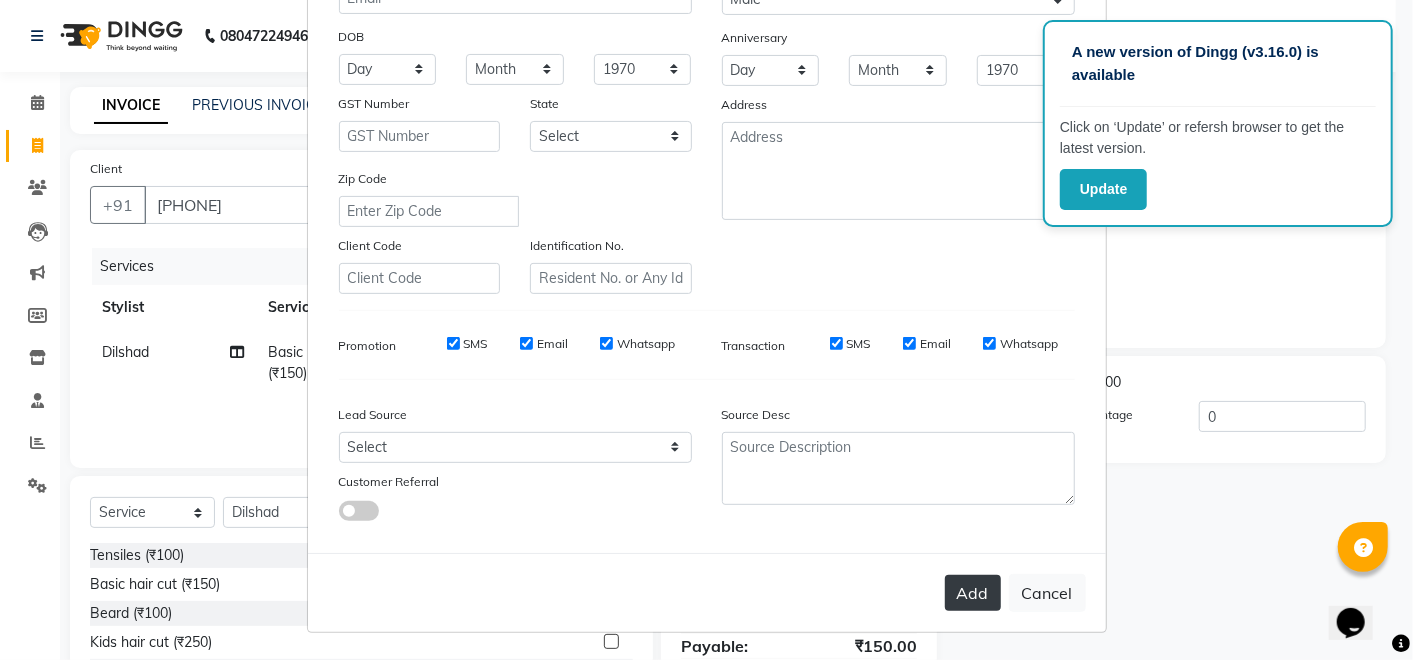 click on "Add" at bounding box center (973, 593) 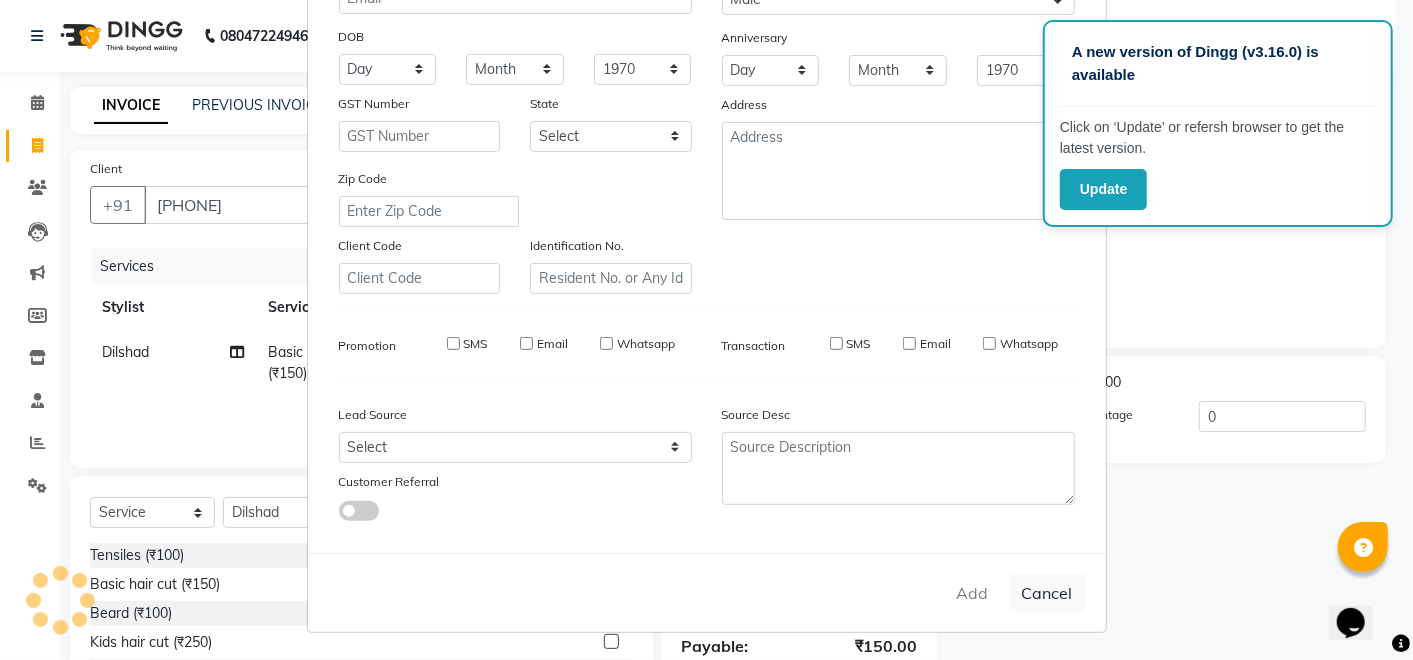 type 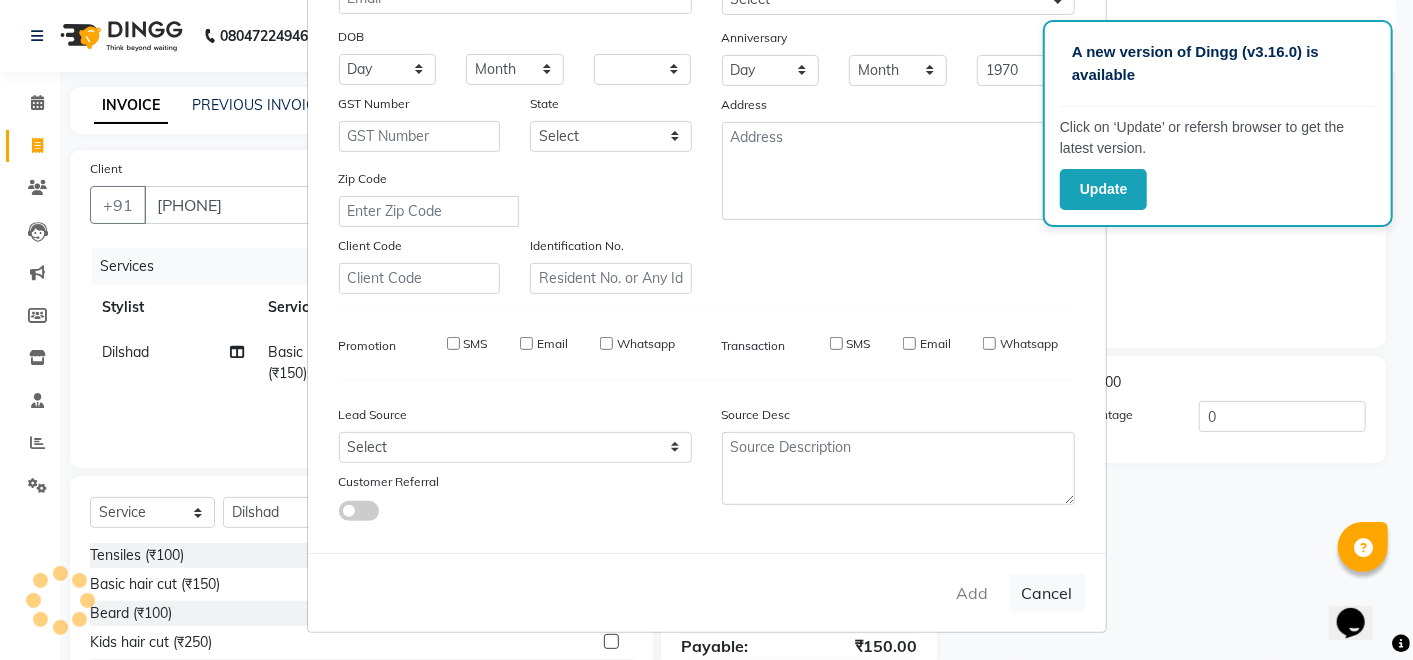 select 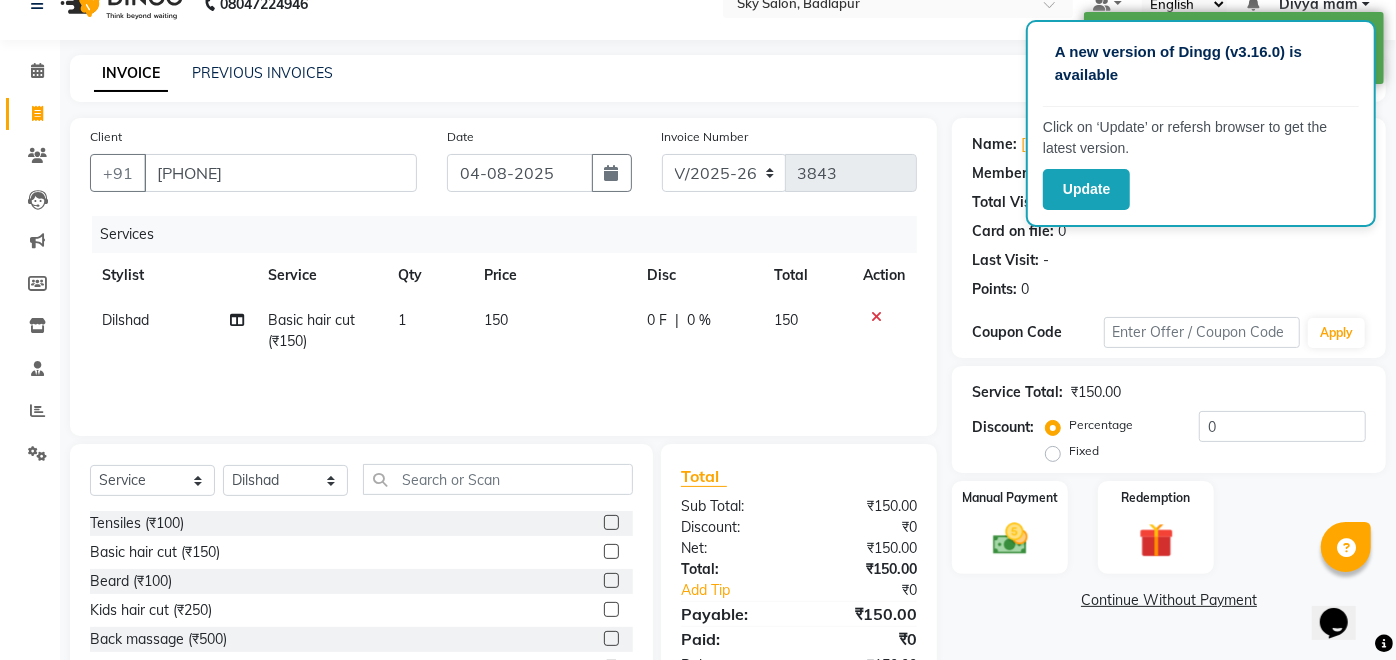 scroll, scrollTop: 31, scrollLeft: 0, axis: vertical 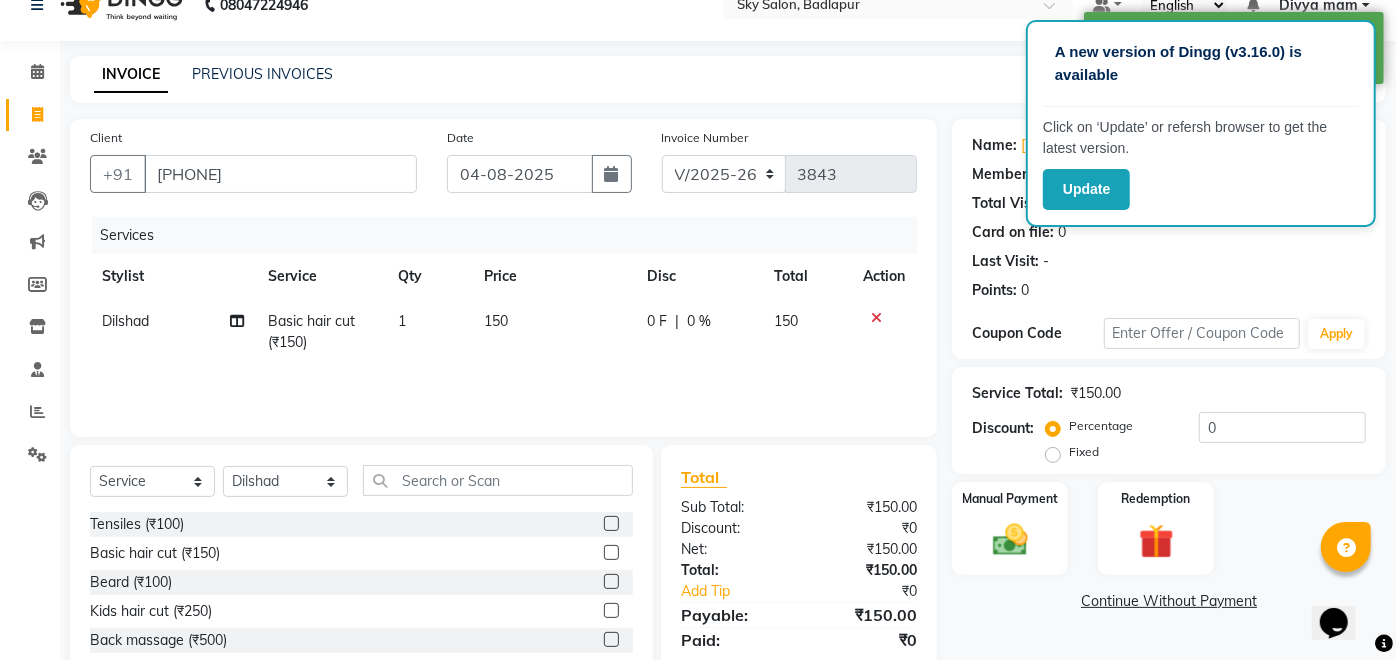 click 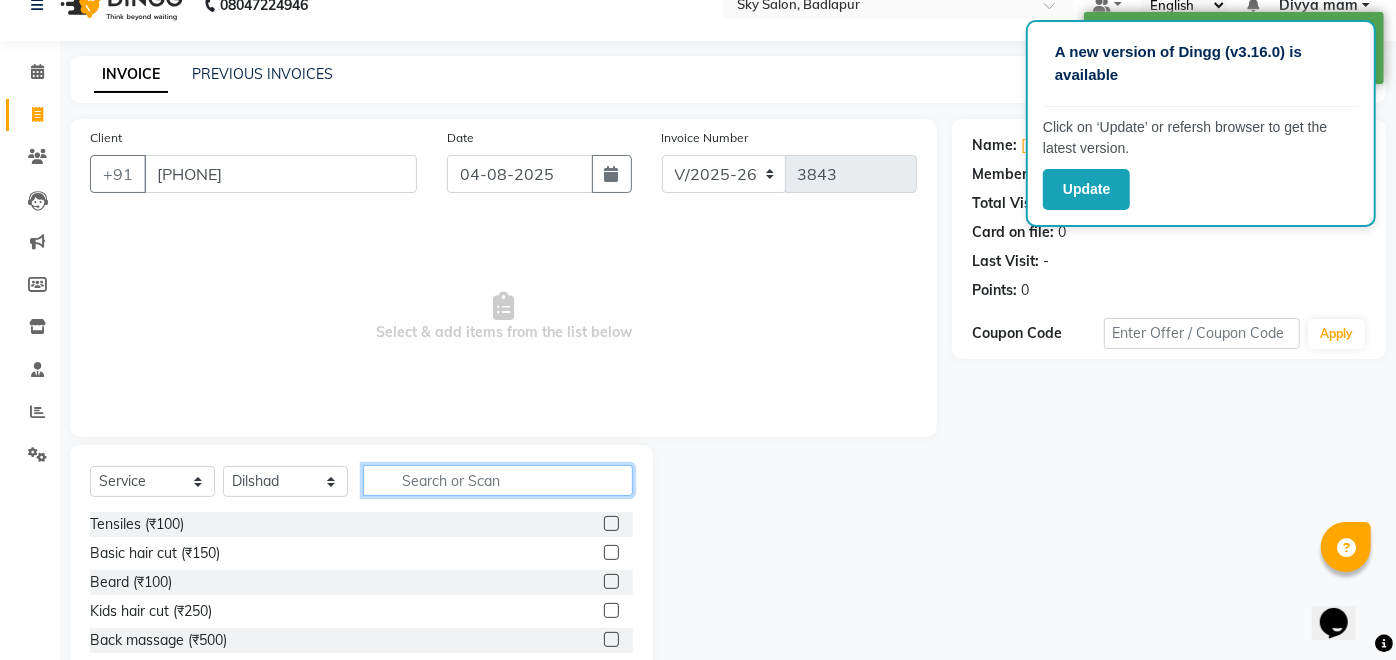 click 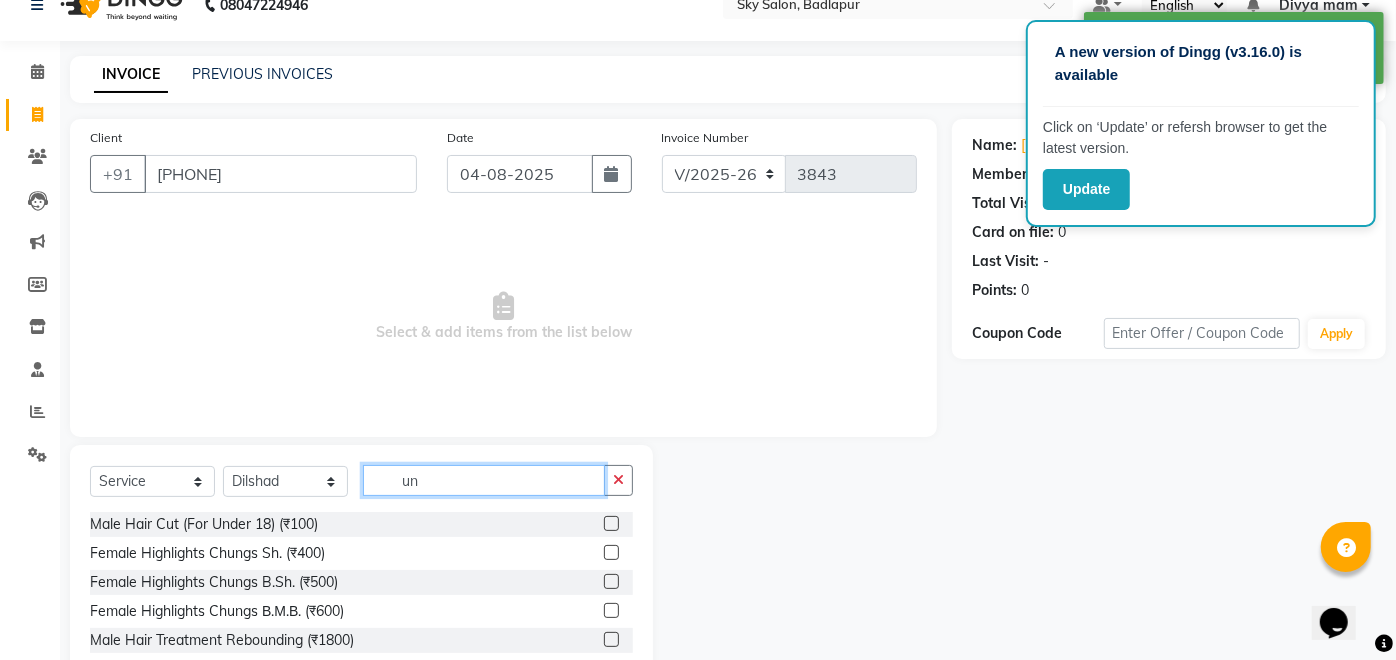 type on "un" 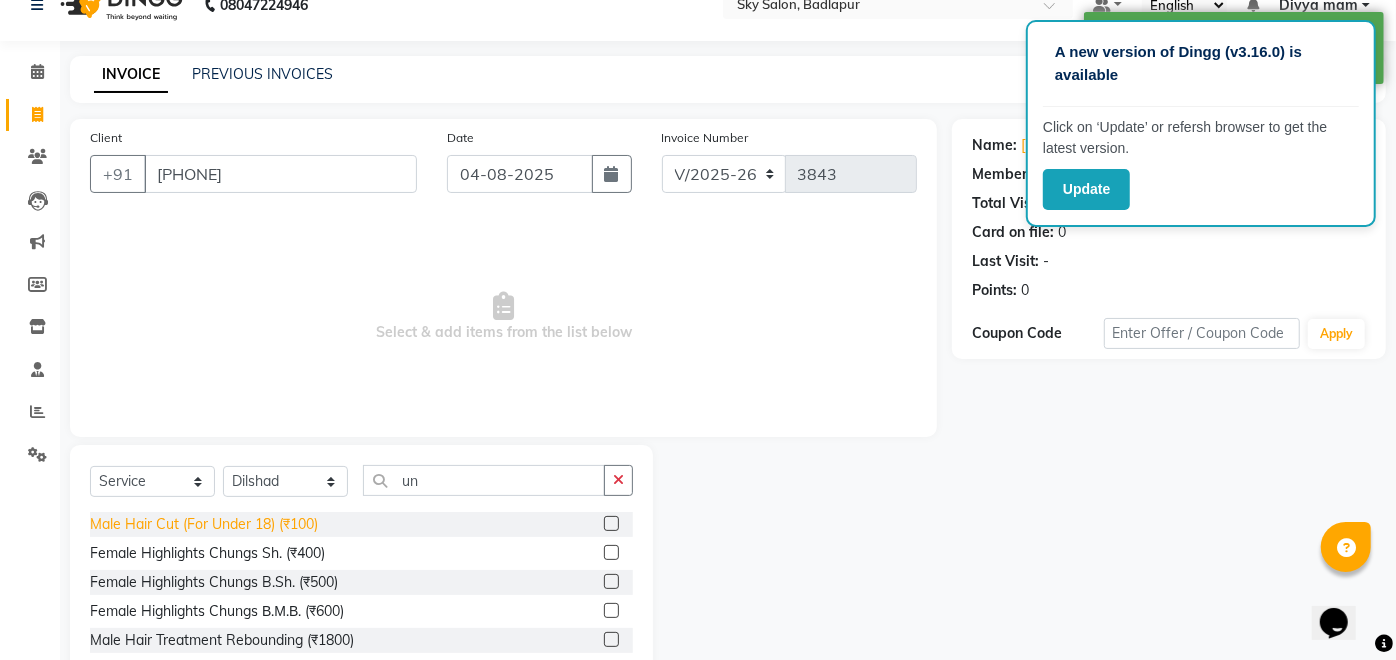click on "Male Hair Cut (For Under 18) (₹100)" 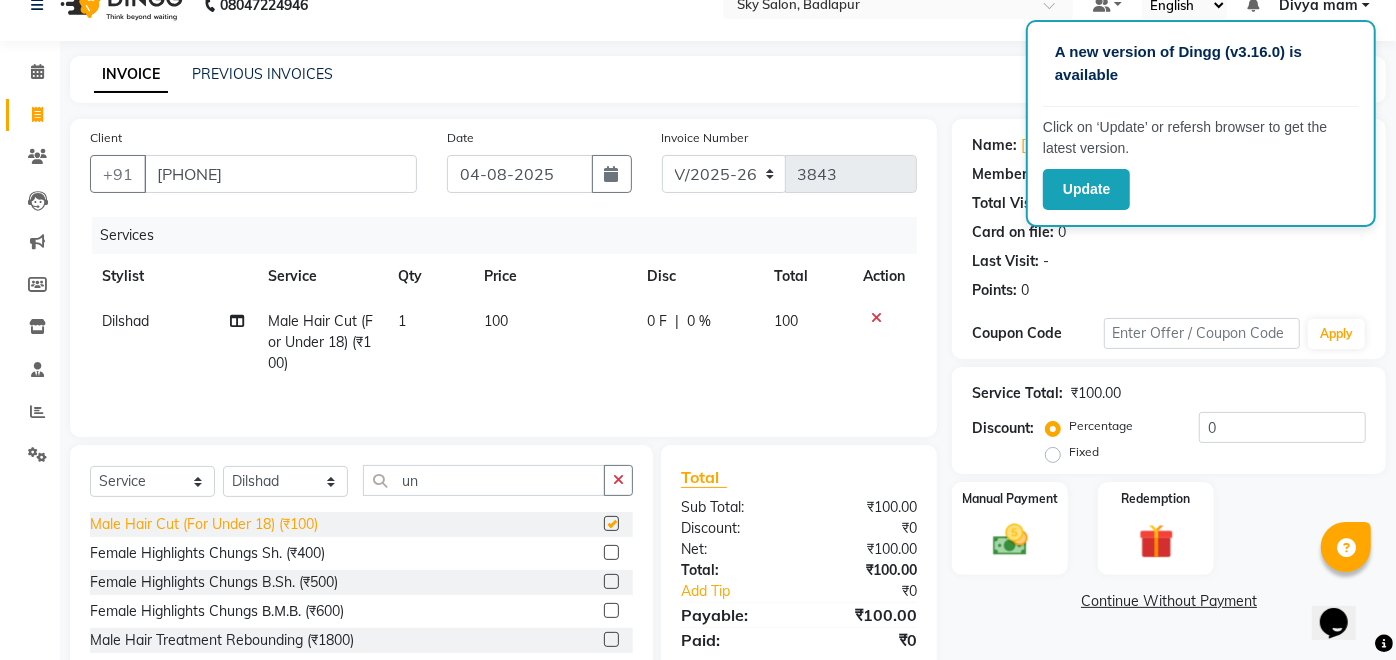 checkbox on "false" 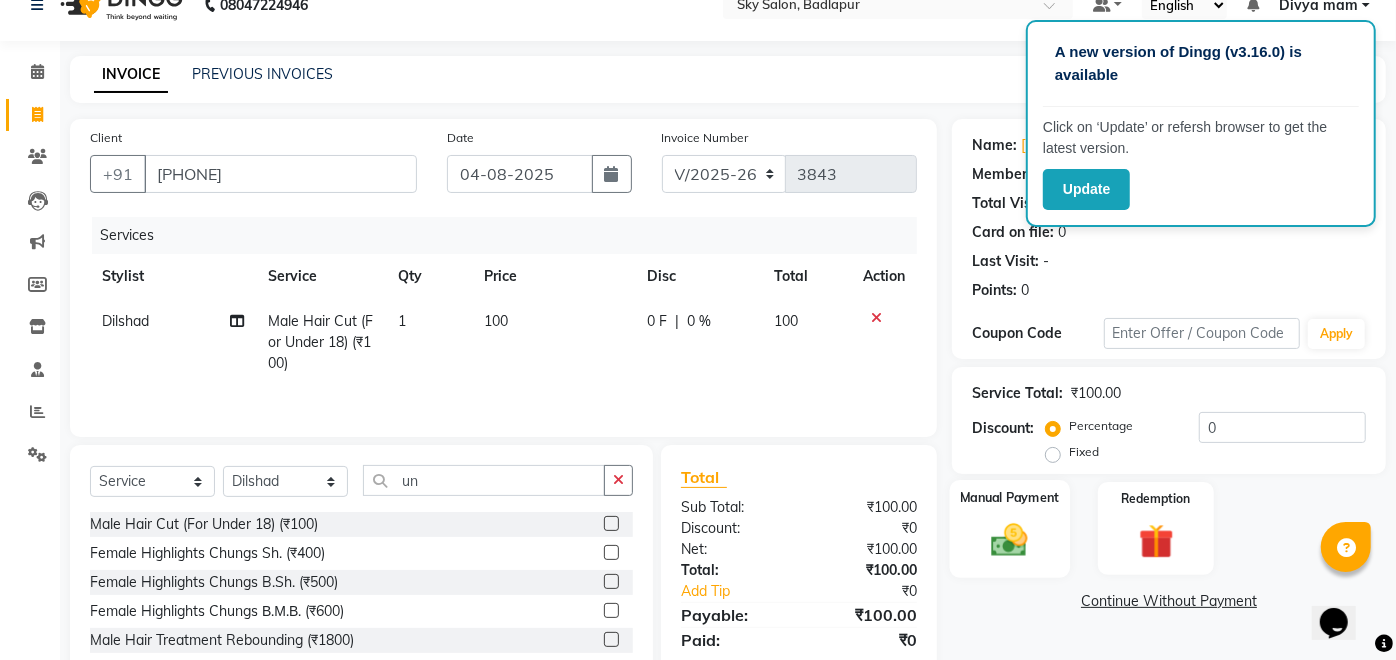 click 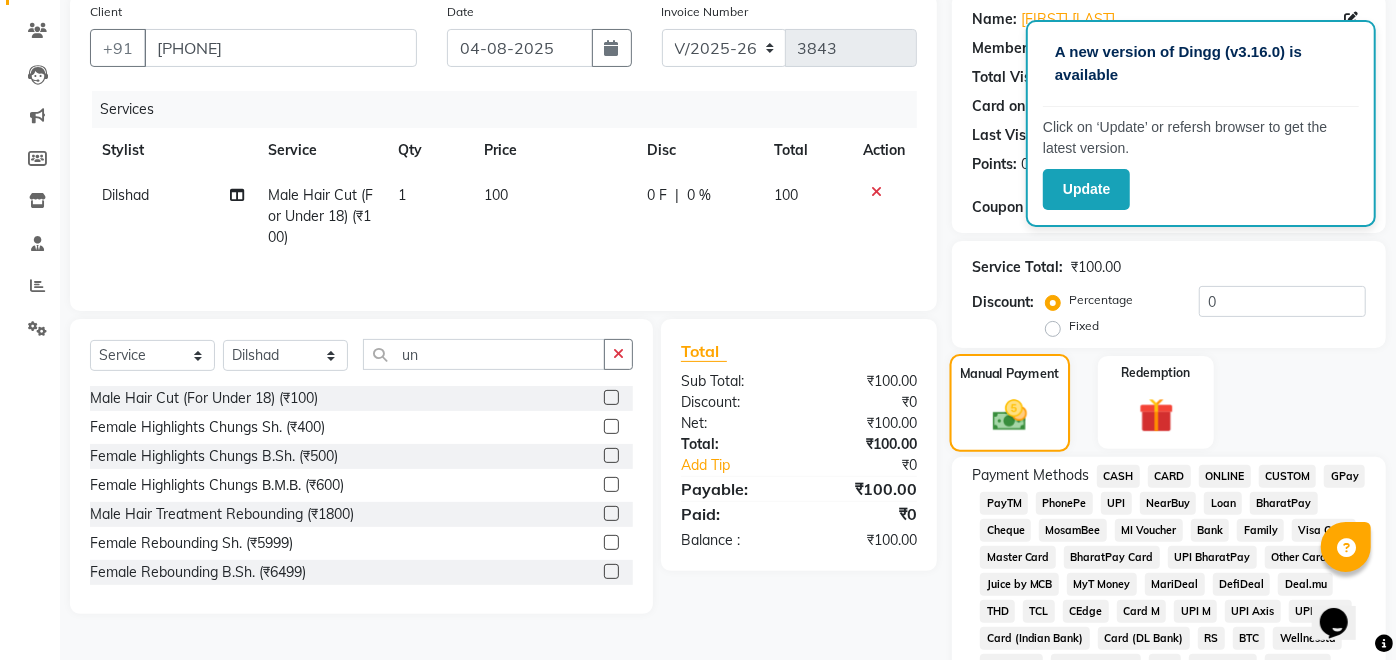 scroll, scrollTop: 165, scrollLeft: 0, axis: vertical 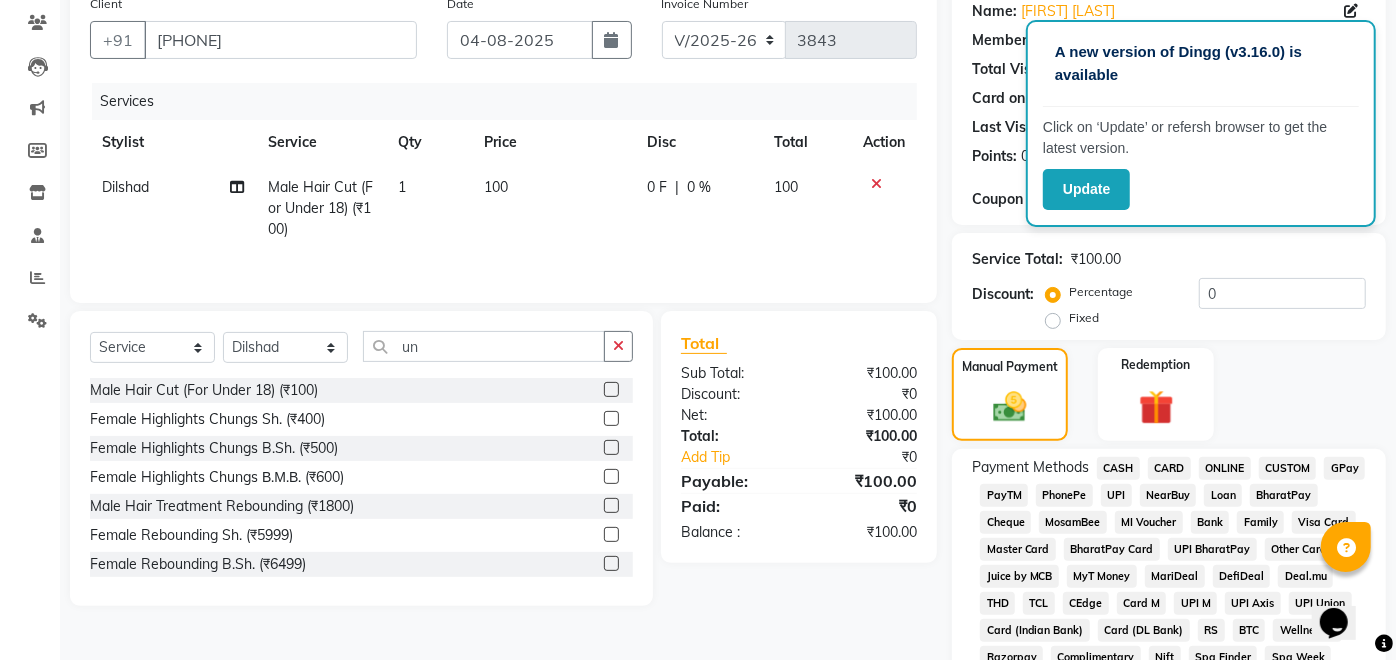 click on "CASH" 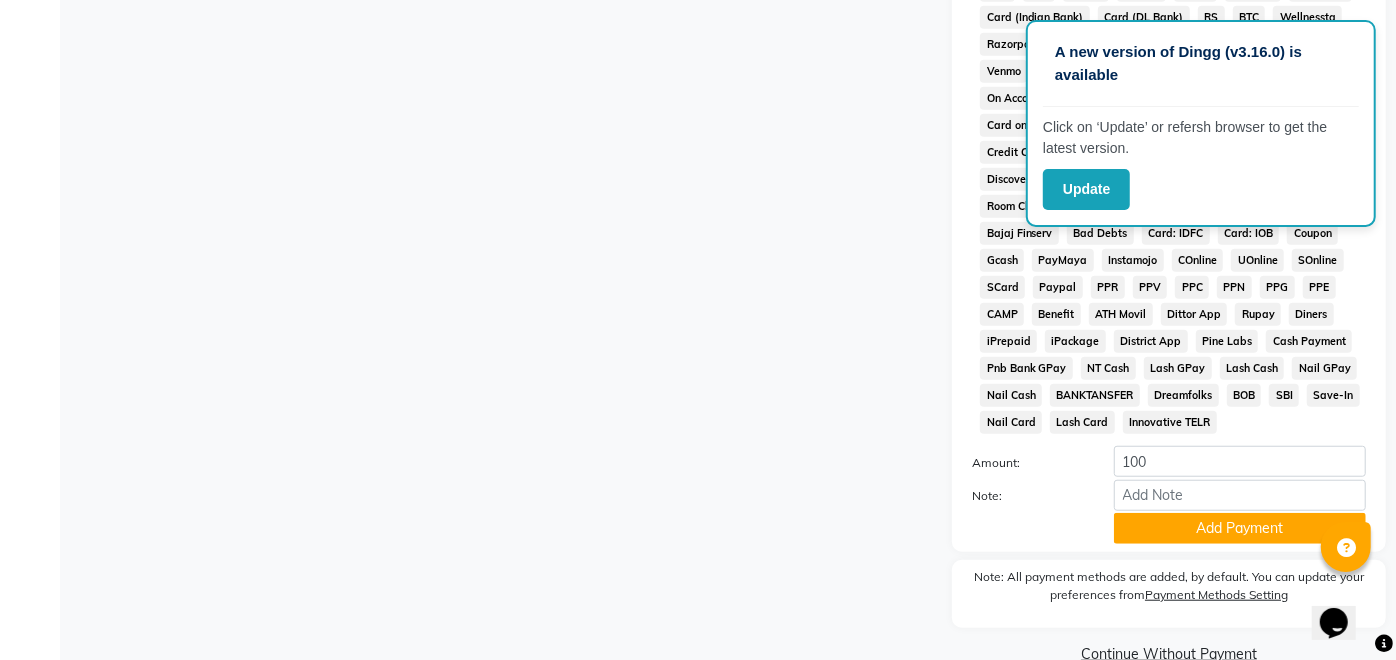 scroll, scrollTop: 821, scrollLeft: 0, axis: vertical 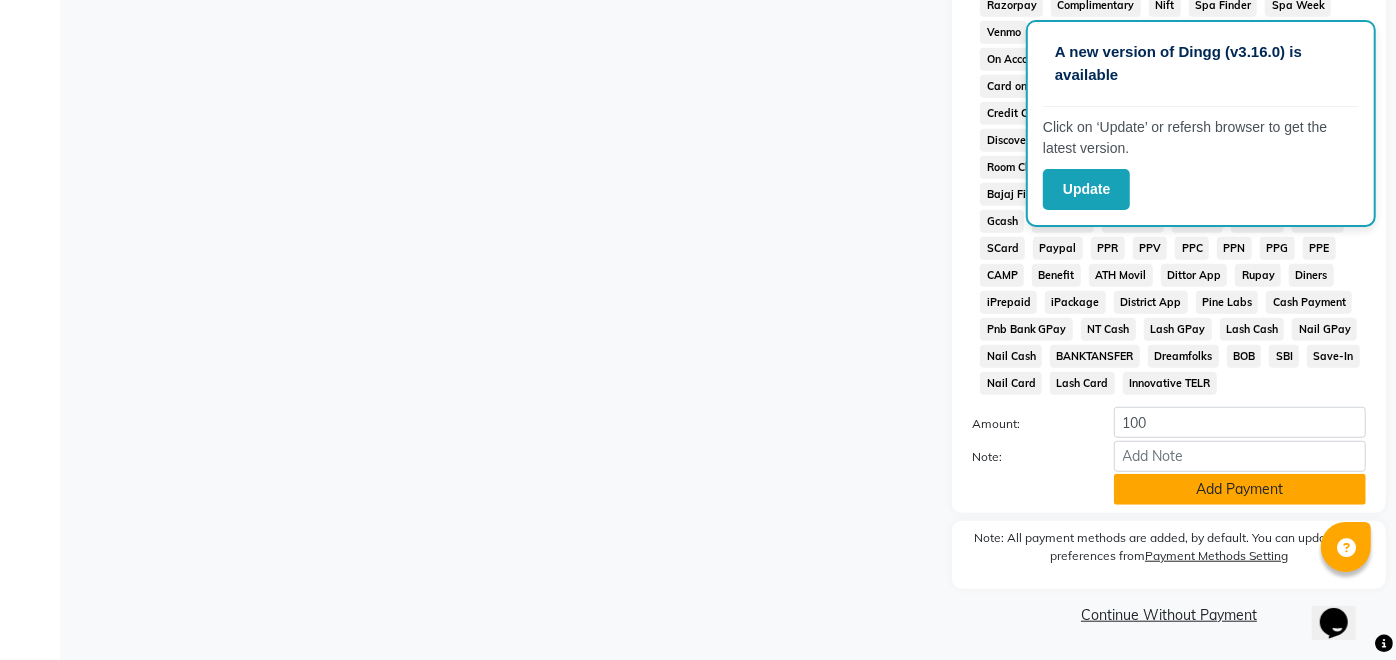 click on "Add Payment" 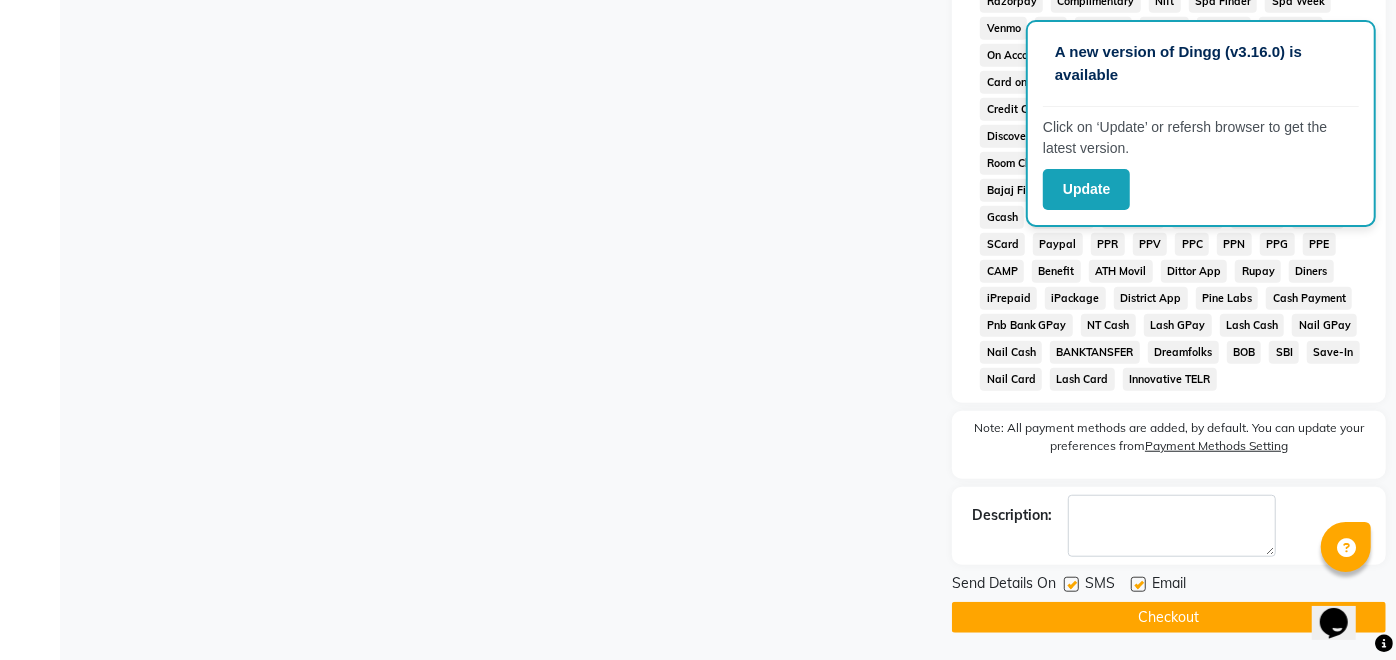 click 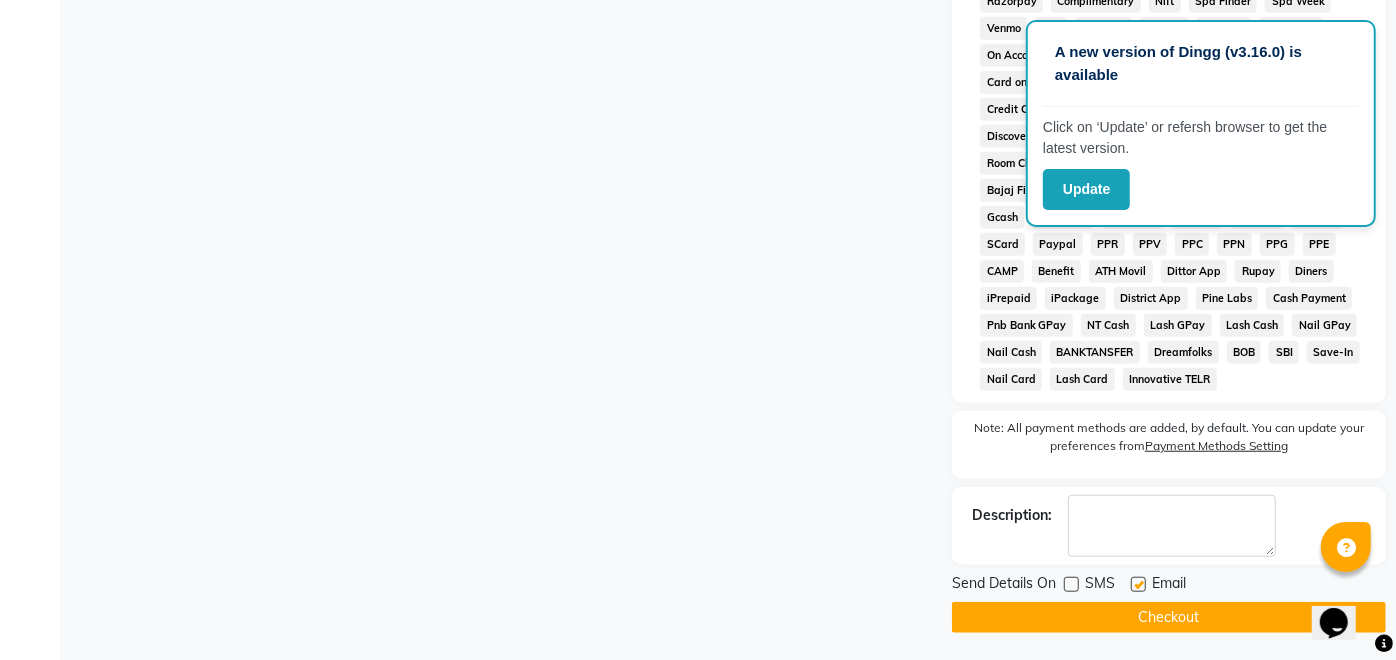 click on "Checkout" 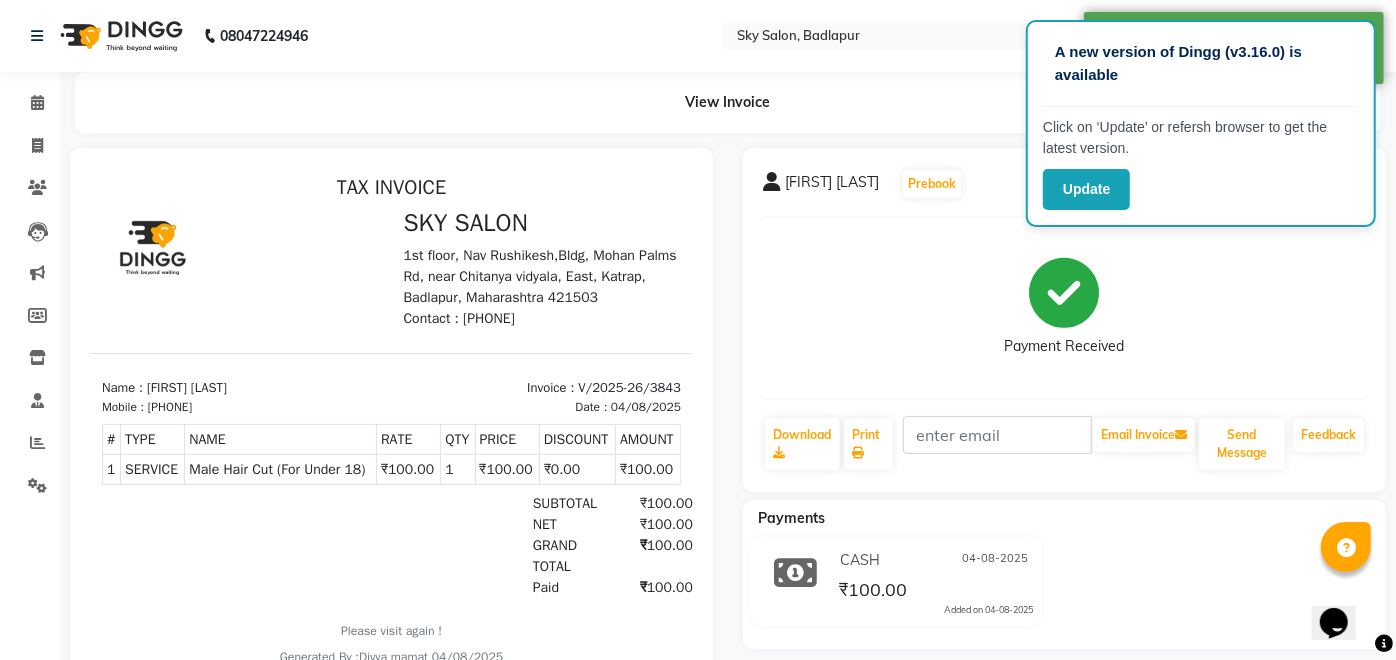 scroll, scrollTop: 0, scrollLeft: 0, axis: both 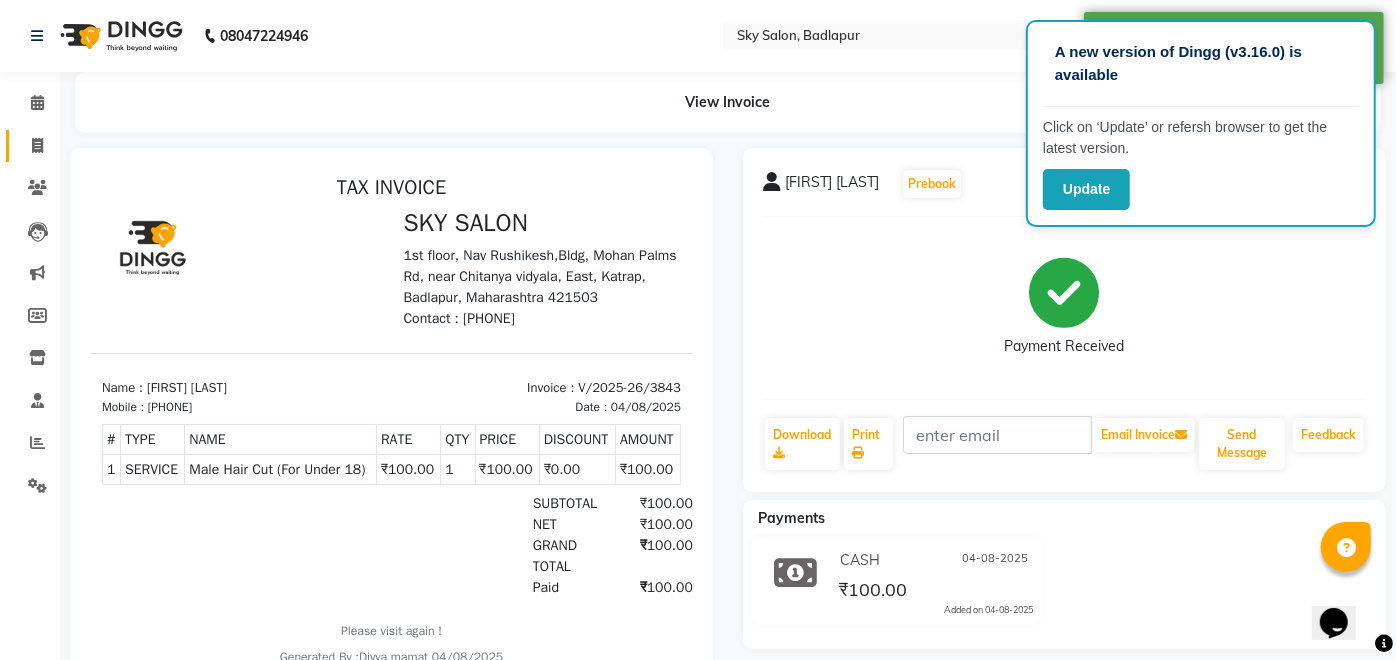 click 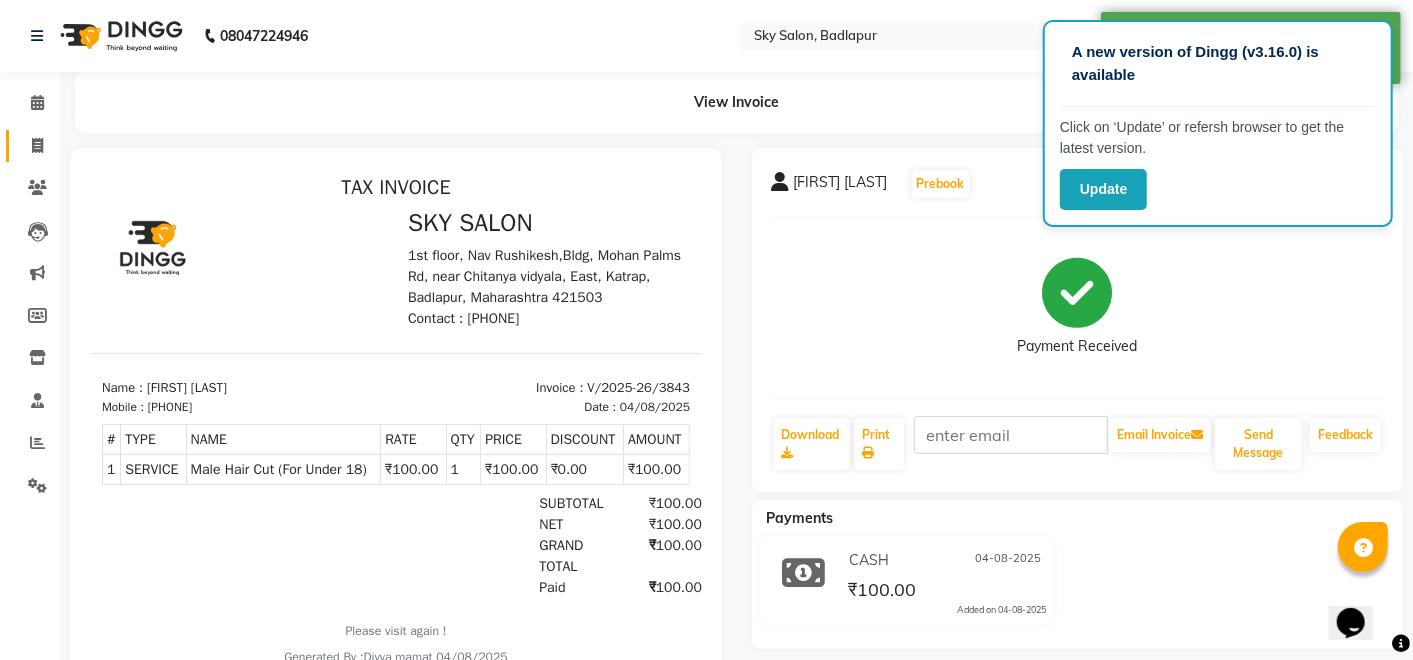 select on "6927" 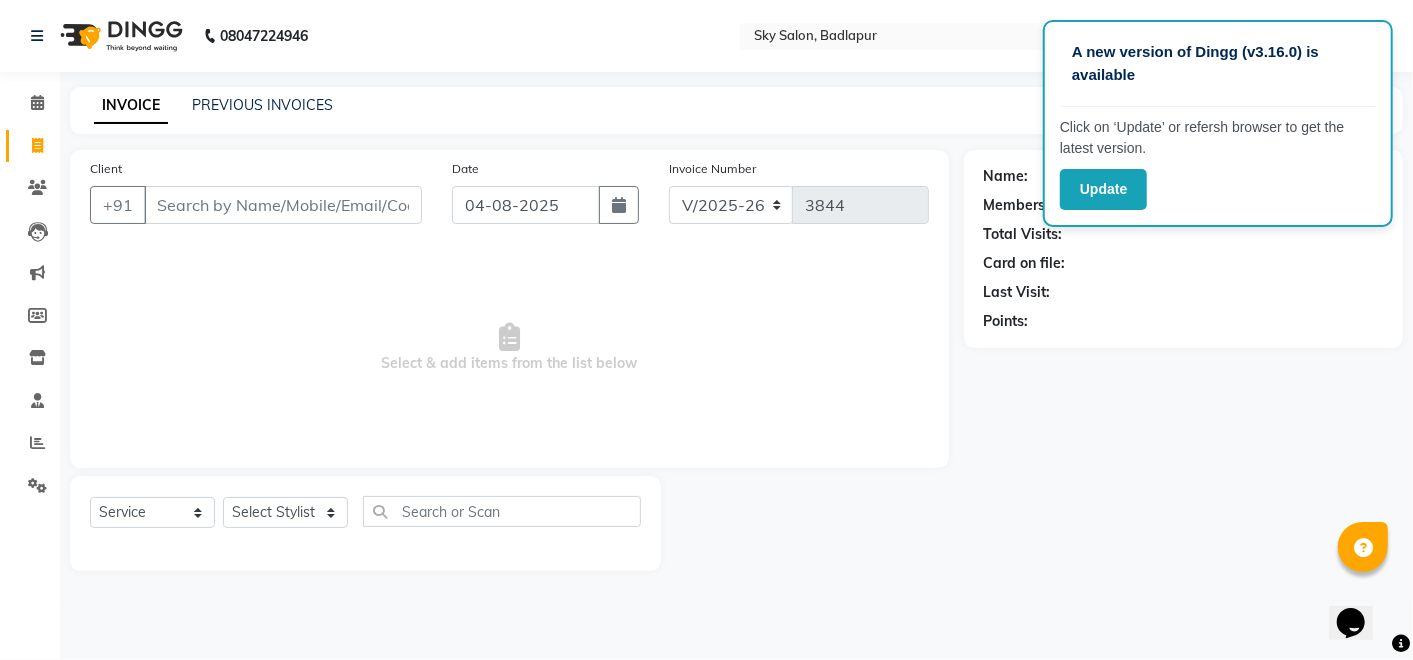 click on "Name: Membership: Total Visits: Card on file: Last Visit:  Points:" 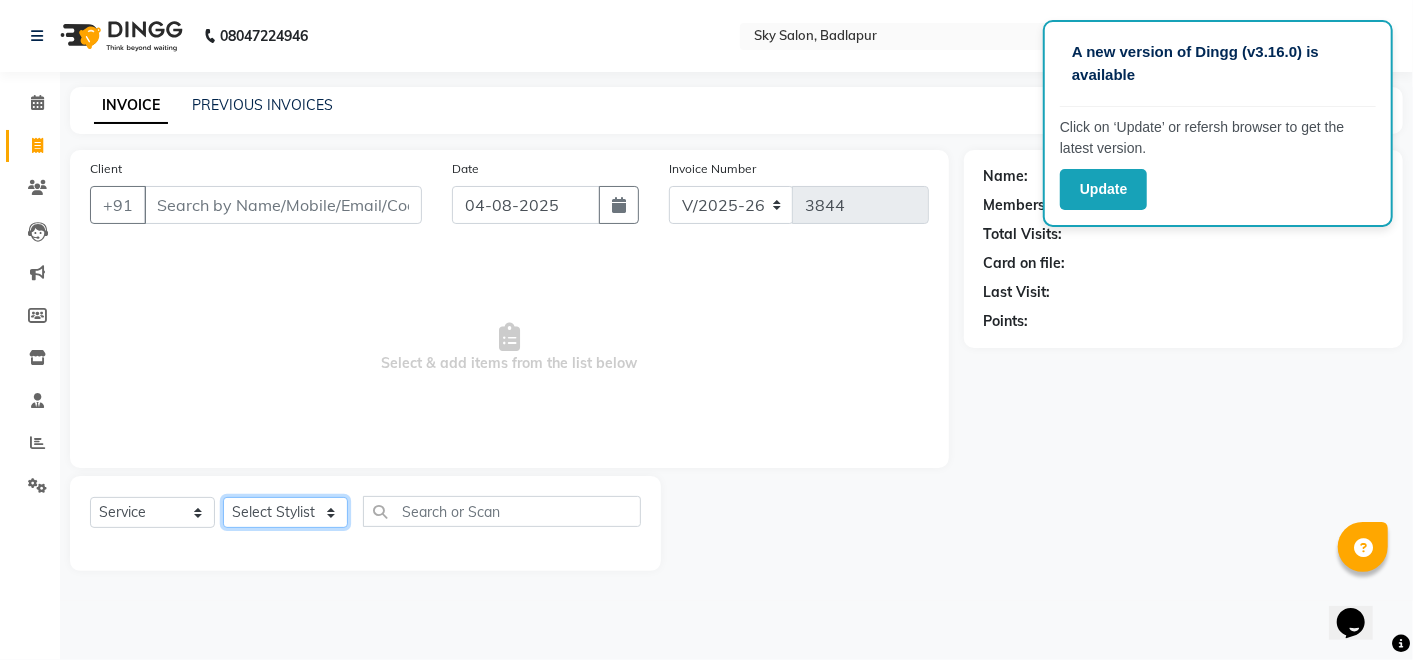 click on "Select Stylist Afreen sayyed Amir Bharti Raipure Chandan Shamnani Dilshad  Dipali Rathod Divya mam  Firoz GOURAV Jakir sir javed muskan pooja  Rihan  Sabir sir SACHIN Sahil Sam sir Sandhya jaiswal semi Shamim Ahmad" 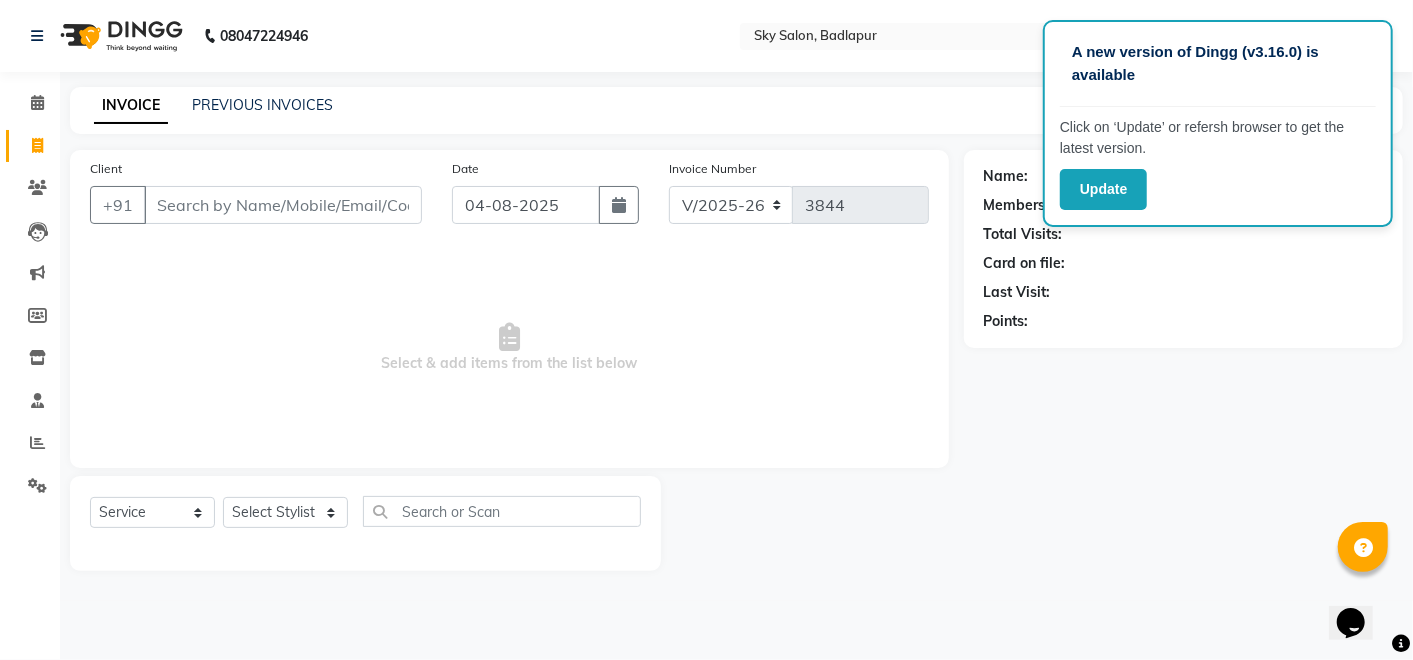 click on "Name: Membership: Total Visits: Card on file: Last Visit:  Points:" 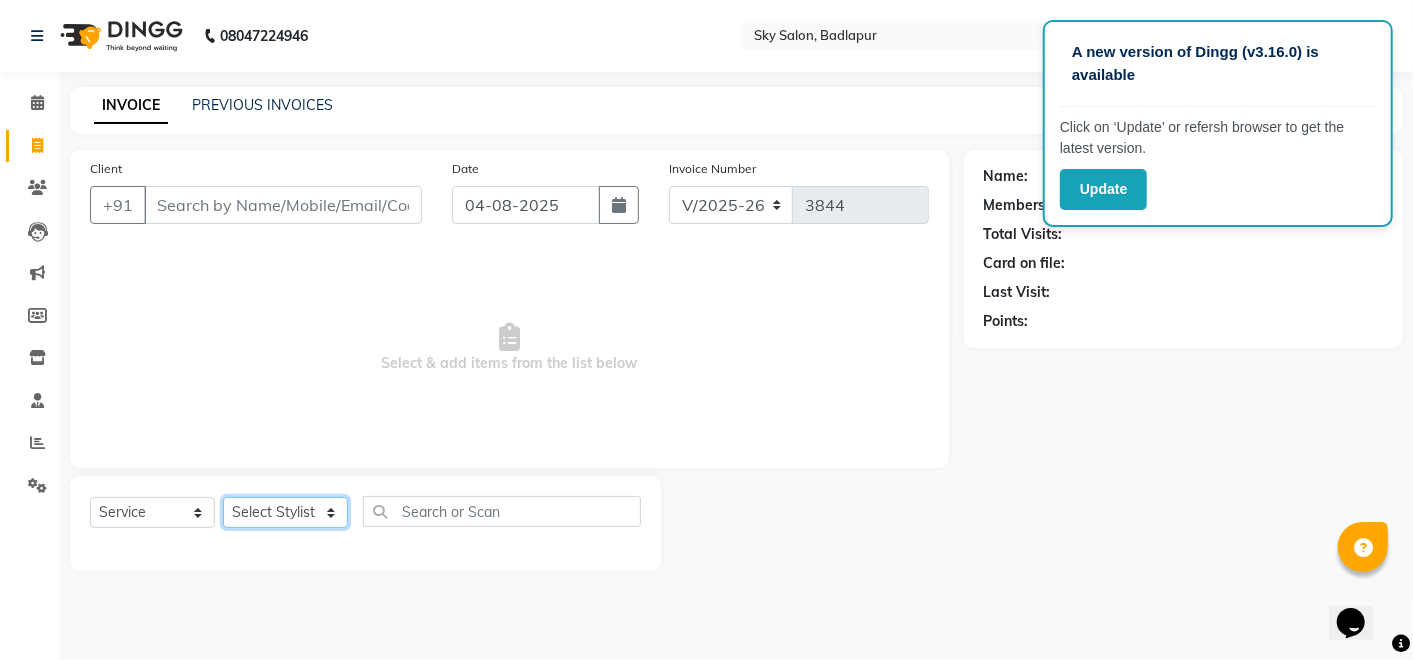 click on "Select Stylist Afreen sayyed Amir Bharti Raipure Chandan Shamnani Dilshad  Dipali Rathod Divya mam  Firoz GOURAV Jakir sir javed muskan pooja  Rihan  Sabir sir SACHIN Sahil Sam sir Sandhya jaiswal semi Shamim Ahmad" 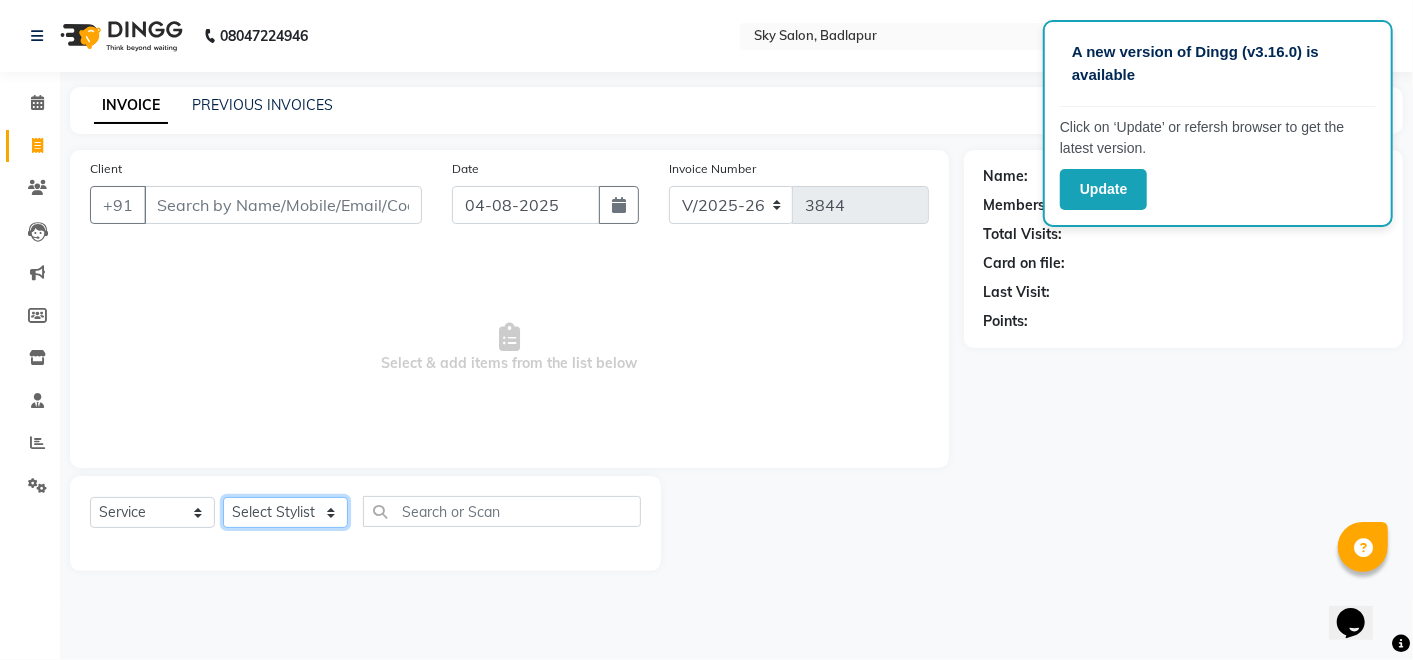 select on "65569" 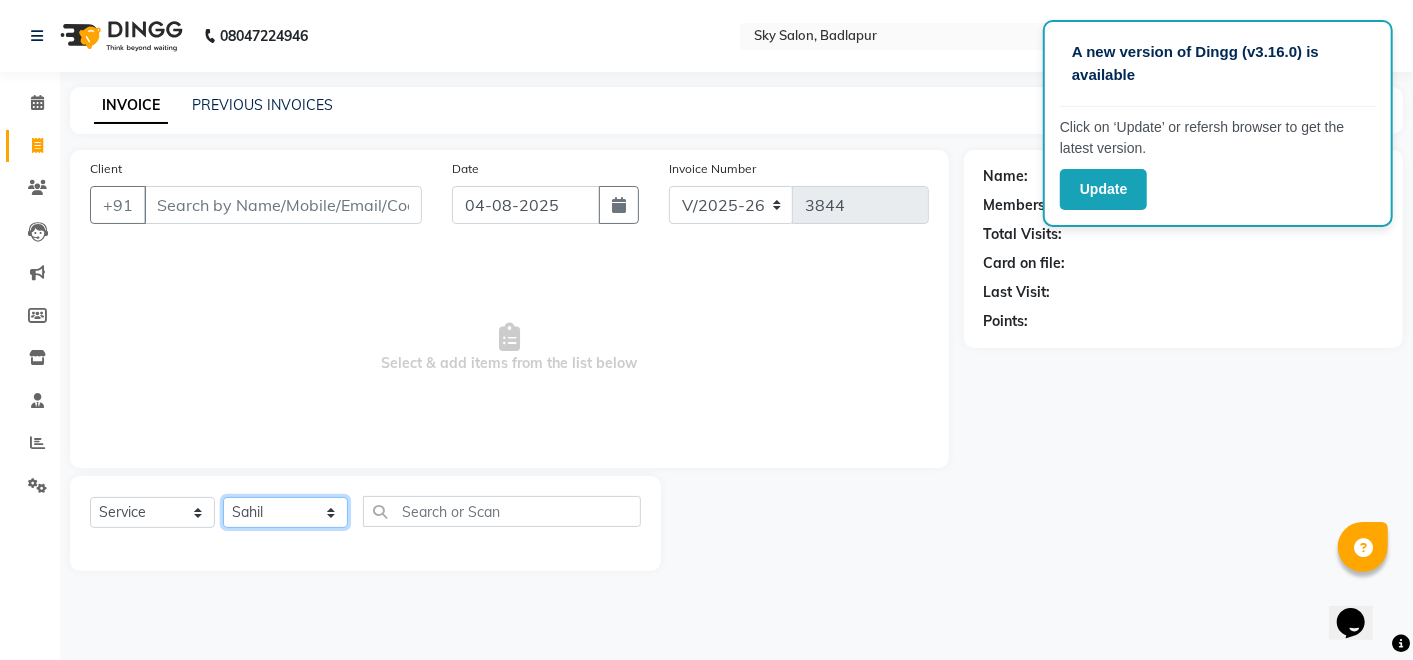 click on "Select Stylist Afreen sayyed Amir Bharti Raipure Chandan Shamnani Dilshad  Dipali Rathod Divya mam  Firoz GOURAV Jakir sir javed muskan pooja  Rihan  Sabir sir SACHIN Sahil Sam sir Sandhya jaiswal semi Shamim Ahmad" 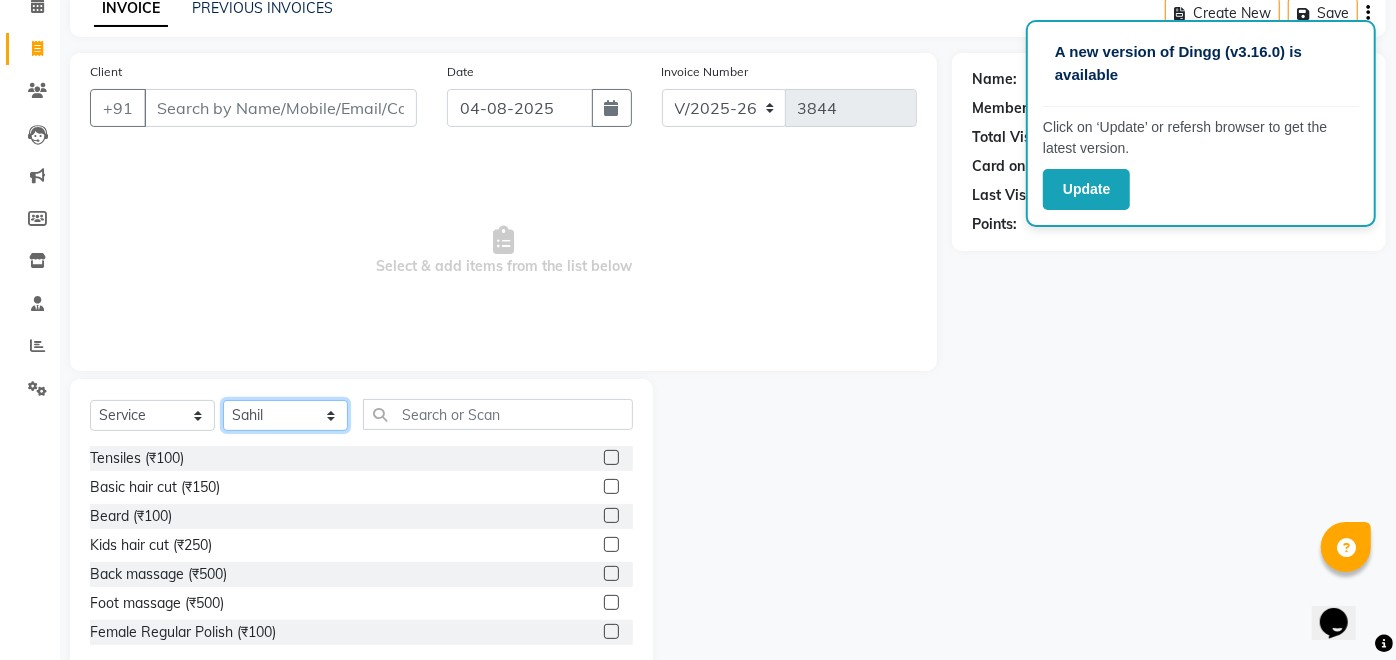 scroll, scrollTop: 98, scrollLeft: 0, axis: vertical 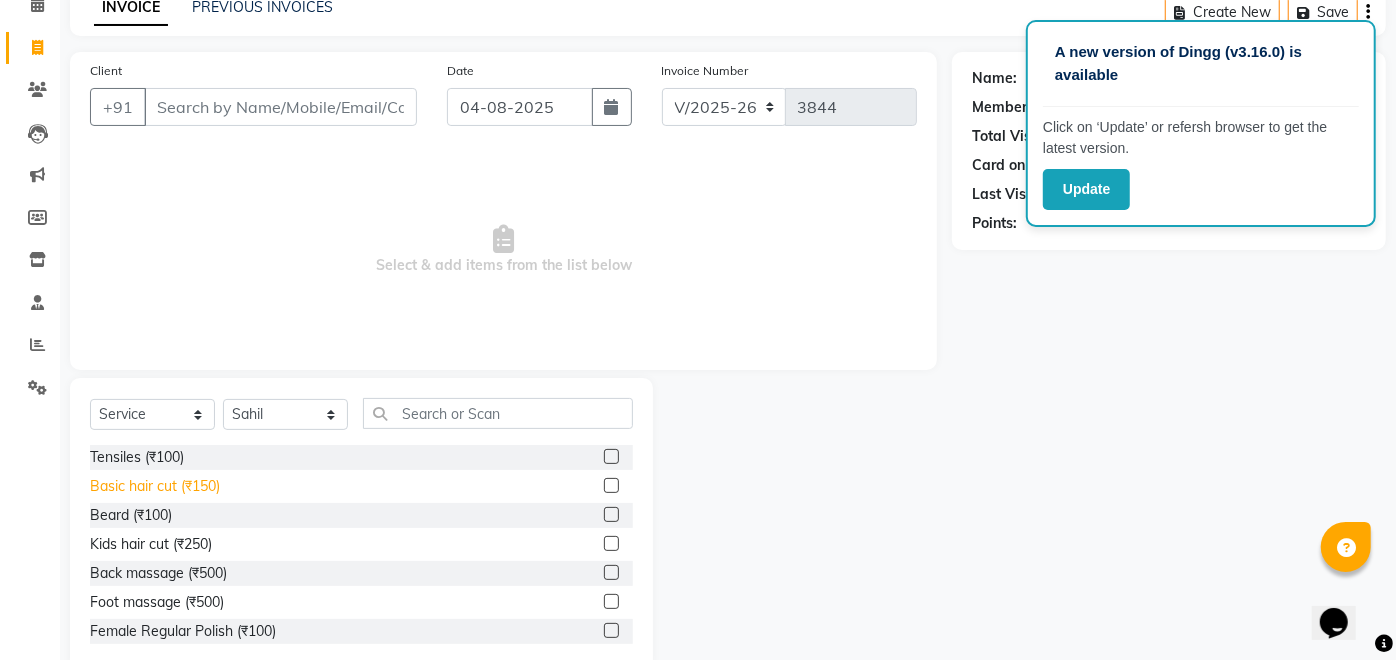 click on "Basic hair cut (₹150)" 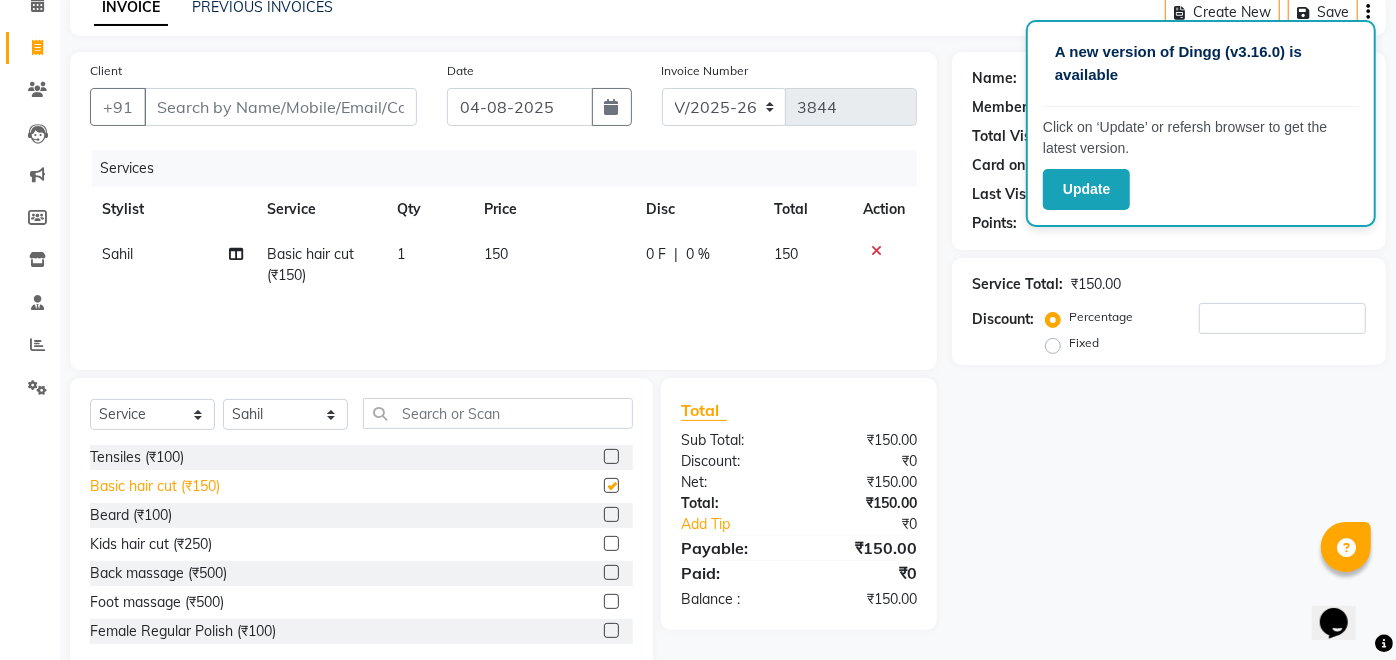 checkbox on "false" 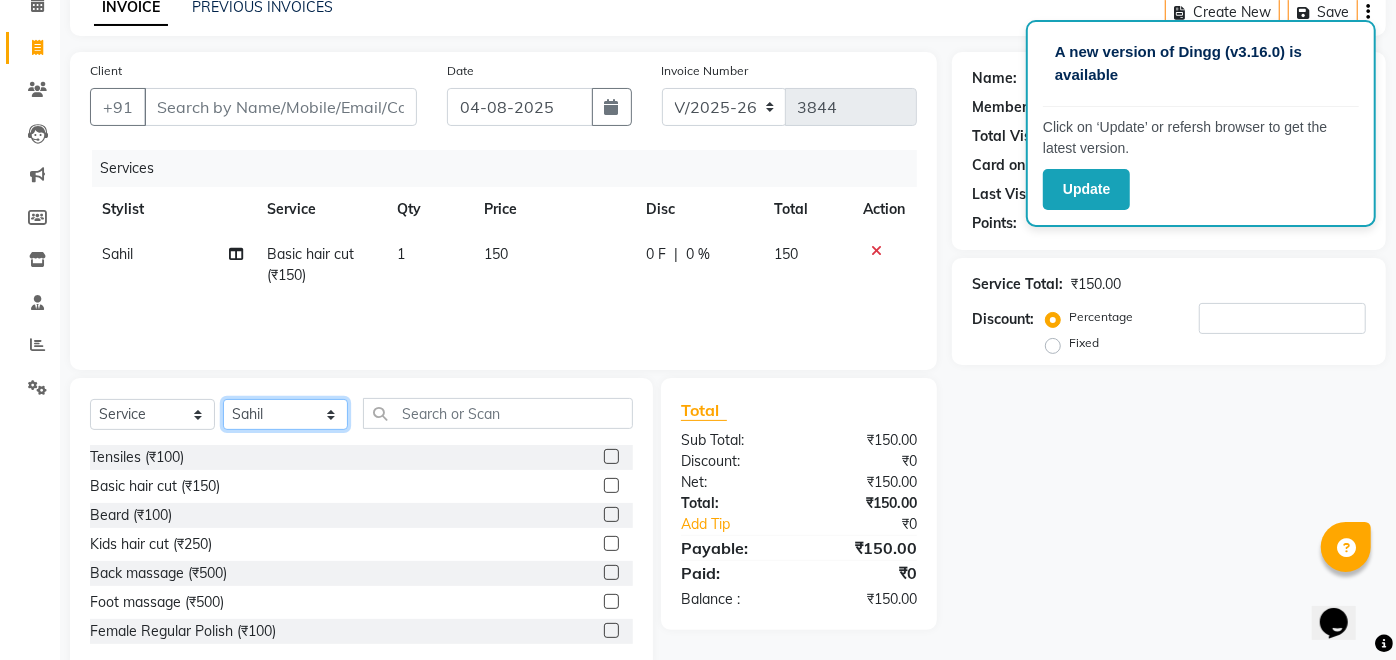 click on "Select Stylist Afreen sayyed Amir Bharti Raipure Chandan Shamnani Dilshad  Dipali Rathod Divya mam  Firoz GOURAV Jakir sir javed muskan pooja  Rihan  Sabir sir SACHIN Sahil Sam sir Sandhya jaiswal semi Shamim Ahmad" 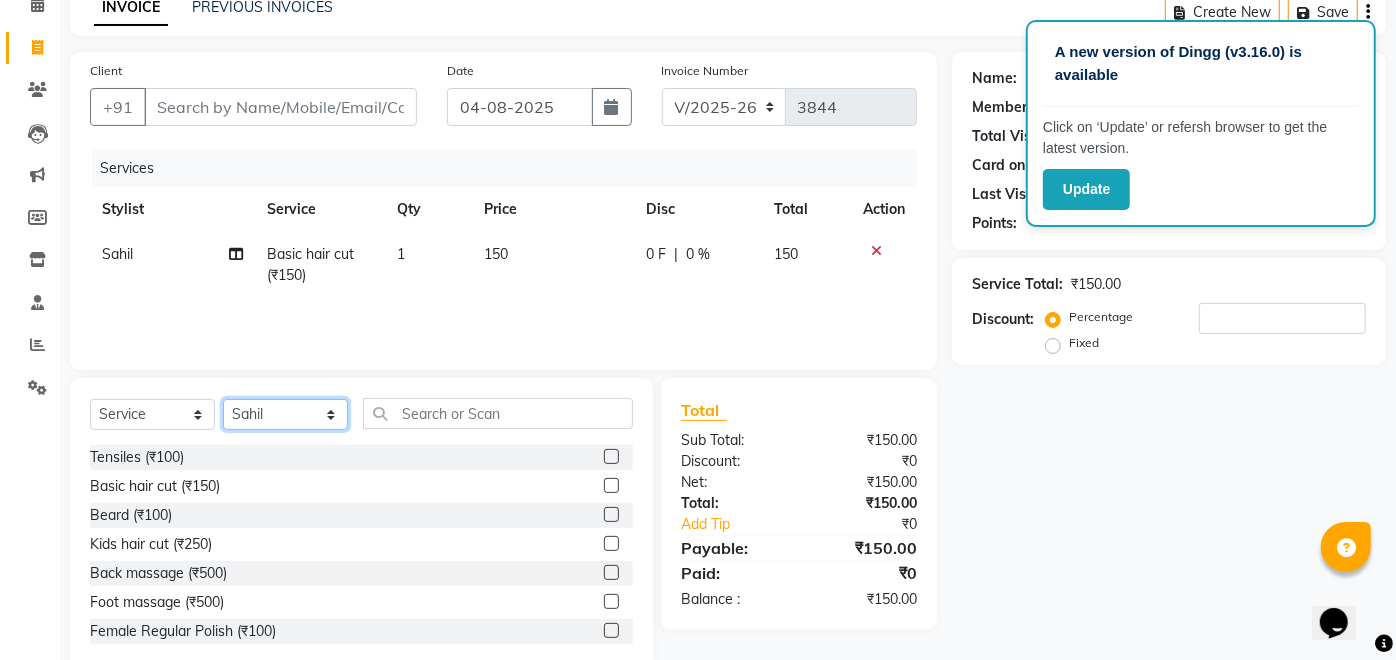 select on "87100" 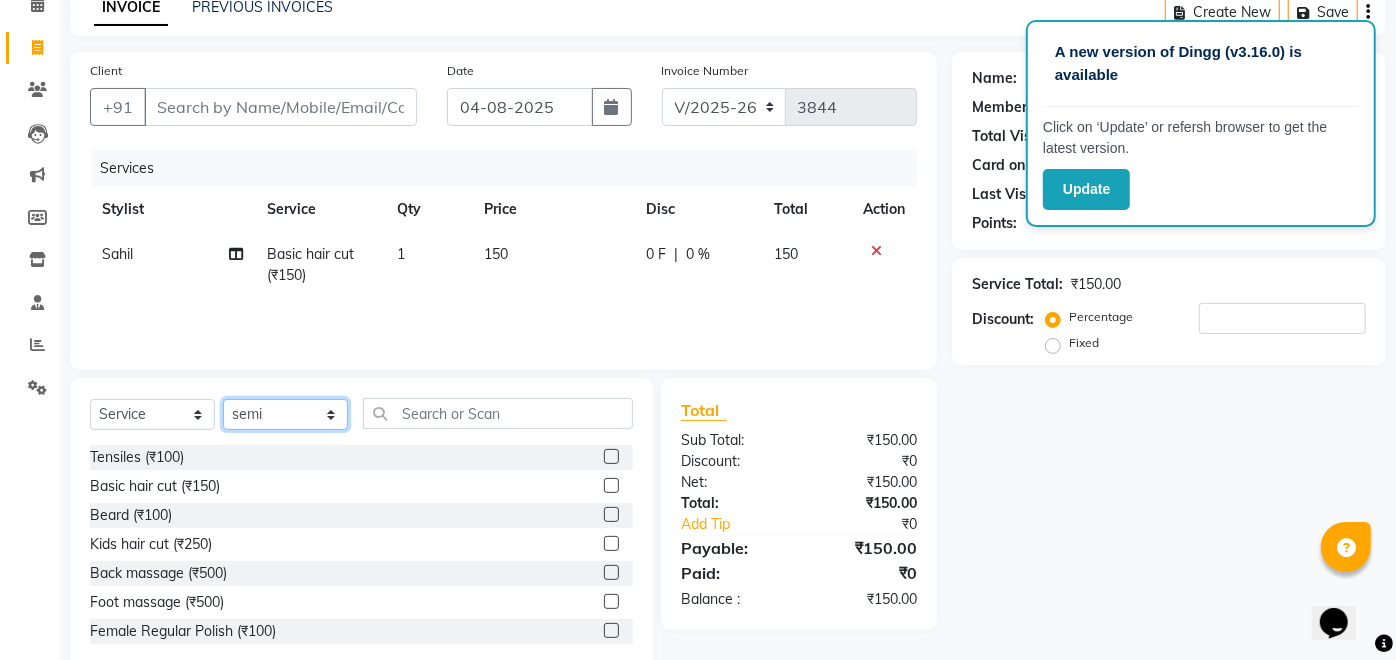 click on "Select Stylist Afreen sayyed Amir Bharti Raipure Chandan Shamnani Dilshad  Dipali Rathod Divya mam  Firoz GOURAV Jakir sir javed muskan pooja  Rihan  Sabir sir SACHIN Sahil Sam sir Sandhya jaiswal semi Shamim Ahmad" 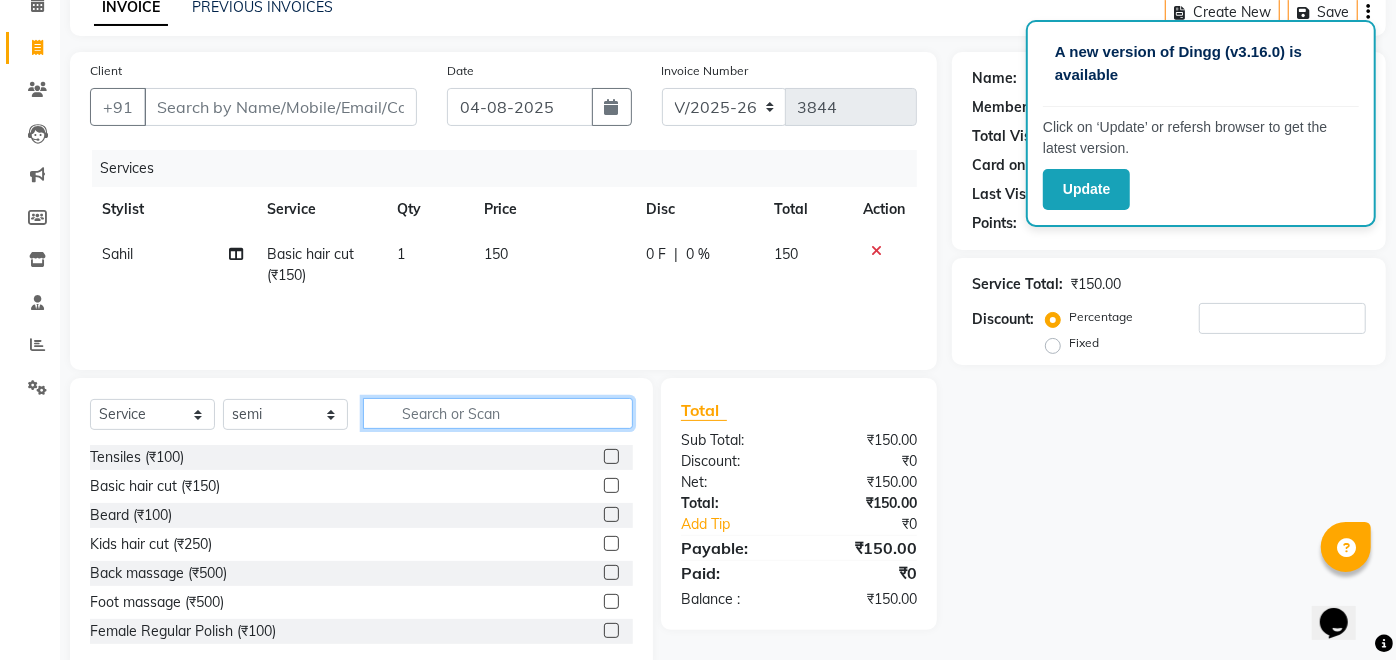 click 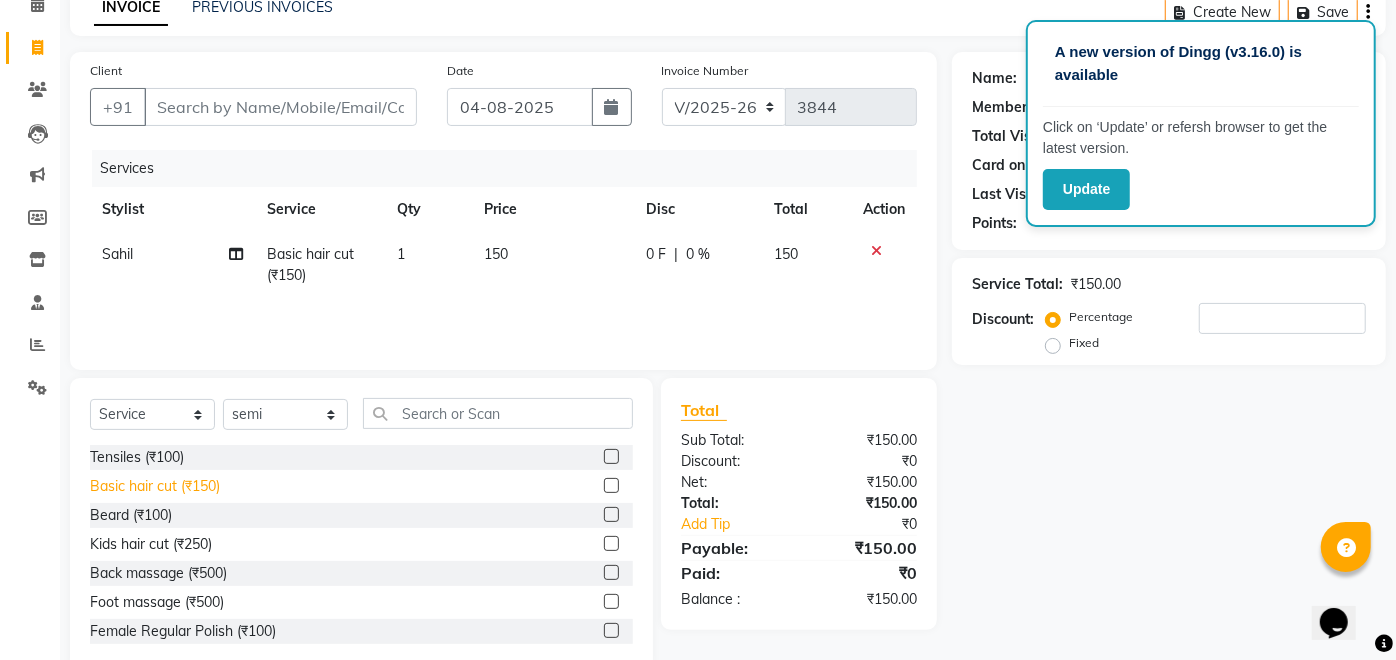 click on "Basic hair cut (₹150)" 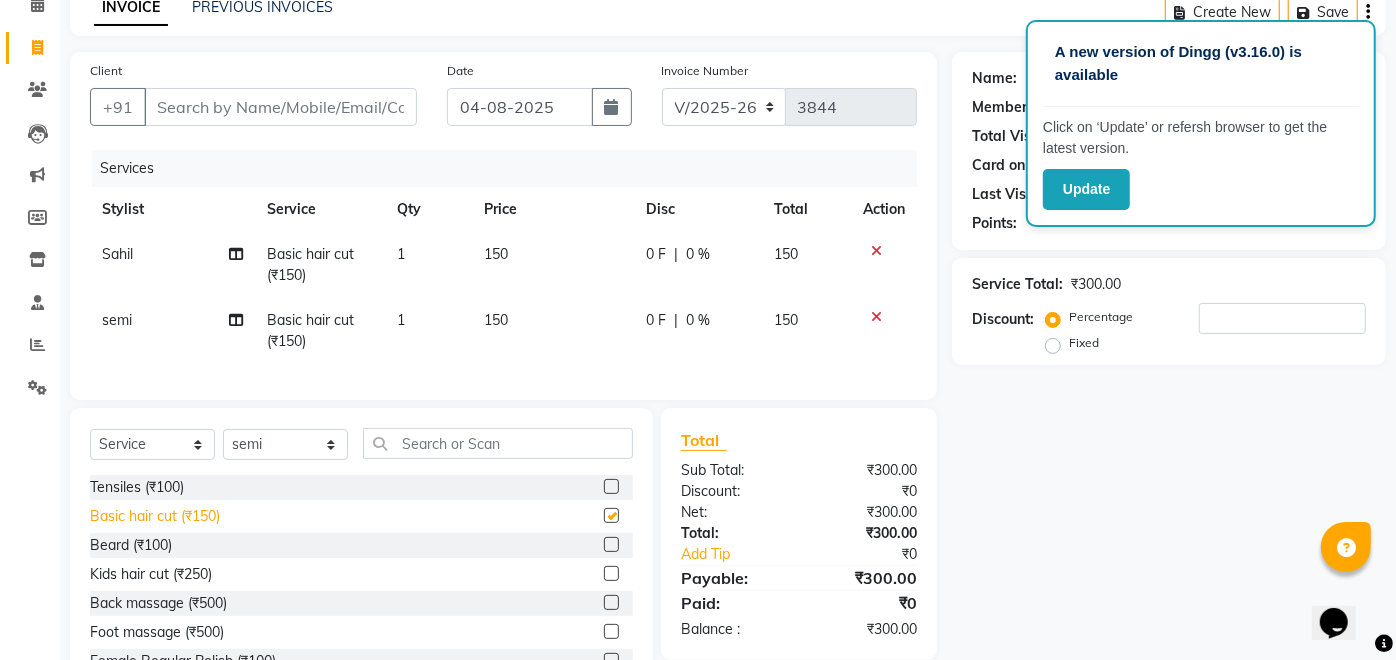 checkbox on "false" 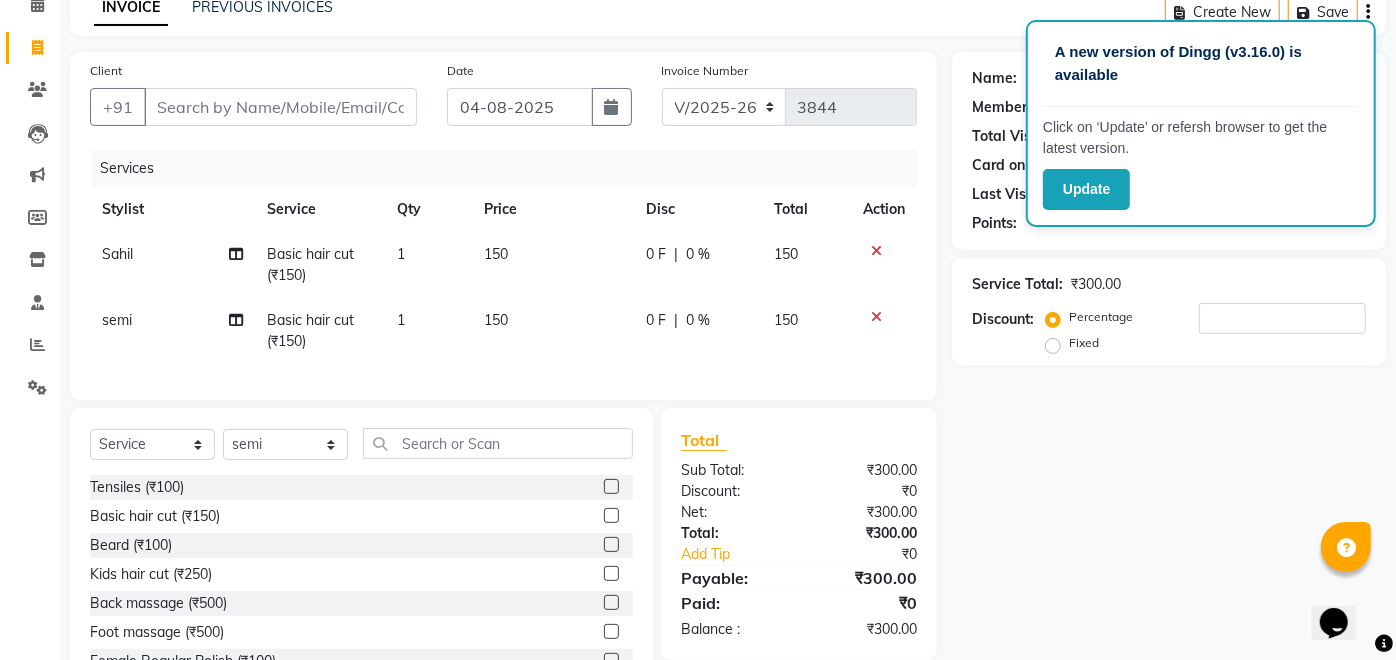 click on "Name: Membership: Total Visits: Card on file: Last Visit:  Points:  Service Total:  ₹300.00  Discount:  Percentage   Fixed" 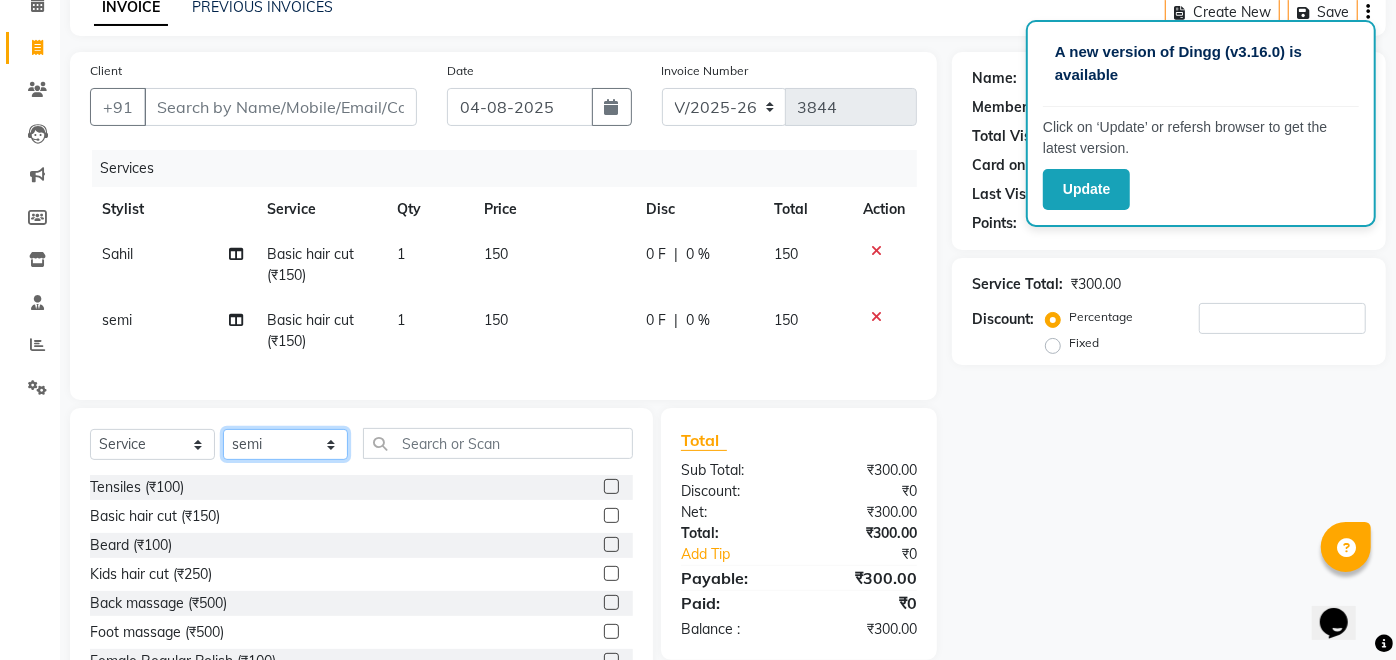 click on "Select Stylist Afreen sayyed Amir Bharti Raipure Chandan Shamnani Dilshad  Dipali Rathod Divya mam  Firoz GOURAV Jakir sir javed muskan pooja  Rihan  Sabir sir SACHIN Sahil Sam sir Sandhya jaiswal semi Shamim Ahmad" 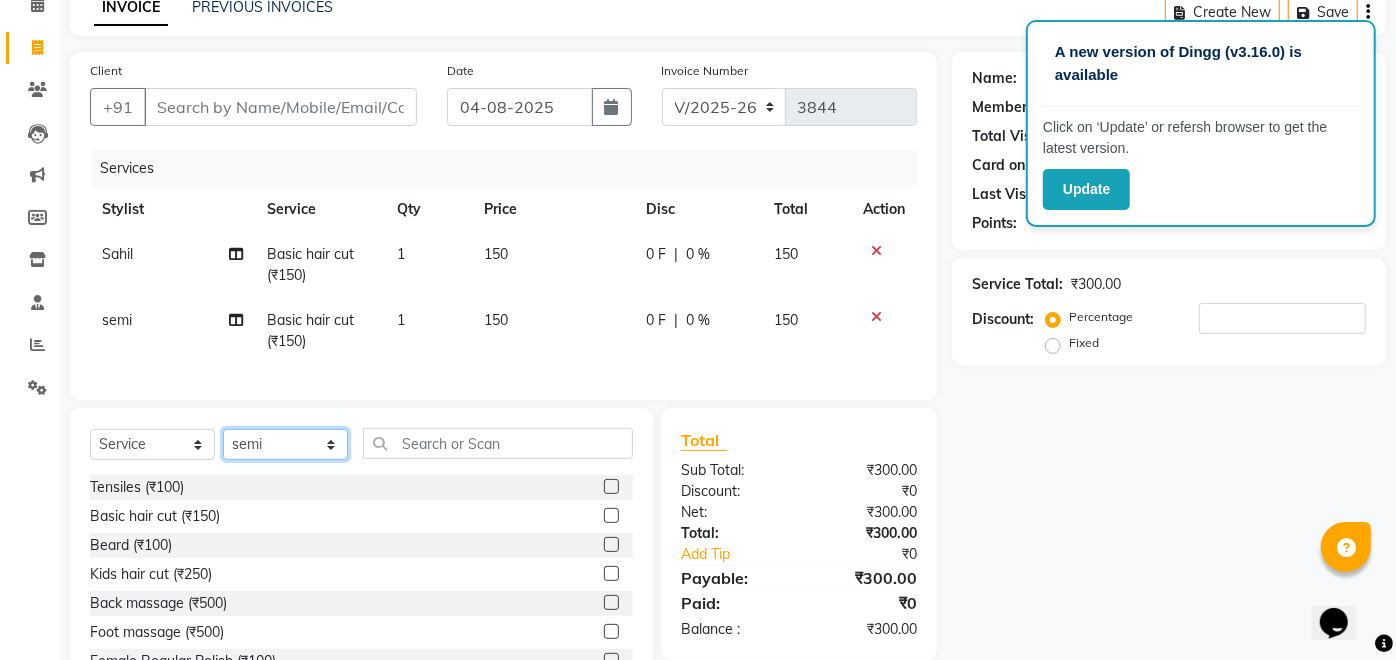 select on "65569" 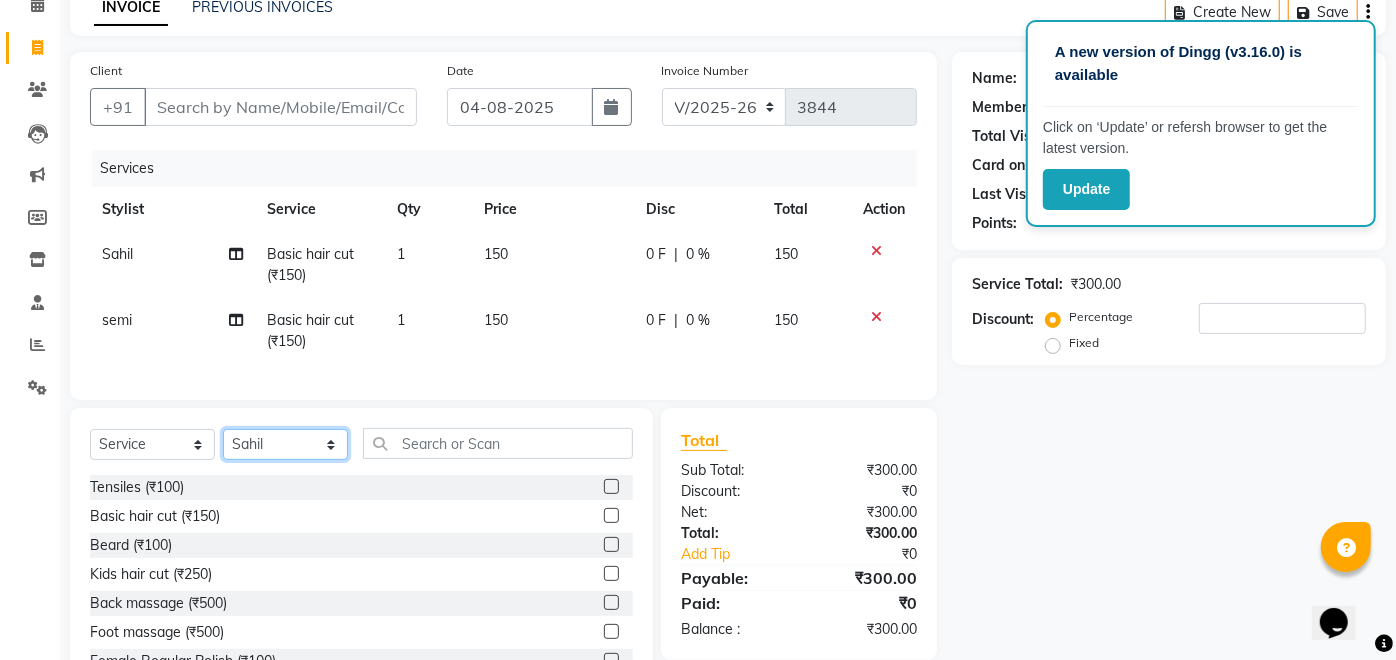 click on "Select Stylist Afreen sayyed Amir Bharti Raipure Chandan Shamnani Dilshad  Dipali Rathod Divya mam  Firoz GOURAV Jakir sir javed muskan pooja  Rihan  Sabir sir SACHIN Sahil Sam sir Sandhya jaiswal semi Shamim Ahmad" 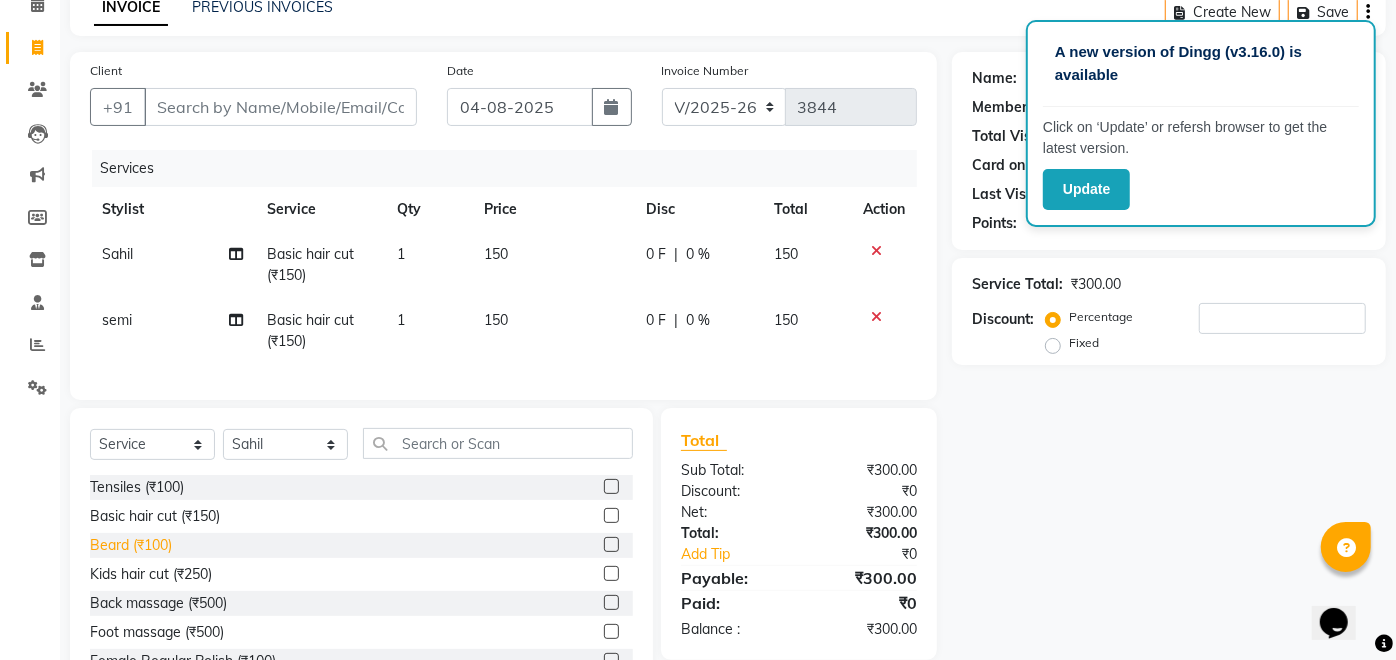 click on "Beard (₹100)" 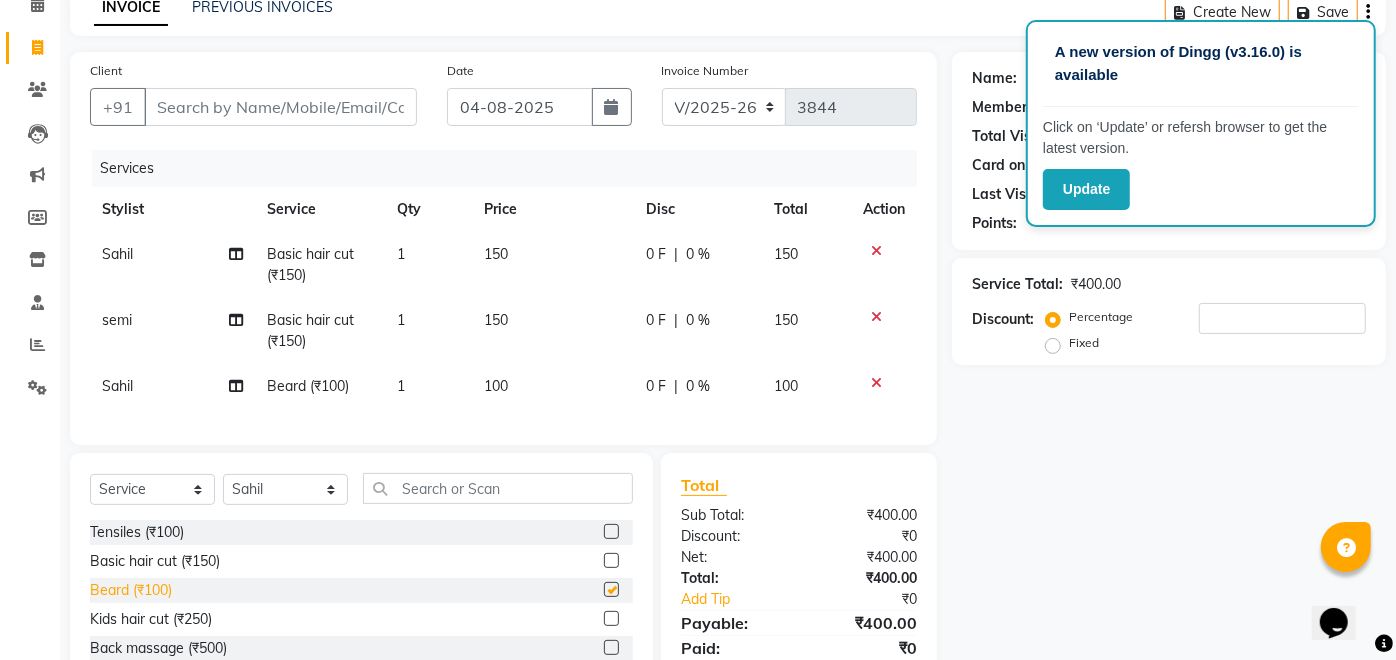 checkbox on "false" 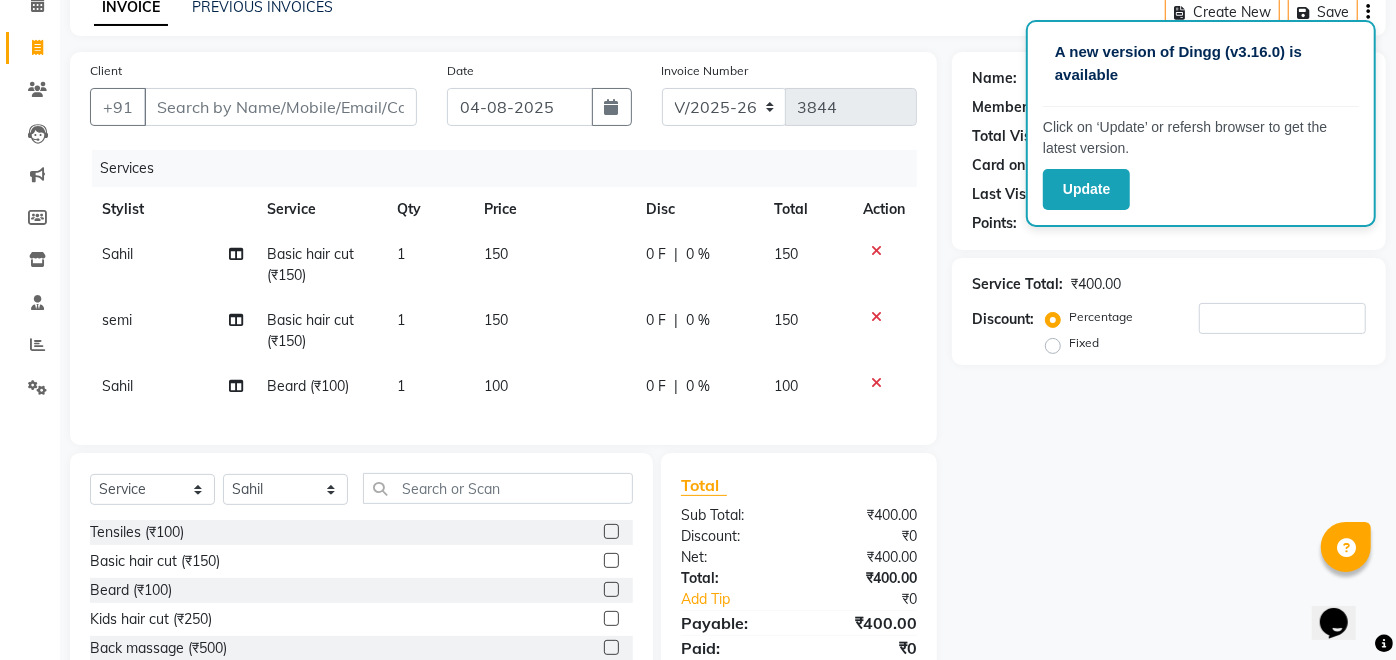 click 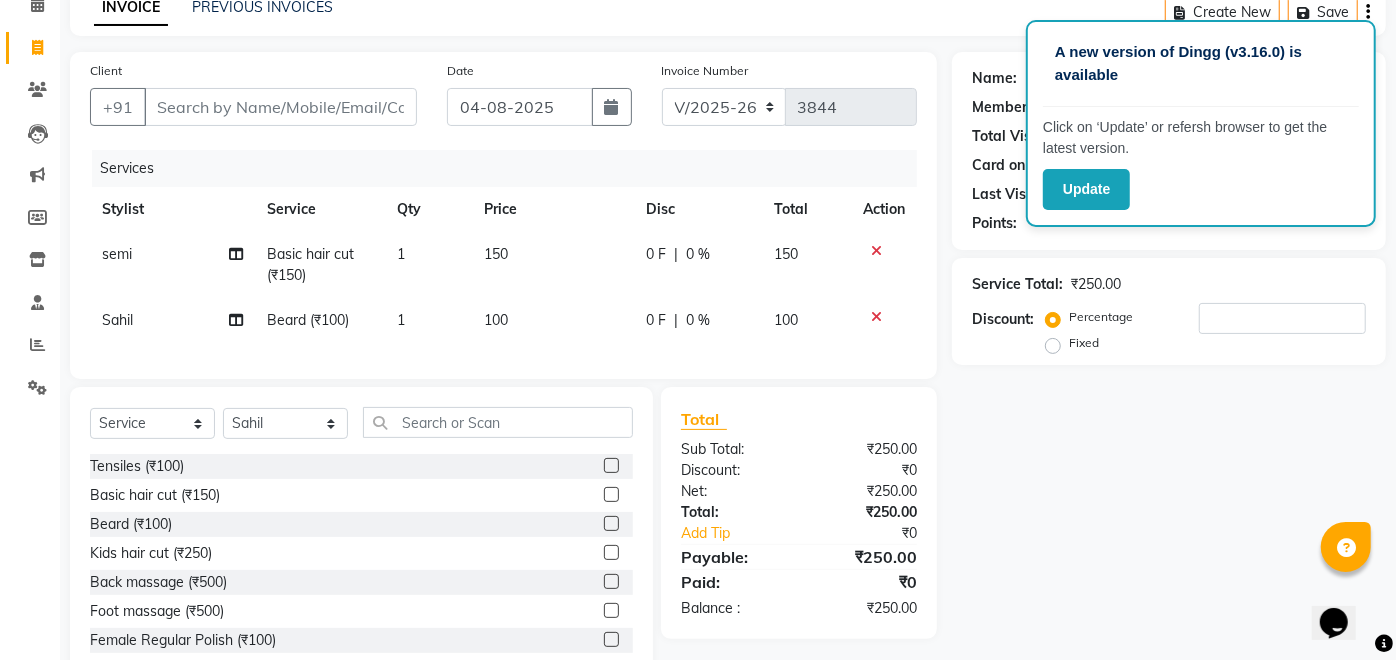 click 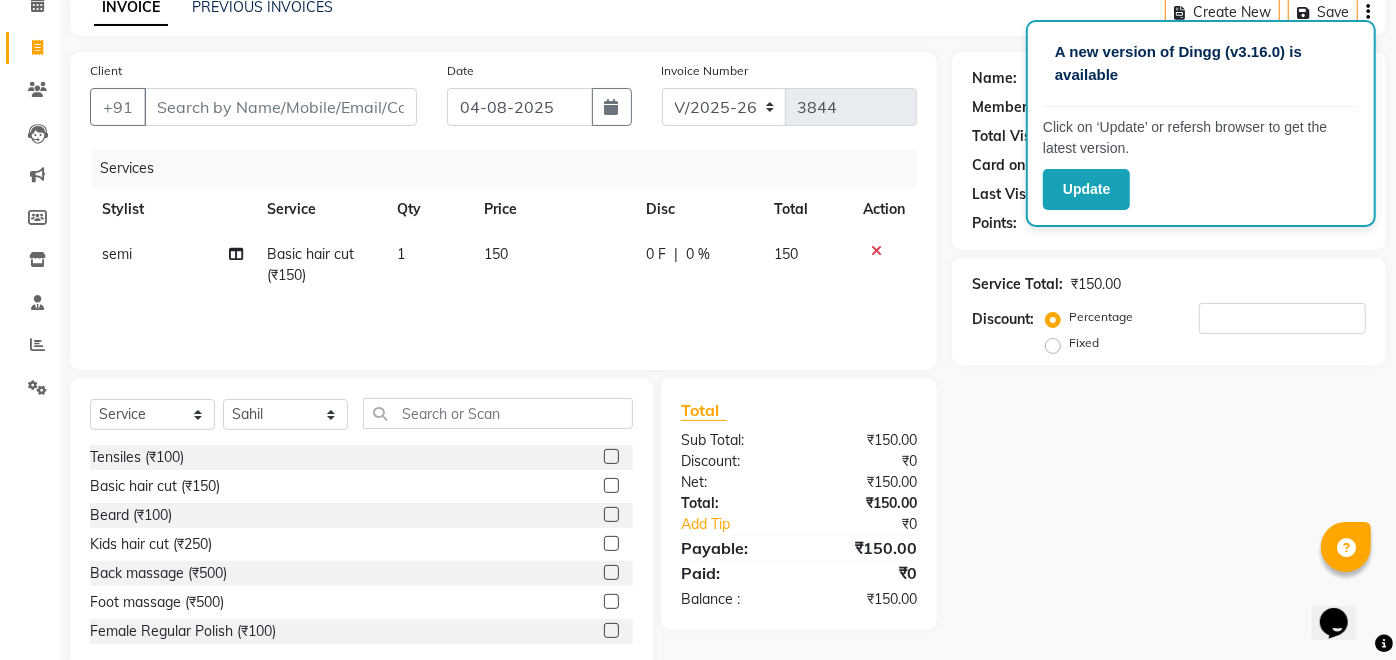 click on "150" 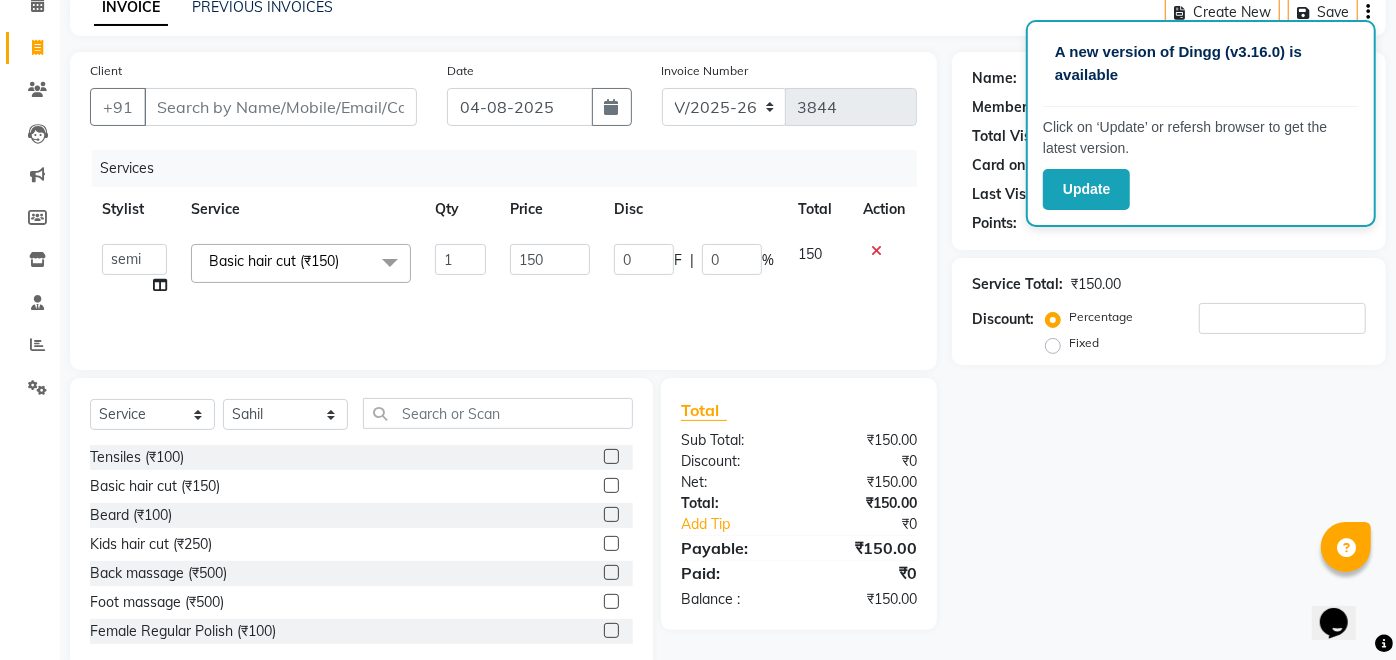 click 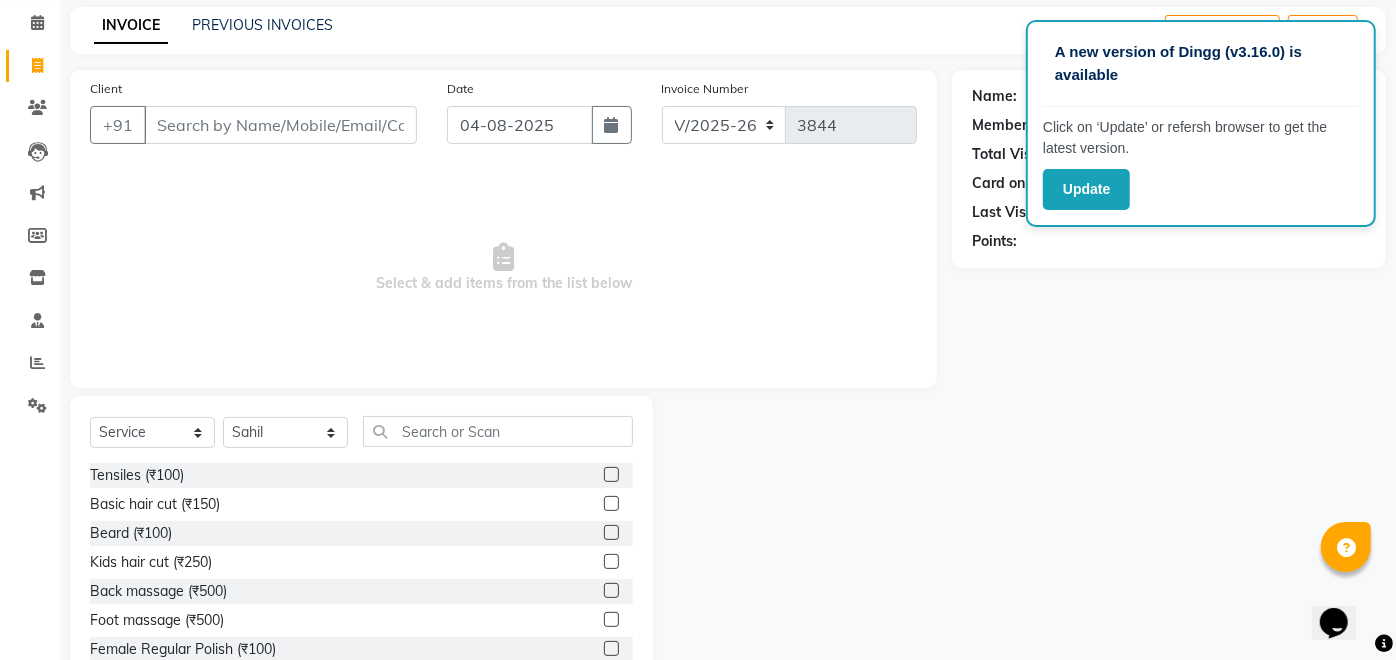 scroll, scrollTop: 72, scrollLeft: 0, axis: vertical 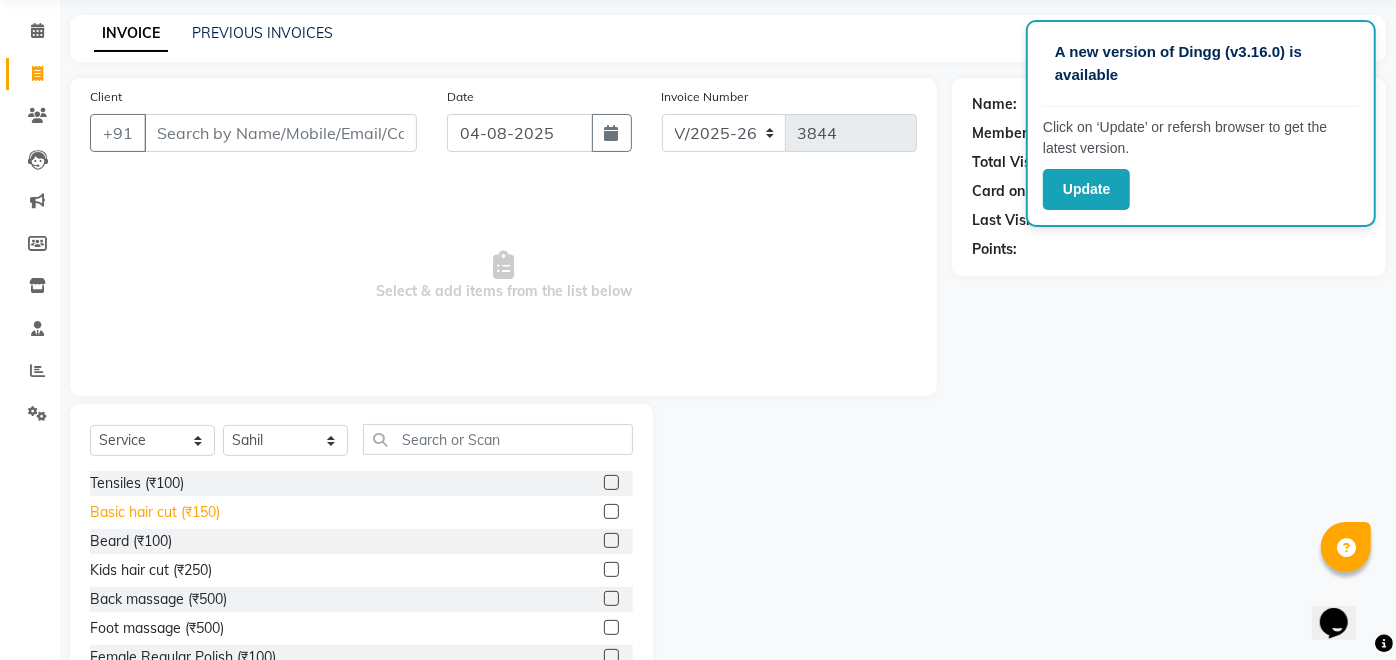 click on "Basic hair cut (₹150)" 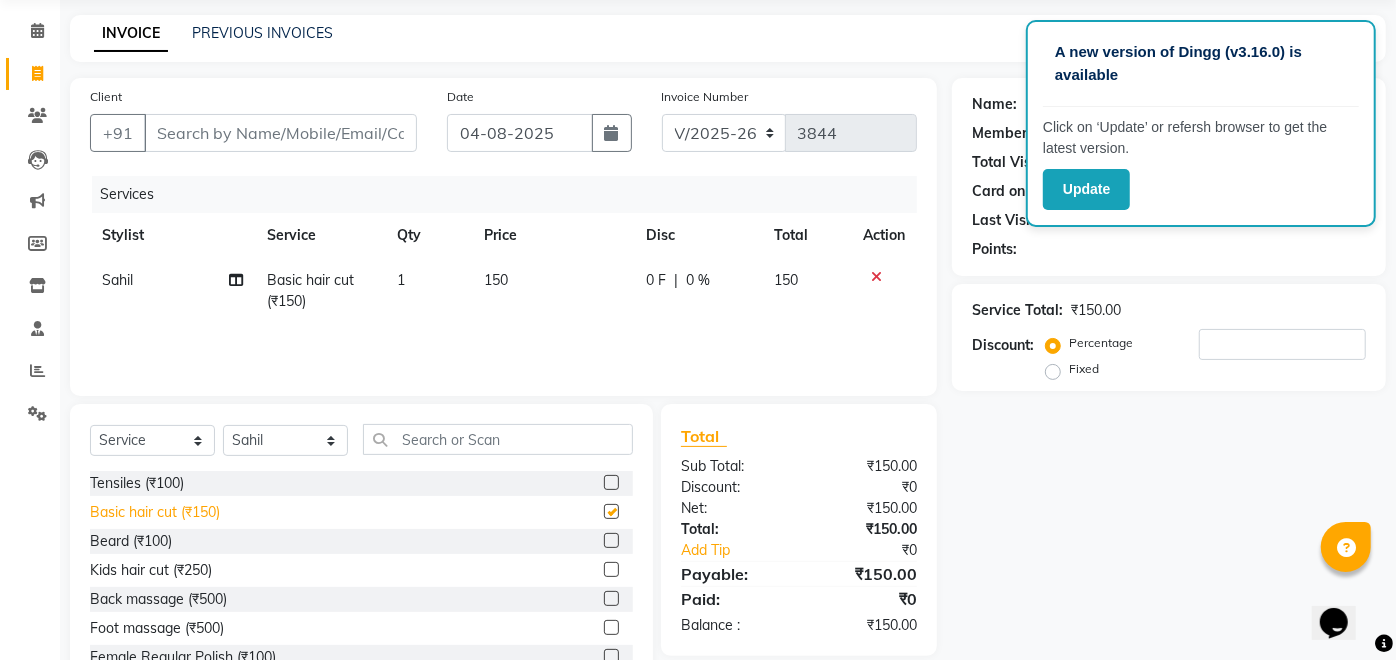 checkbox on "false" 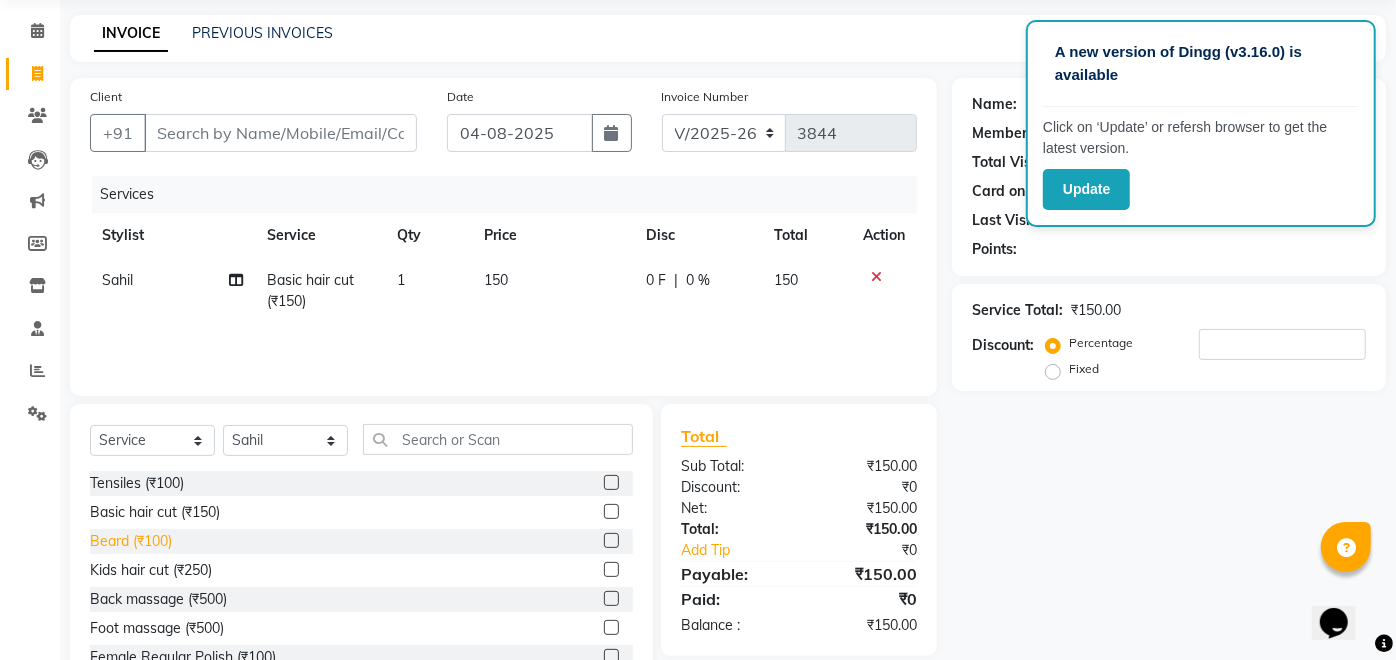 click on "Beard (₹100)" 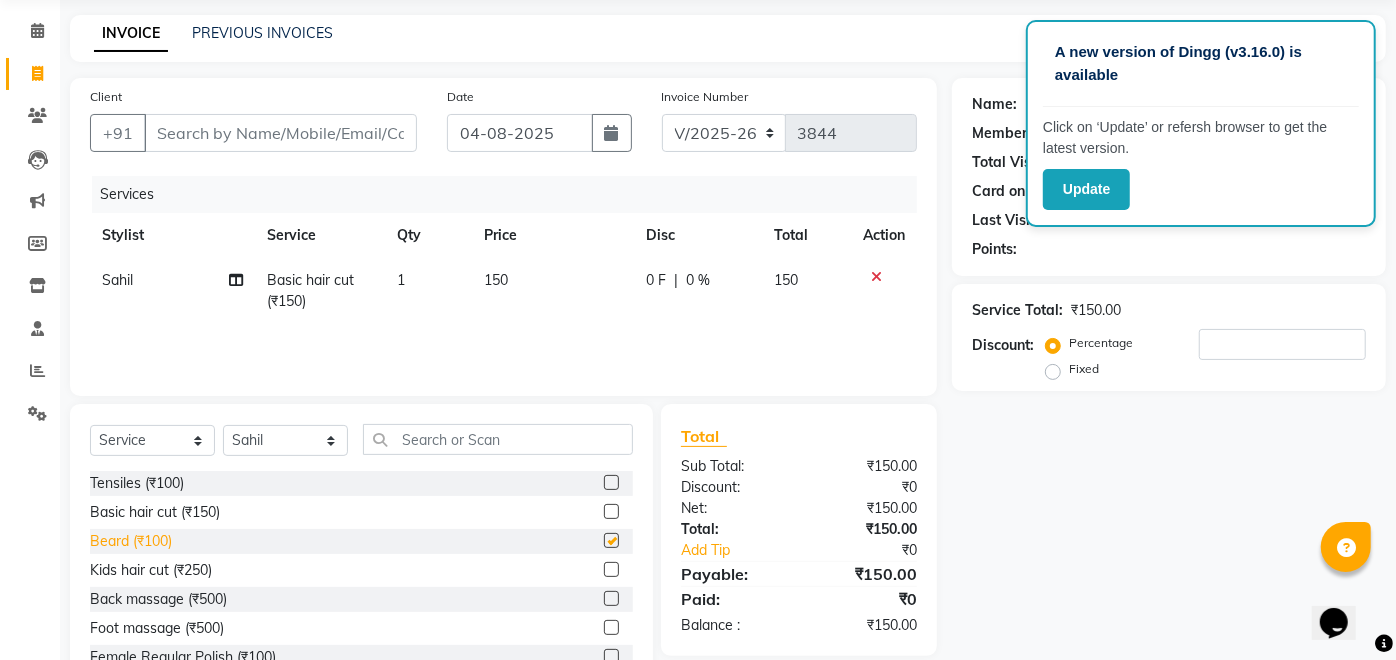 checkbox on "false" 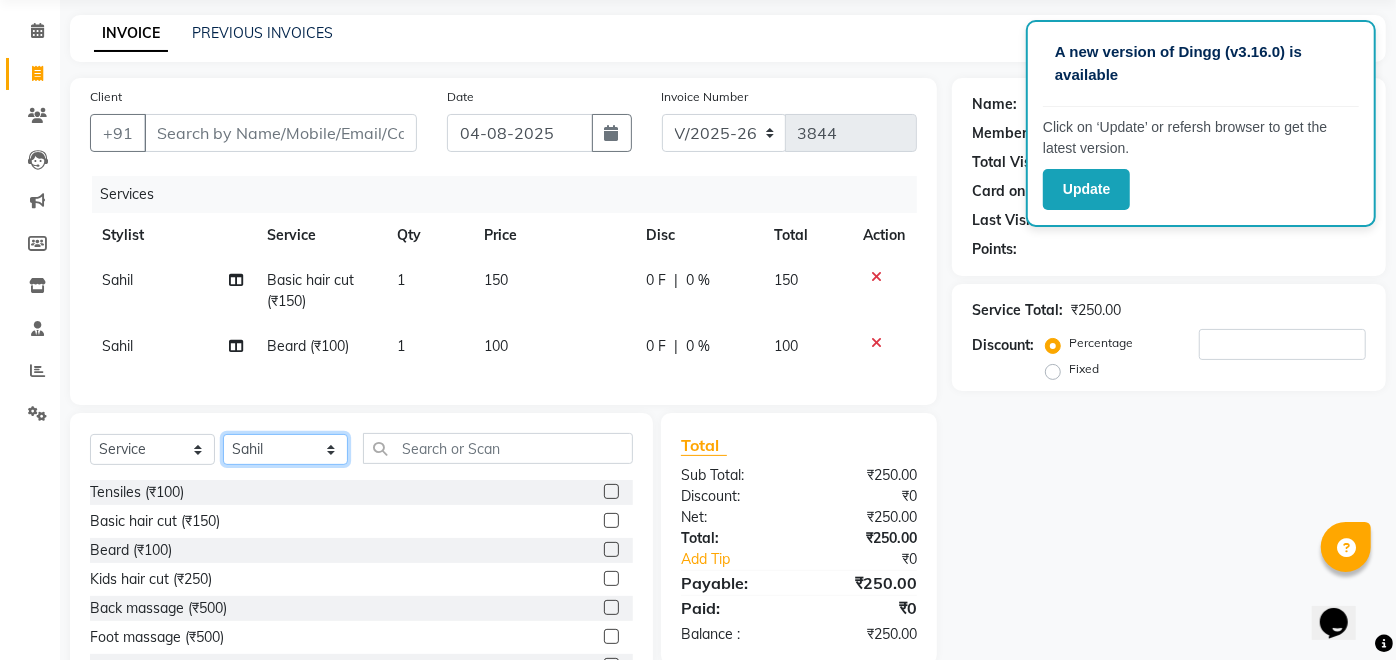 click on "Select Stylist Afreen sayyed Amir Bharti Raipure Chandan Shamnani Dilshad  Dipali Rathod Divya mam  Firoz GOURAV Jakir sir javed muskan pooja  Rihan  Sabir sir SACHIN Sahil Sam sir Sandhya jaiswal semi Shamim Ahmad" 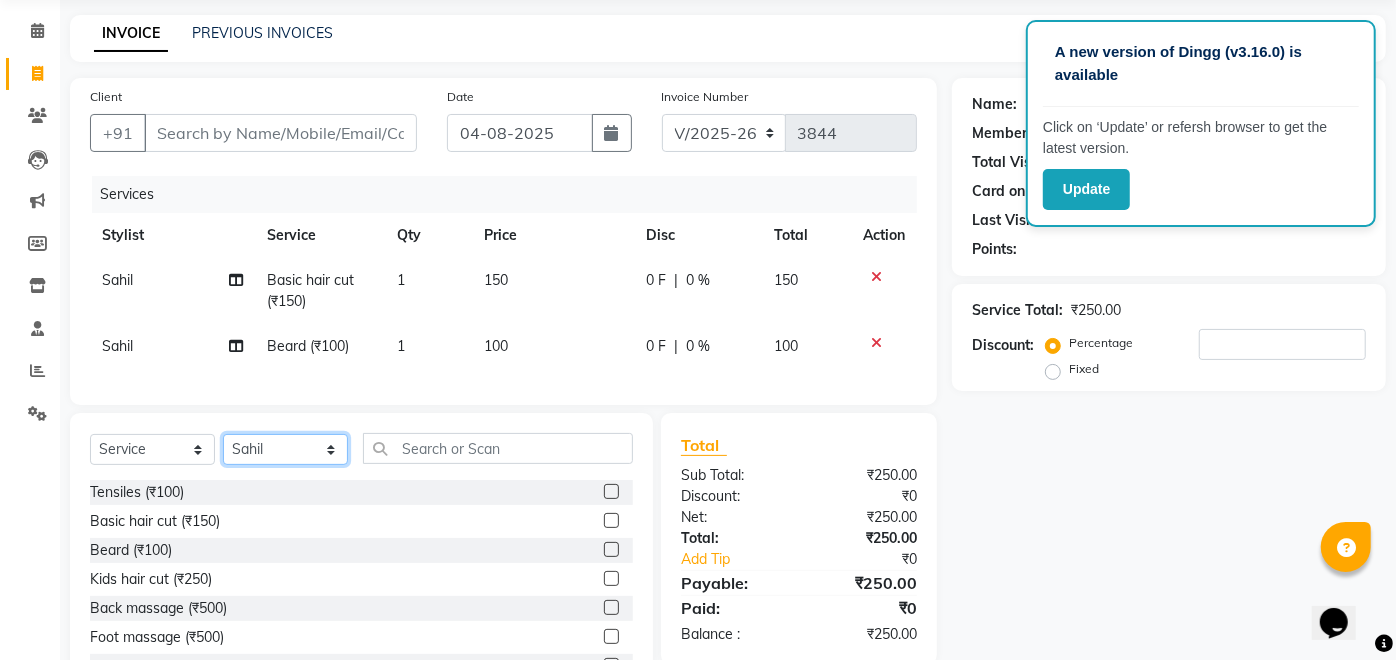 select on "87100" 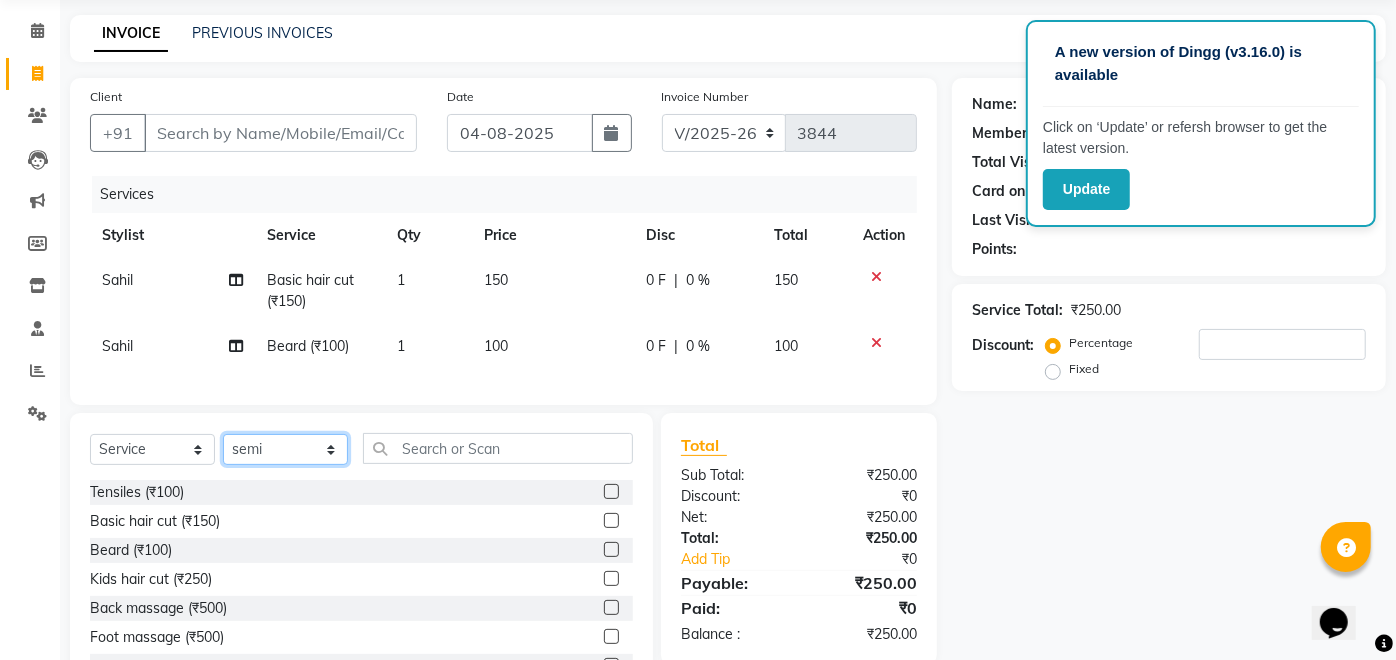 click on "Select Stylist Afreen sayyed Amir Bharti Raipure Chandan Shamnani Dilshad  Dipali Rathod Divya mam  Firoz GOURAV Jakir sir javed muskan pooja  Rihan  Sabir sir SACHIN Sahil Sam sir Sandhya jaiswal semi Shamim Ahmad" 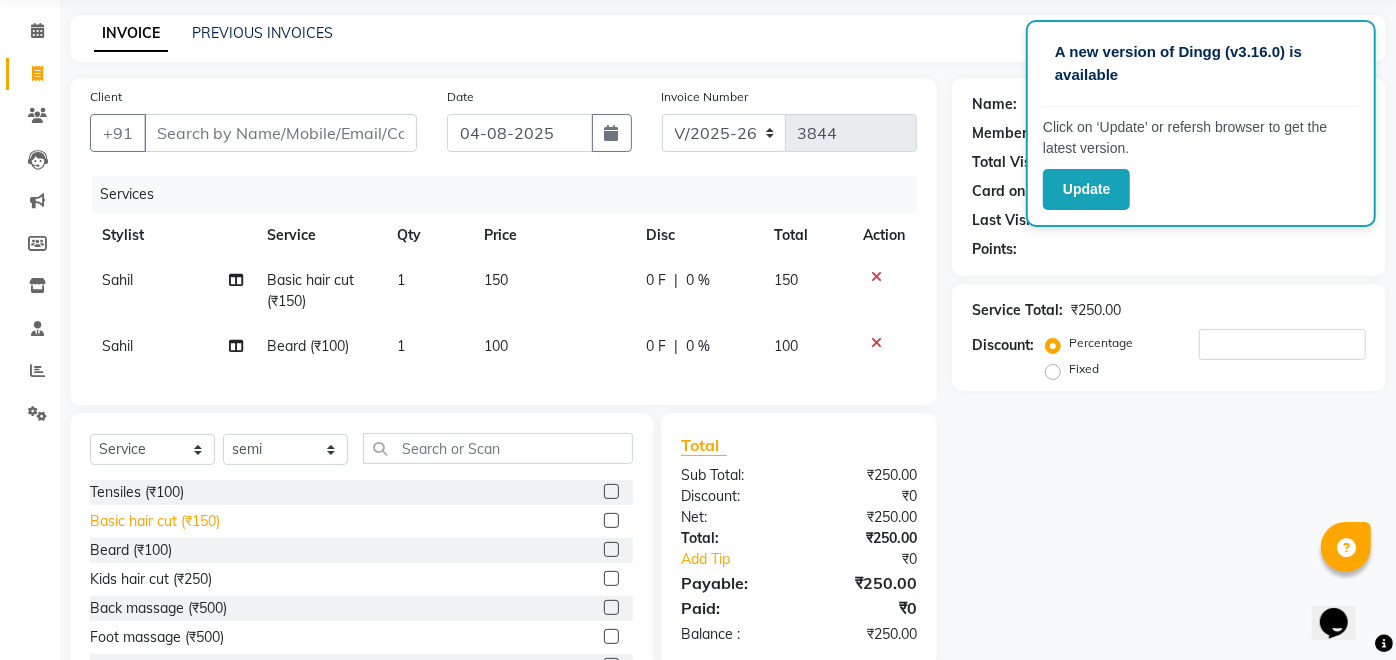 click on "Basic hair cut (₹150)" 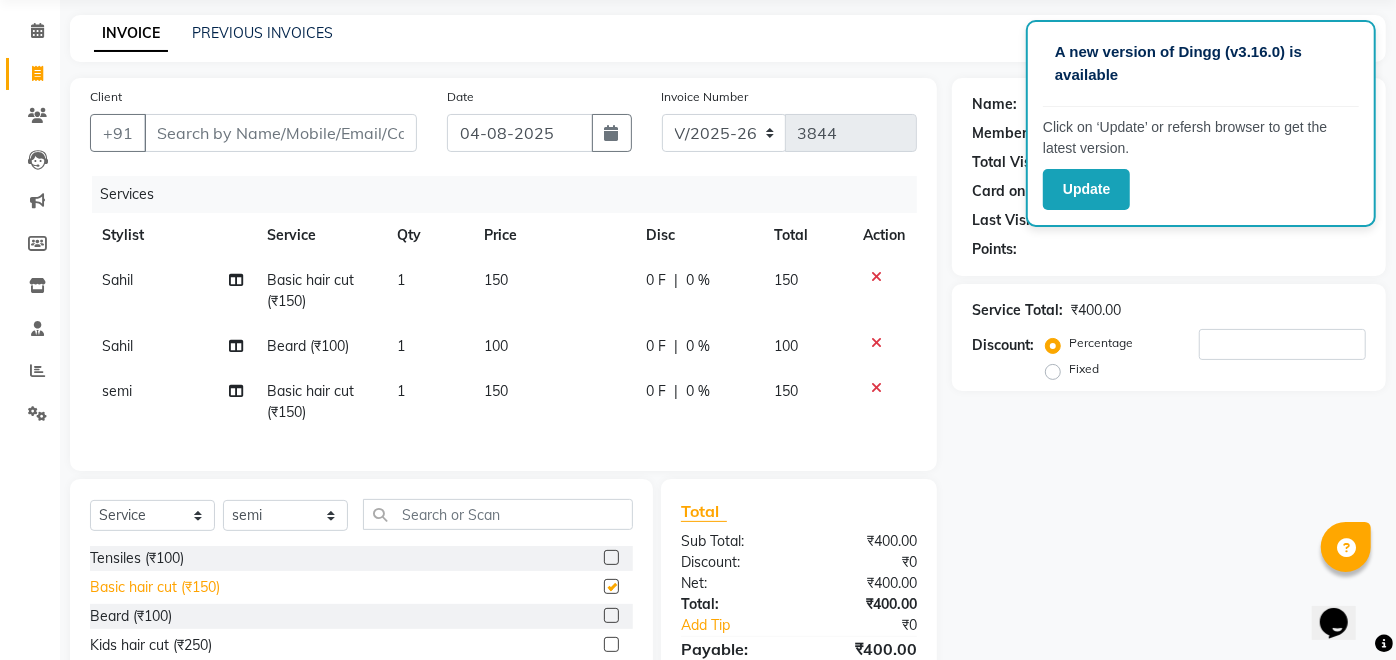 checkbox on "false" 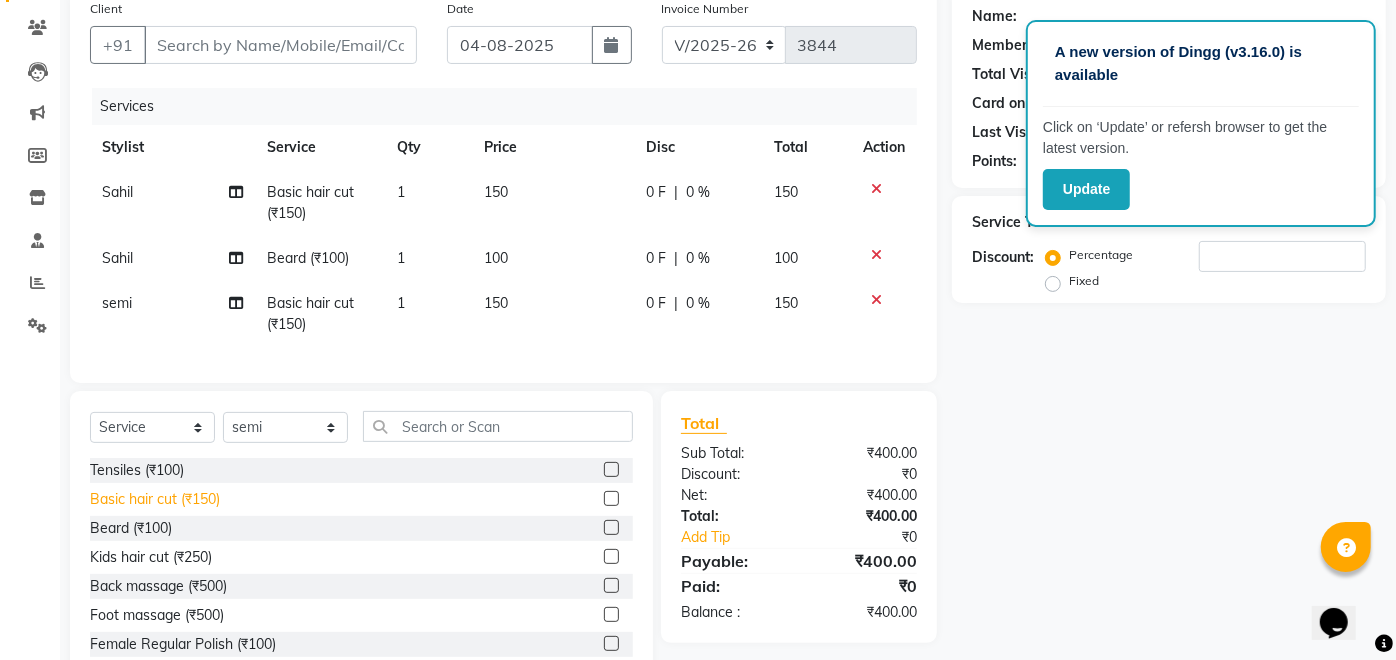 scroll, scrollTop: 162, scrollLeft: 0, axis: vertical 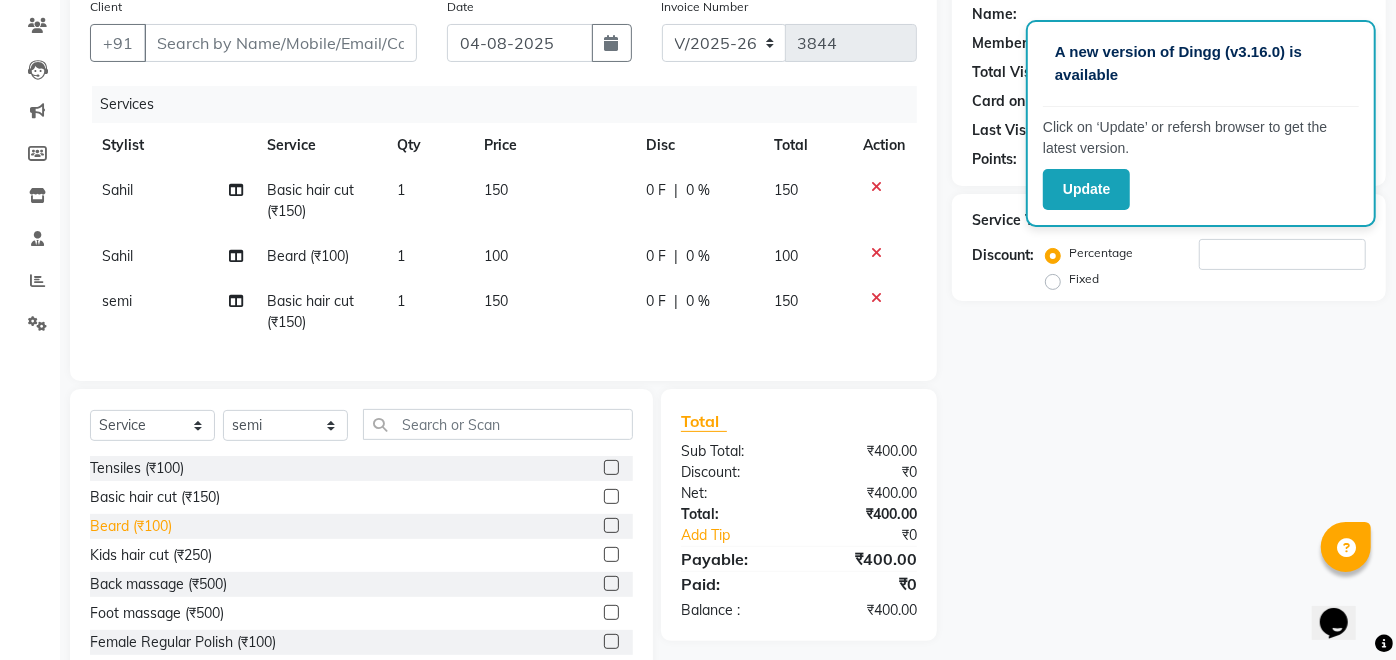 click on "Beard (₹100)" 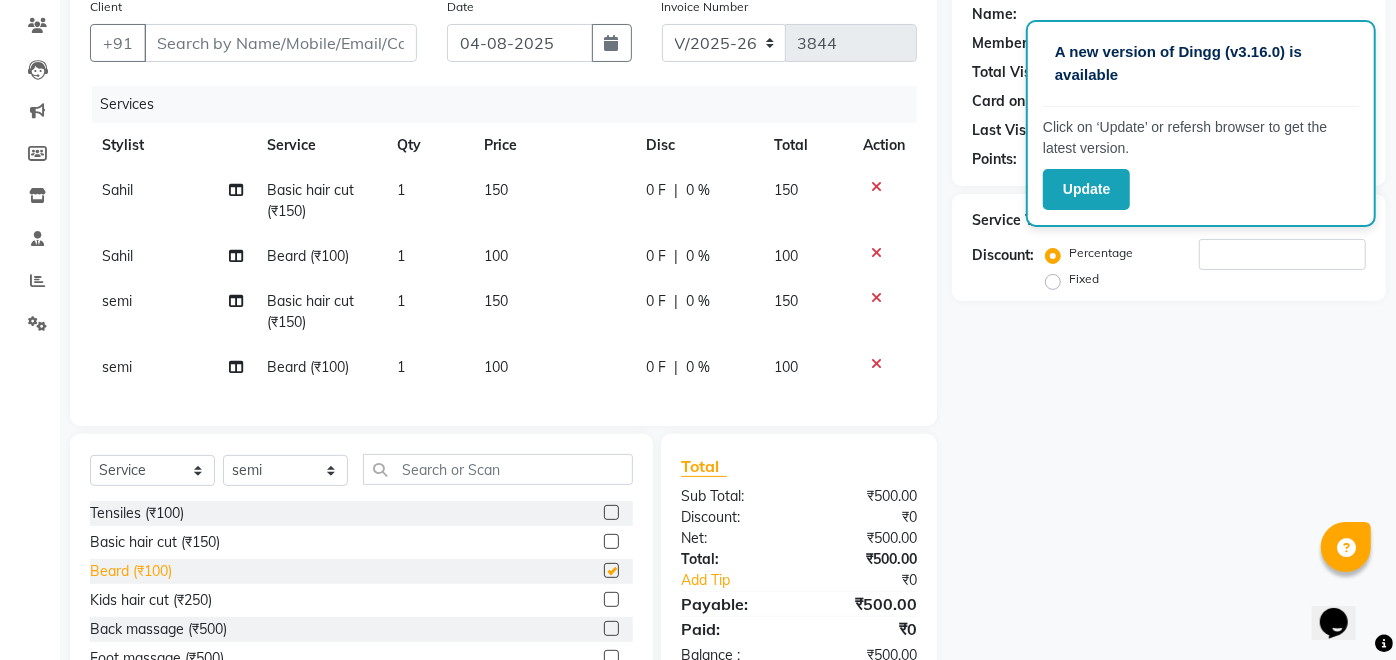 checkbox on "false" 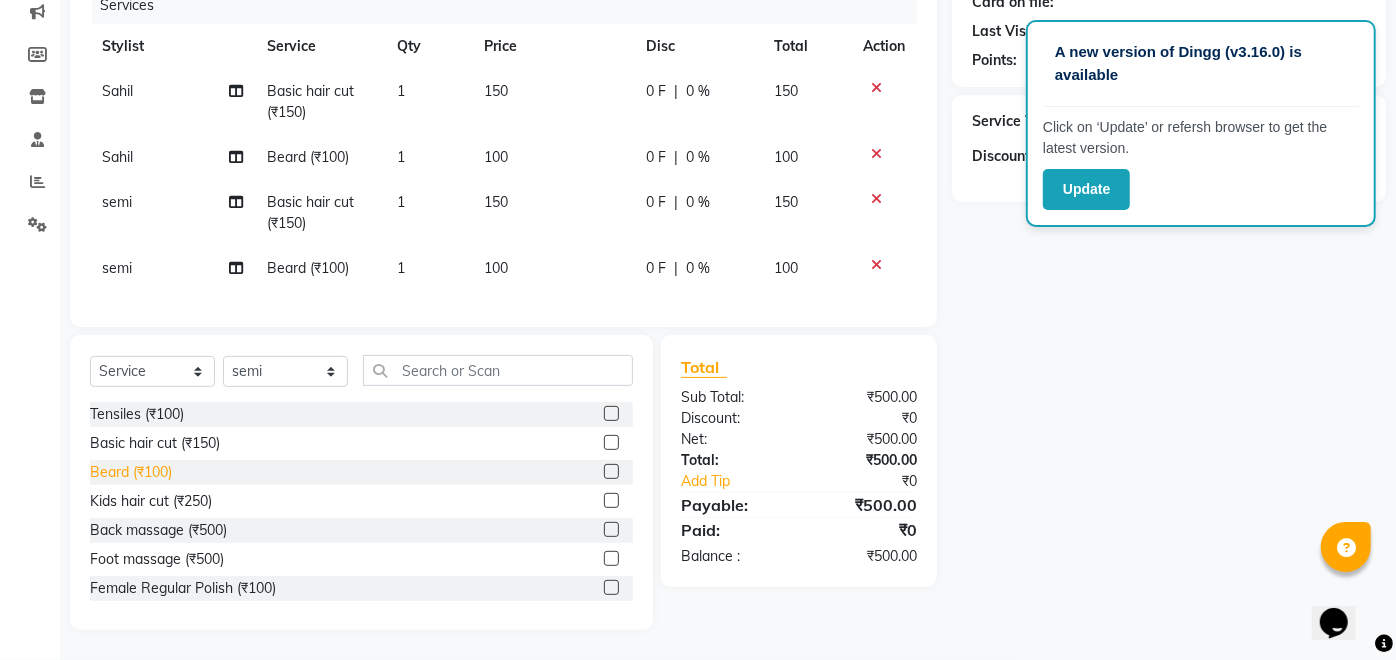 scroll, scrollTop: 277, scrollLeft: 0, axis: vertical 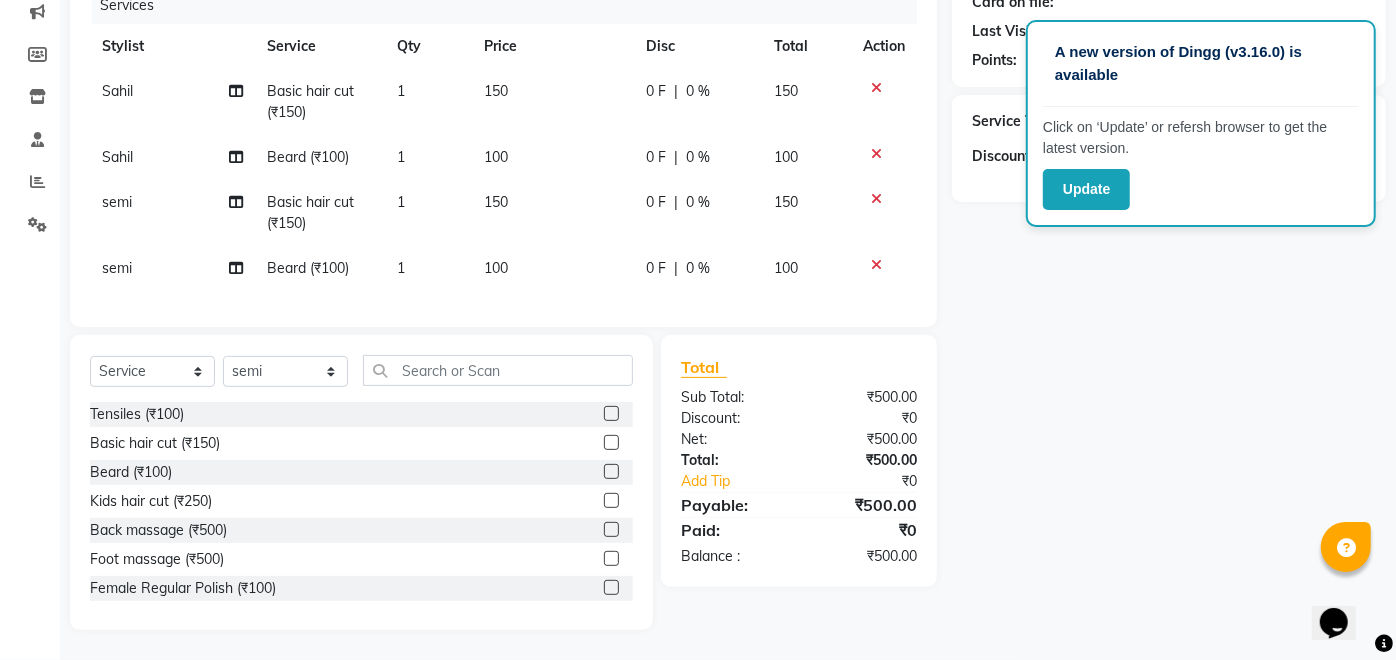 click on "Name: Membership: Total Visits: Card on file: Last Visit:  Points:  Service Total:  ₹500.00  Discount:  Percentage   Fixed" 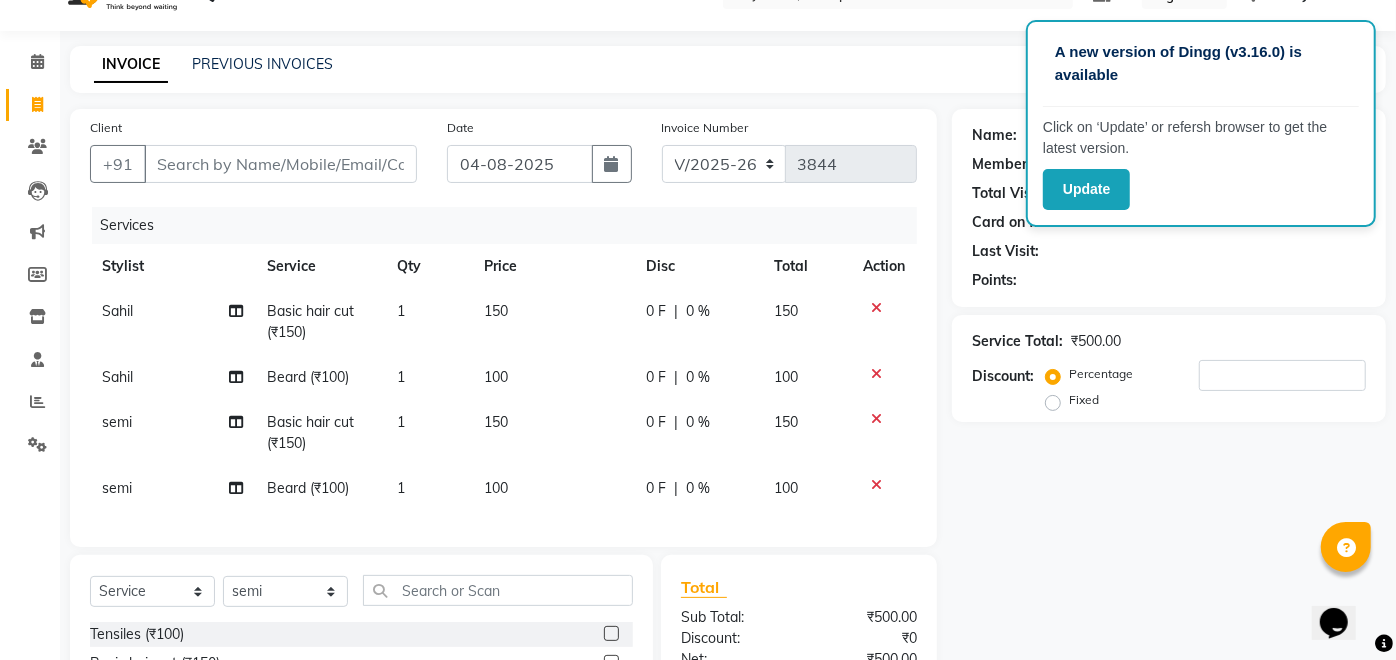 scroll, scrollTop: 0, scrollLeft: 0, axis: both 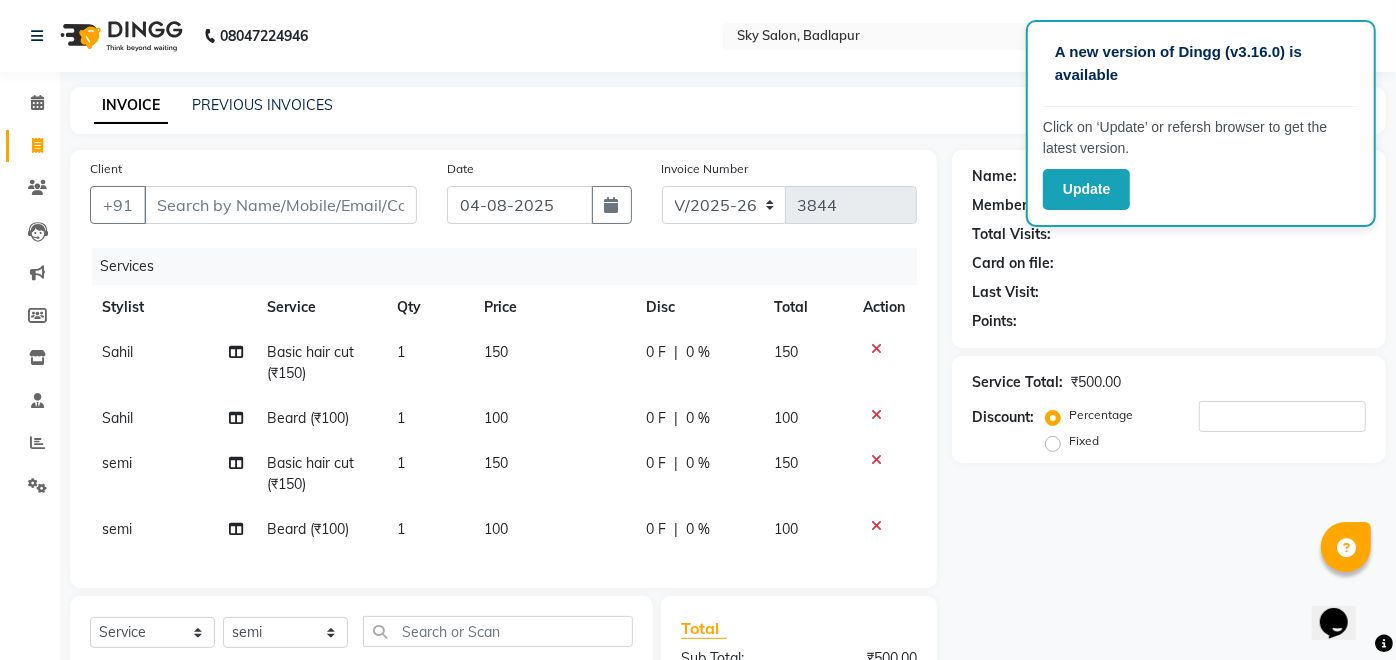 click on "Fixed" 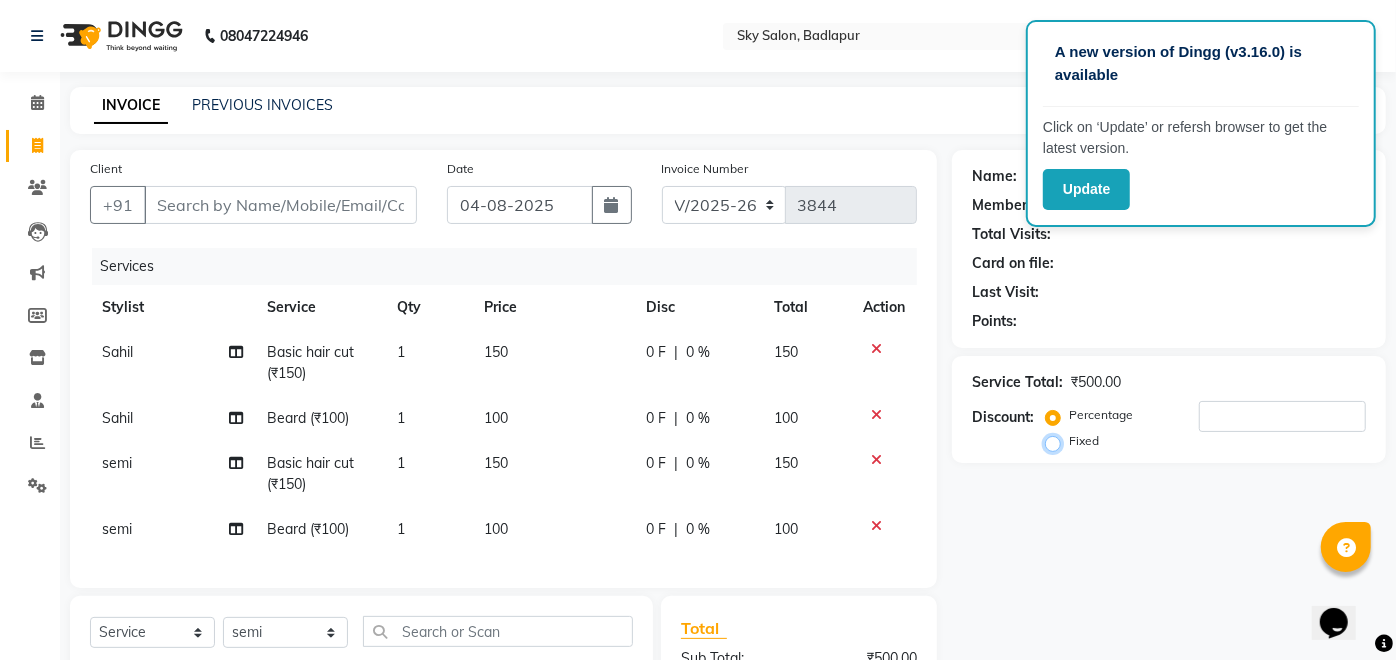 click on "Fixed" at bounding box center [1057, 441] 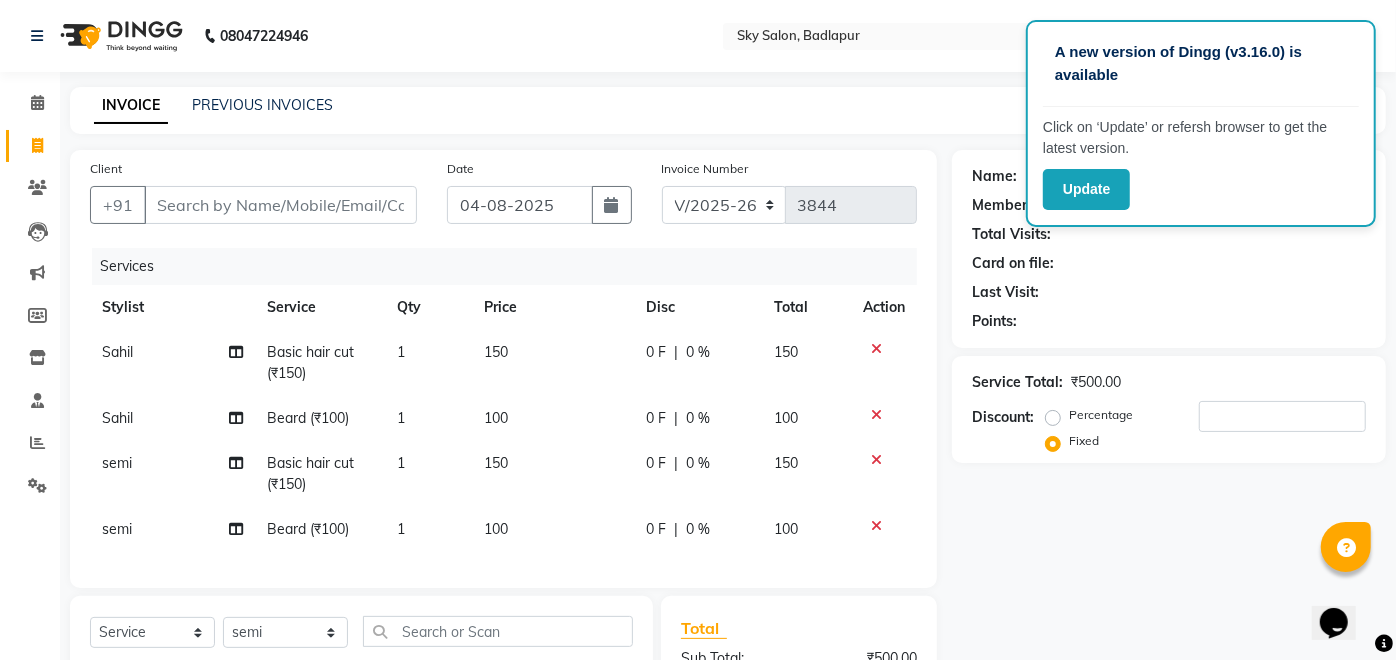 click on "Percentage" 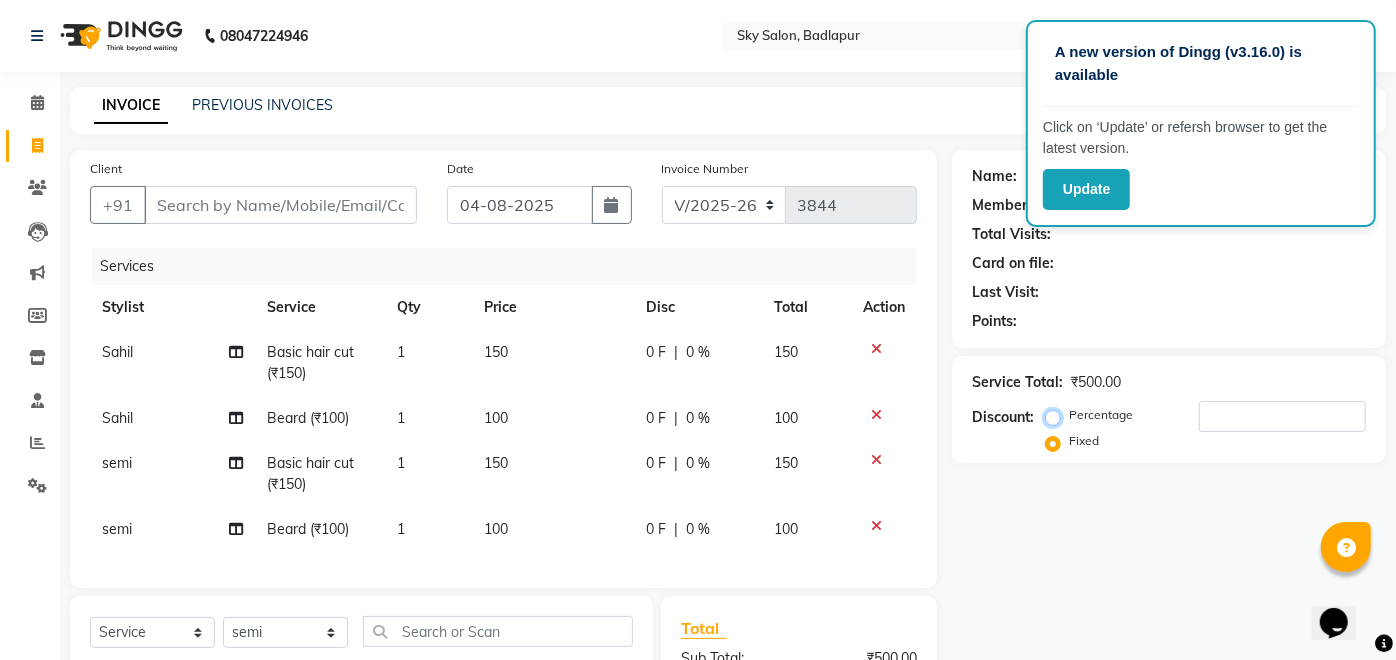 click on "Percentage" at bounding box center (1057, 415) 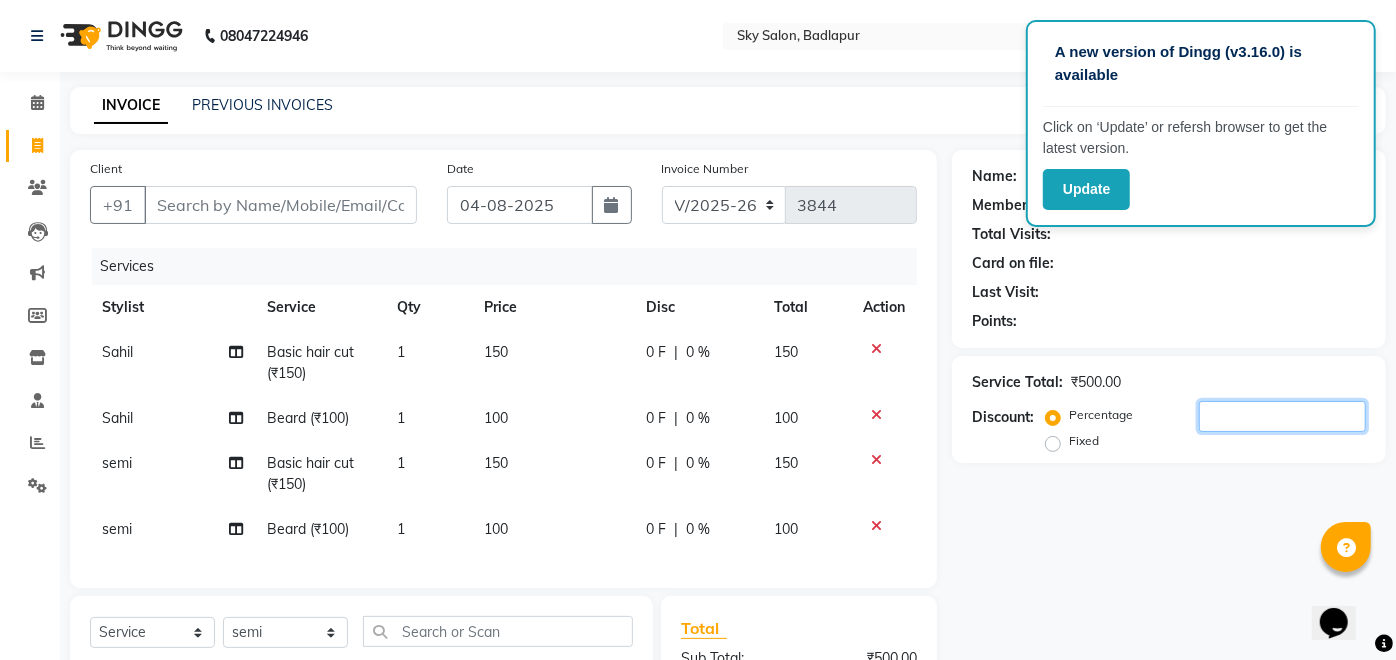 click 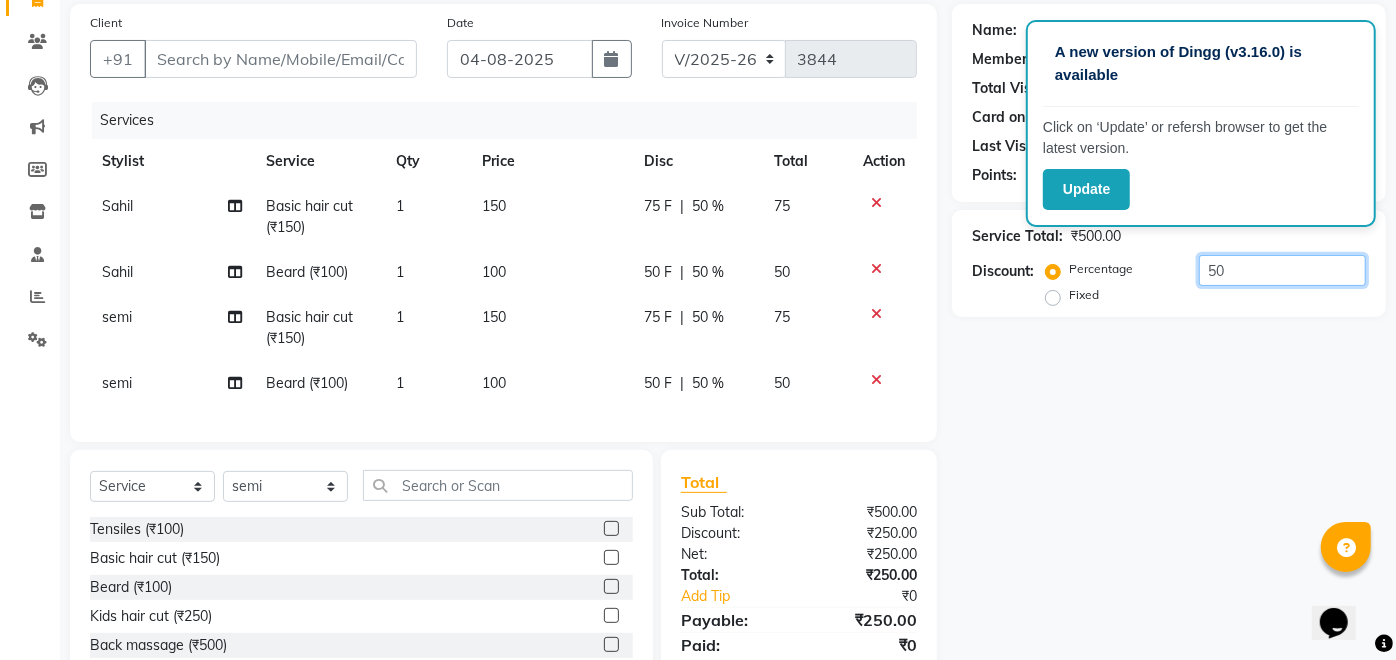 scroll, scrollTop: 0, scrollLeft: 0, axis: both 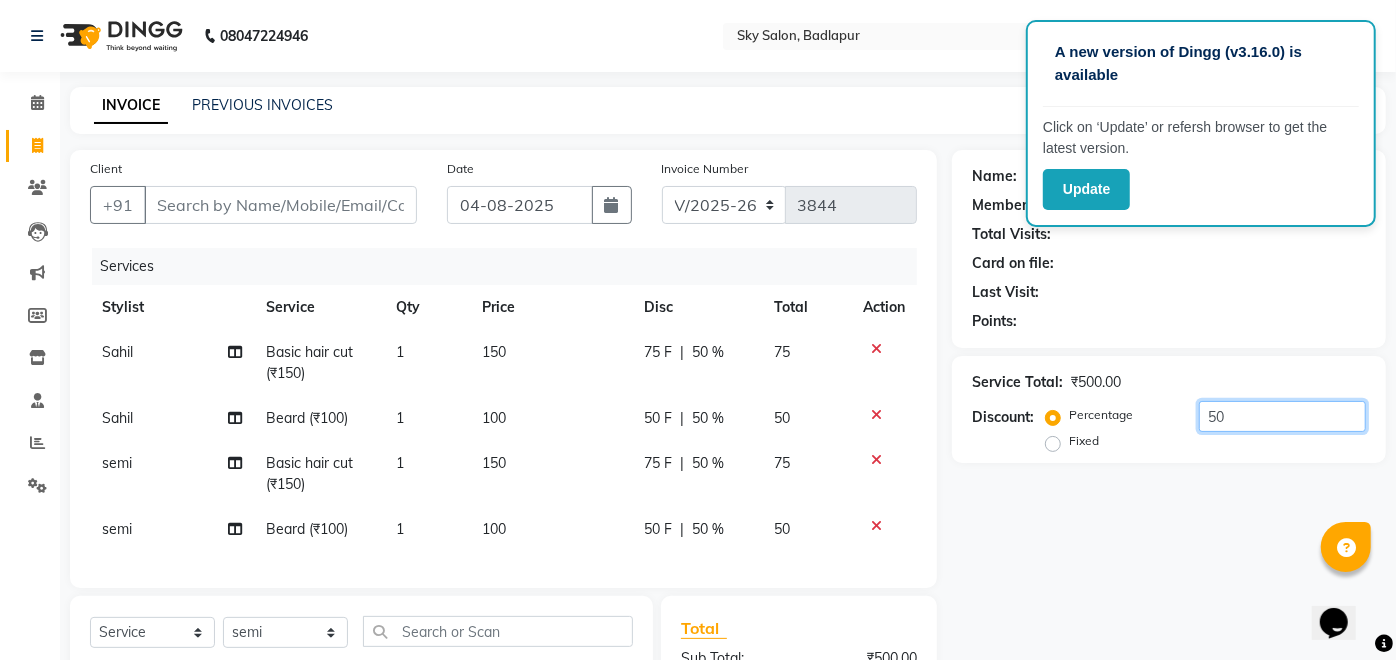 click on "50" 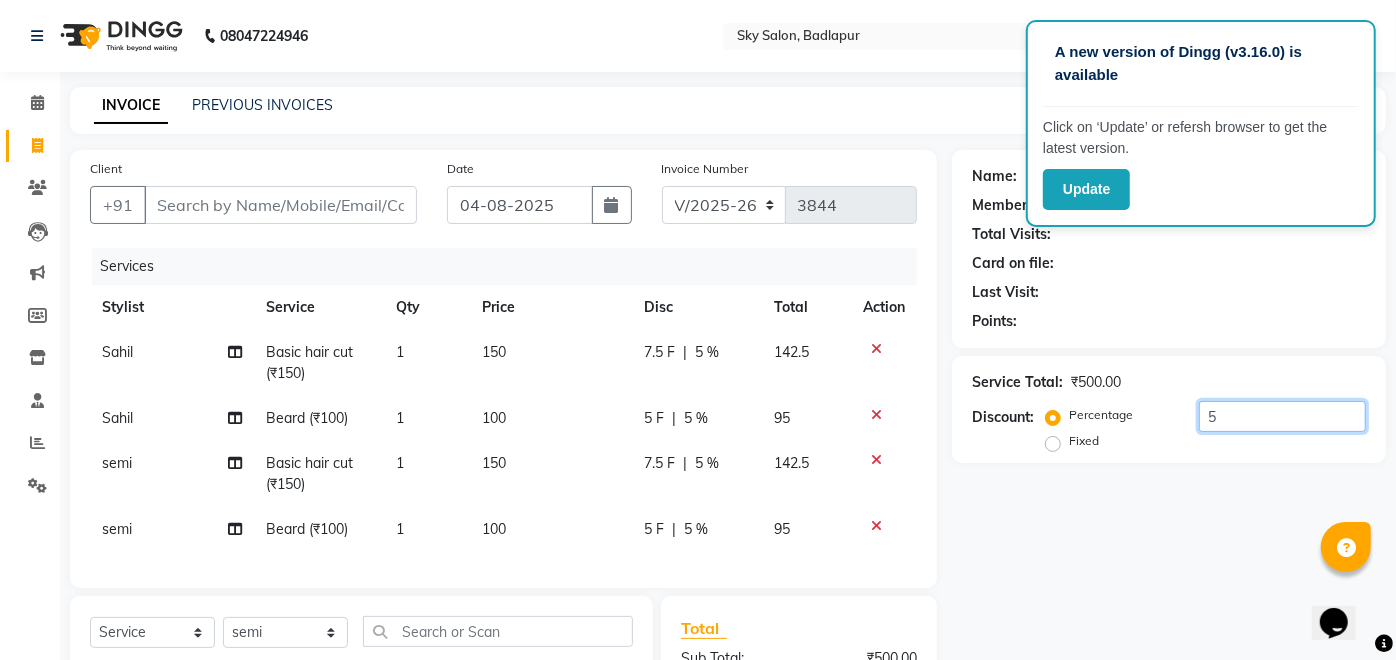 type 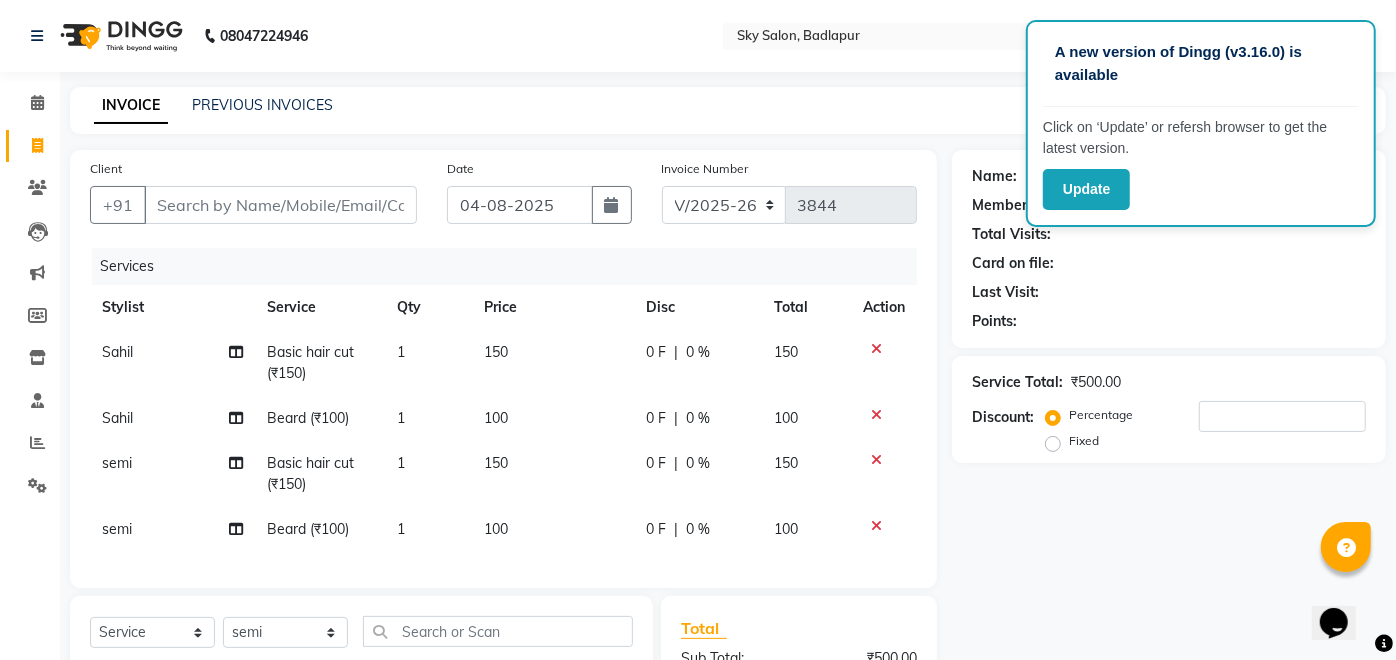 click on "Fixed" 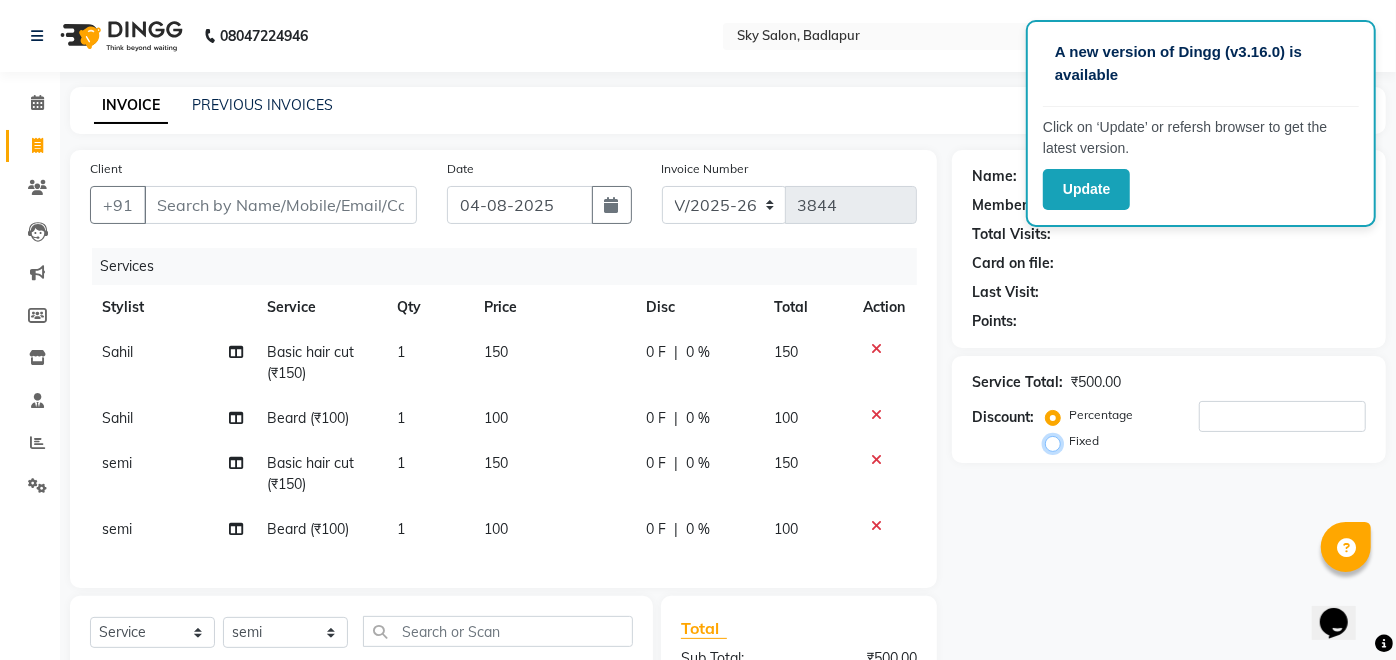 click on "Fixed" at bounding box center (1057, 441) 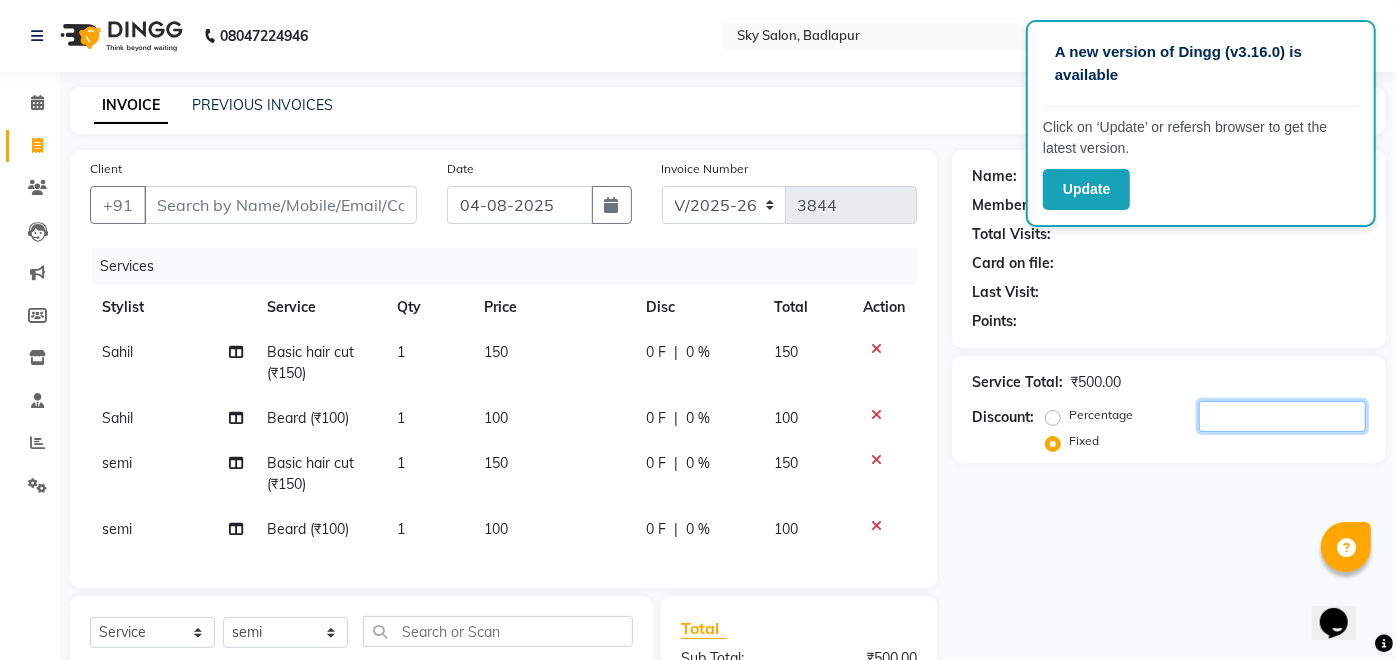 click 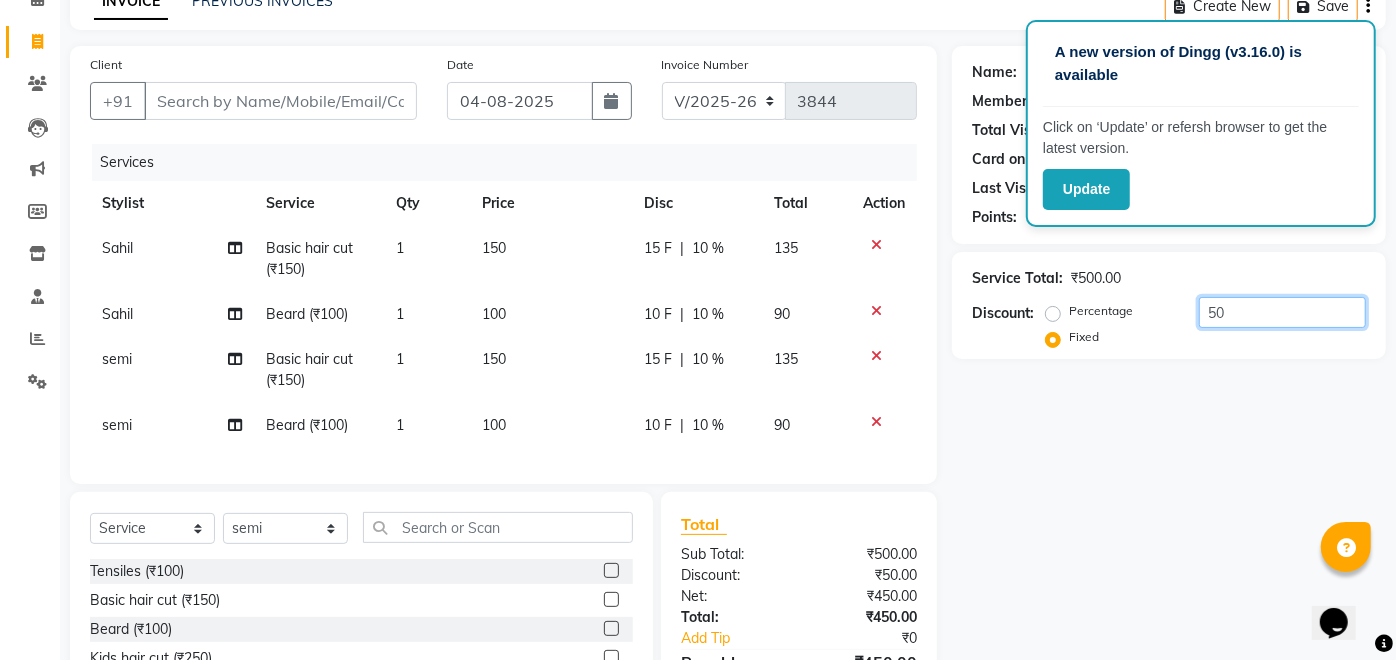 scroll, scrollTop: 100, scrollLeft: 0, axis: vertical 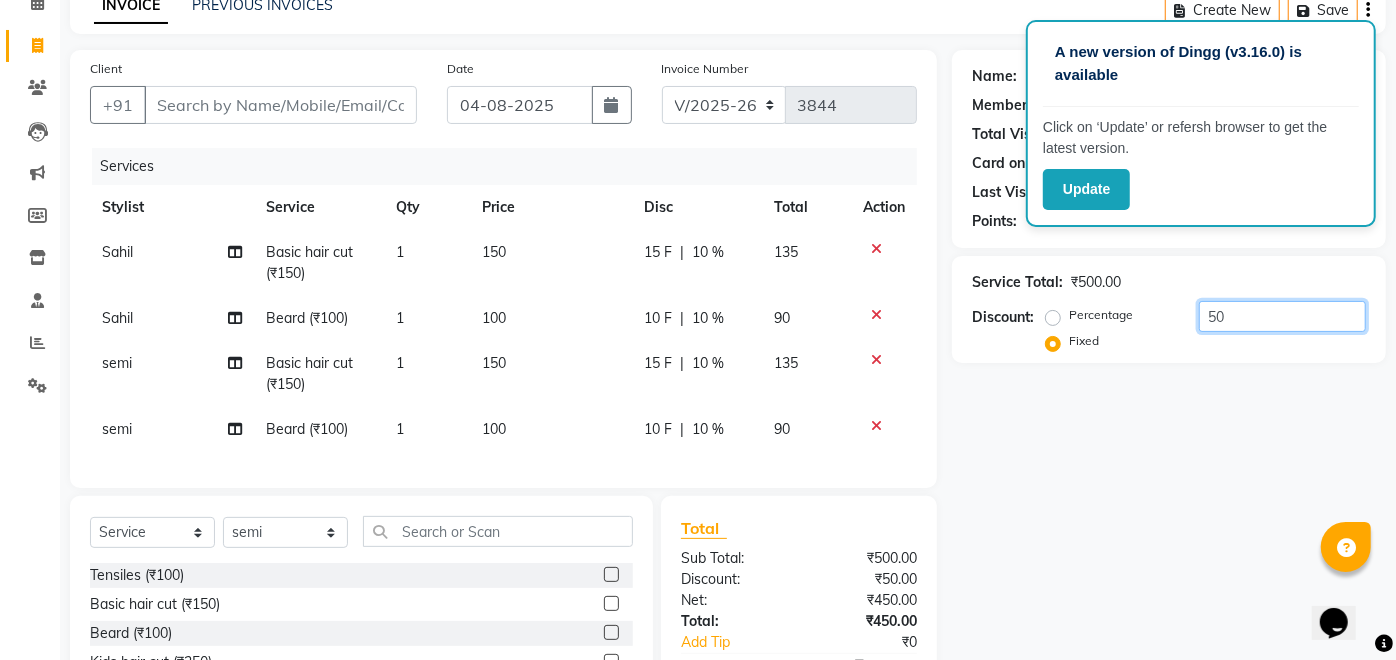 click on "50" 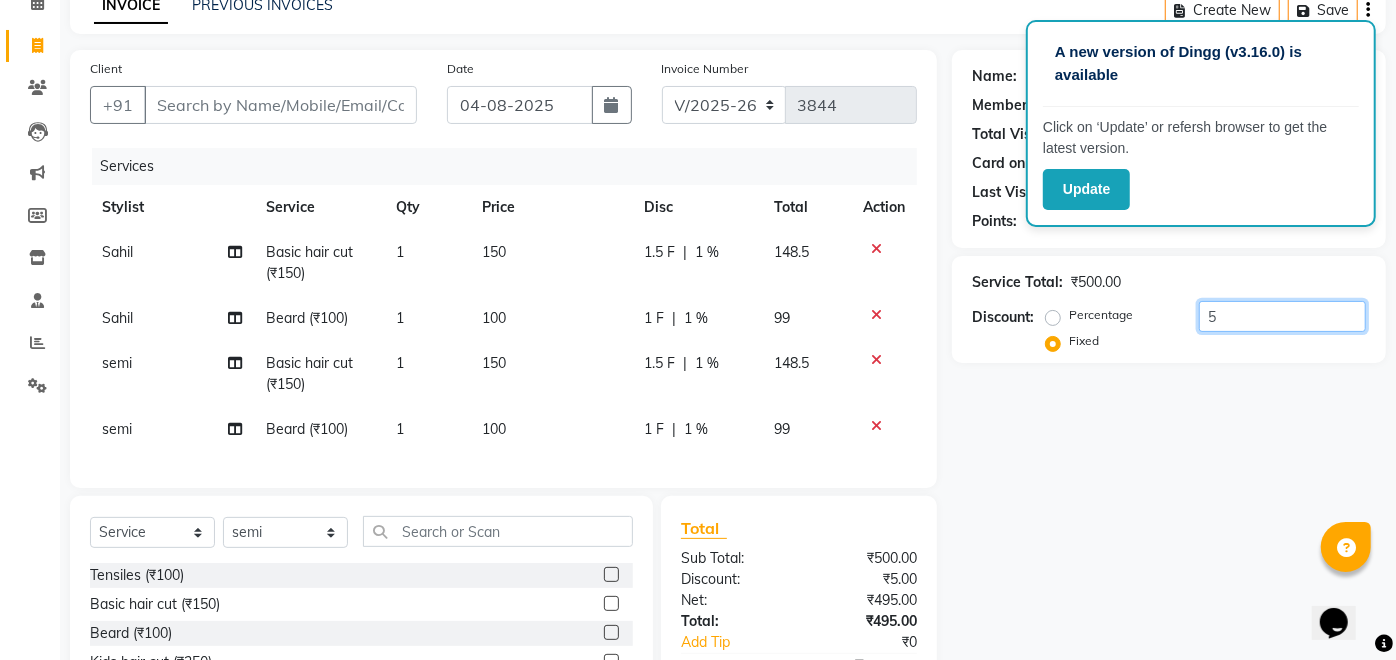 type 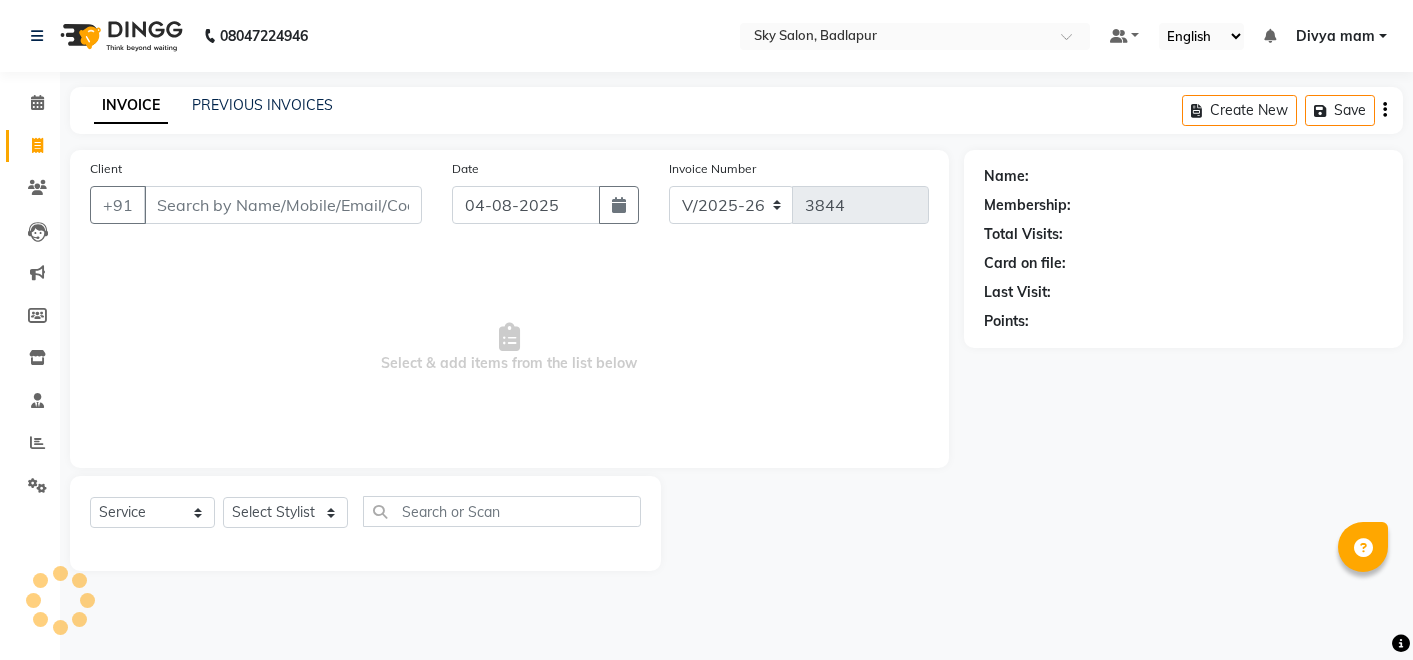 select on "6927" 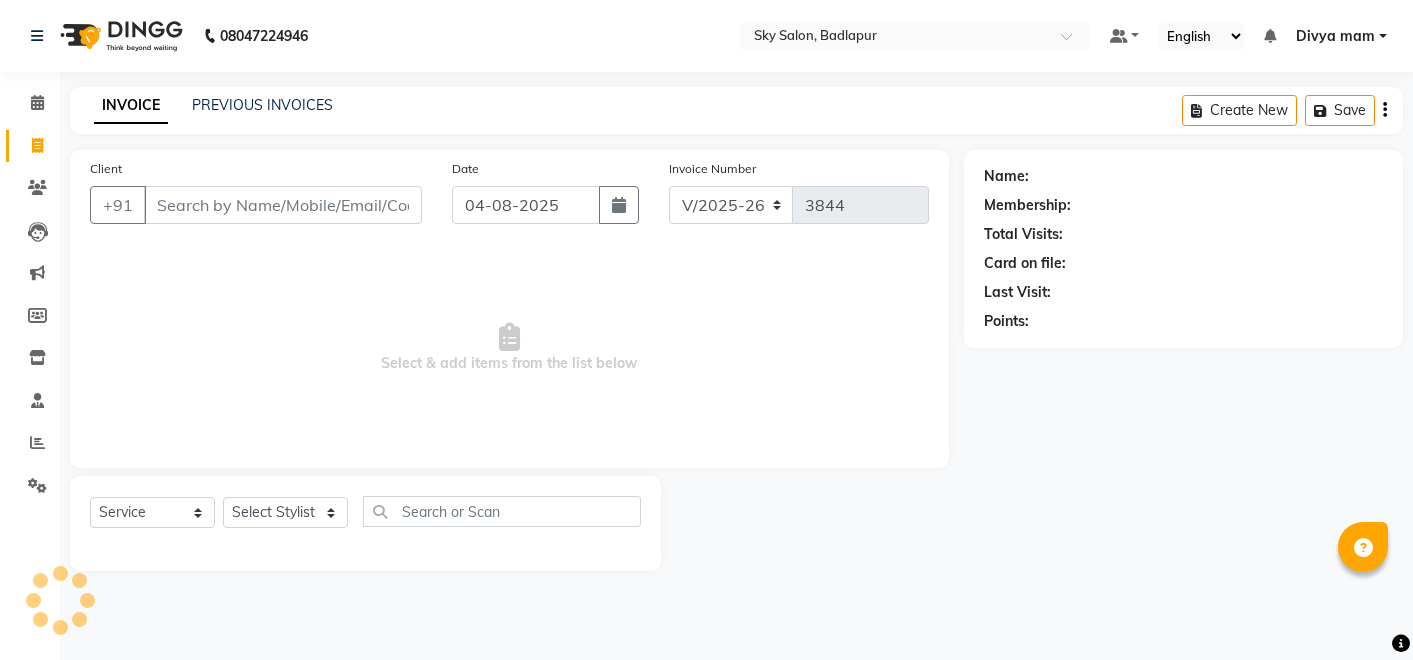 select on "service" 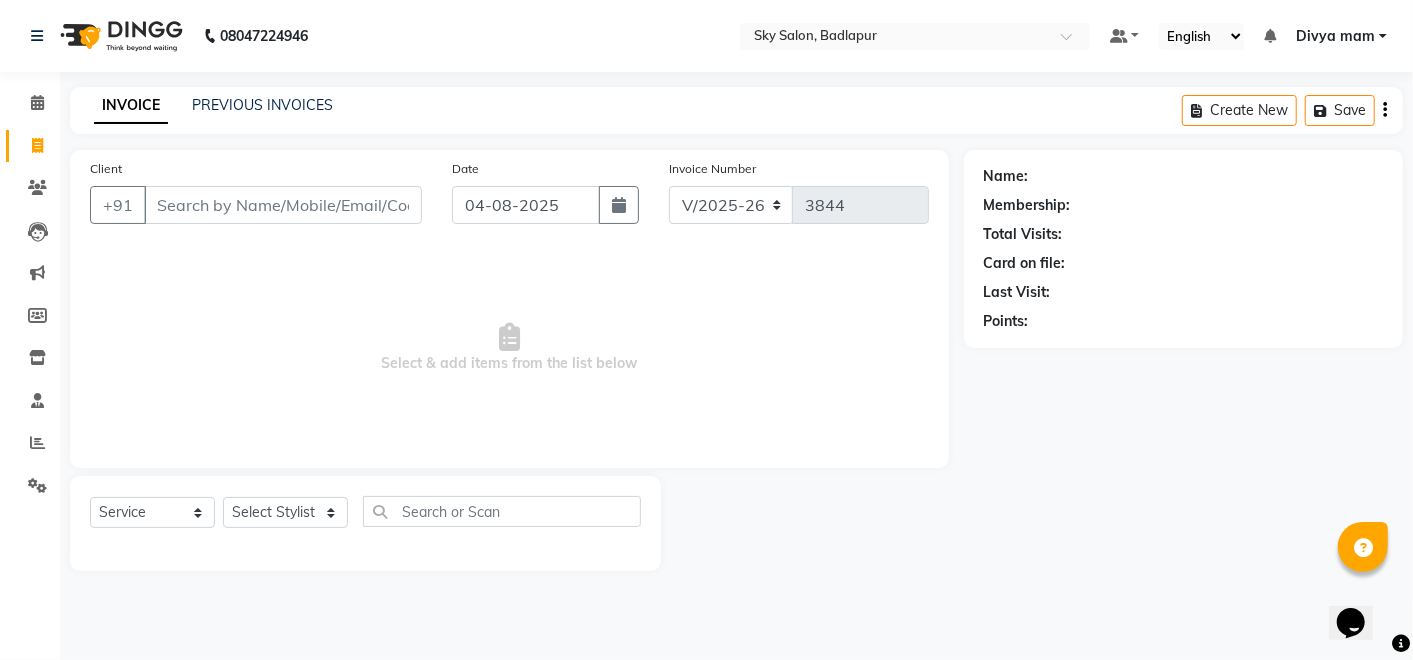 scroll, scrollTop: 0, scrollLeft: 0, axis: both 